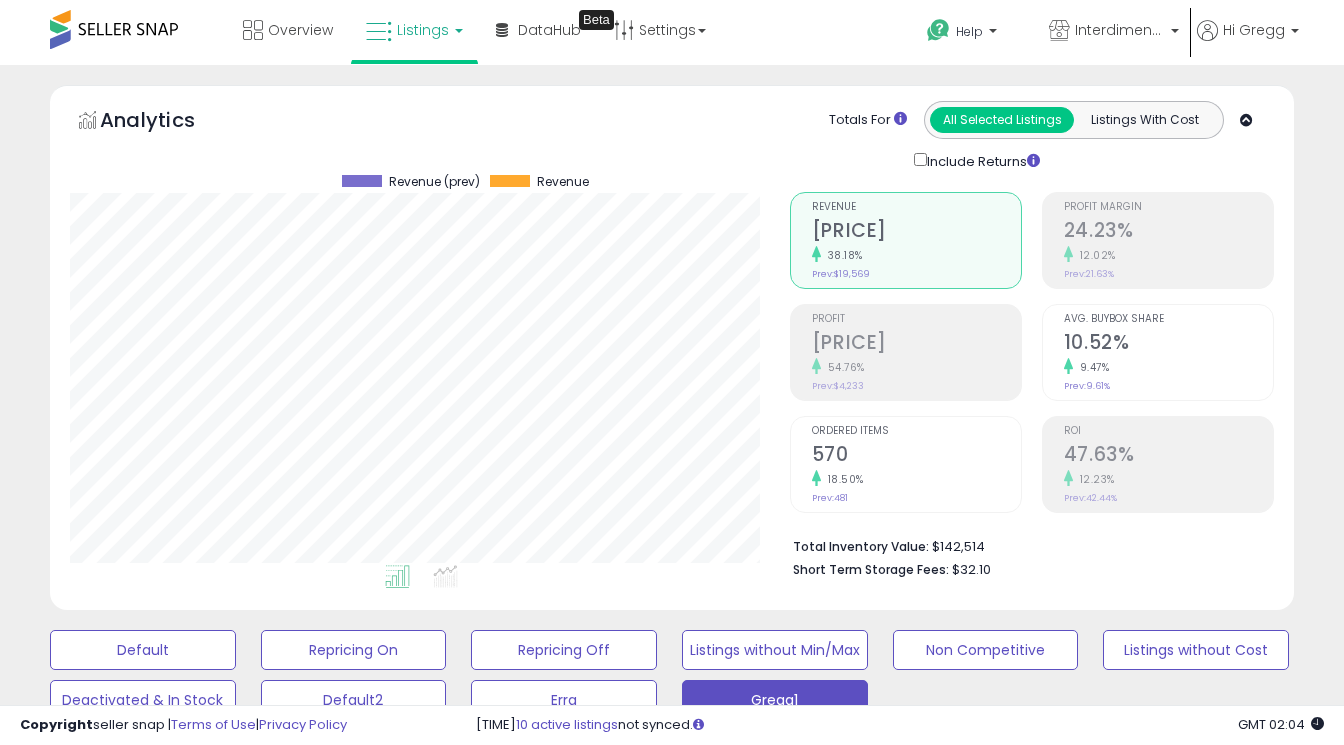 scroll, scrollTop: 762, scrollLeft: 0, axis: vertical 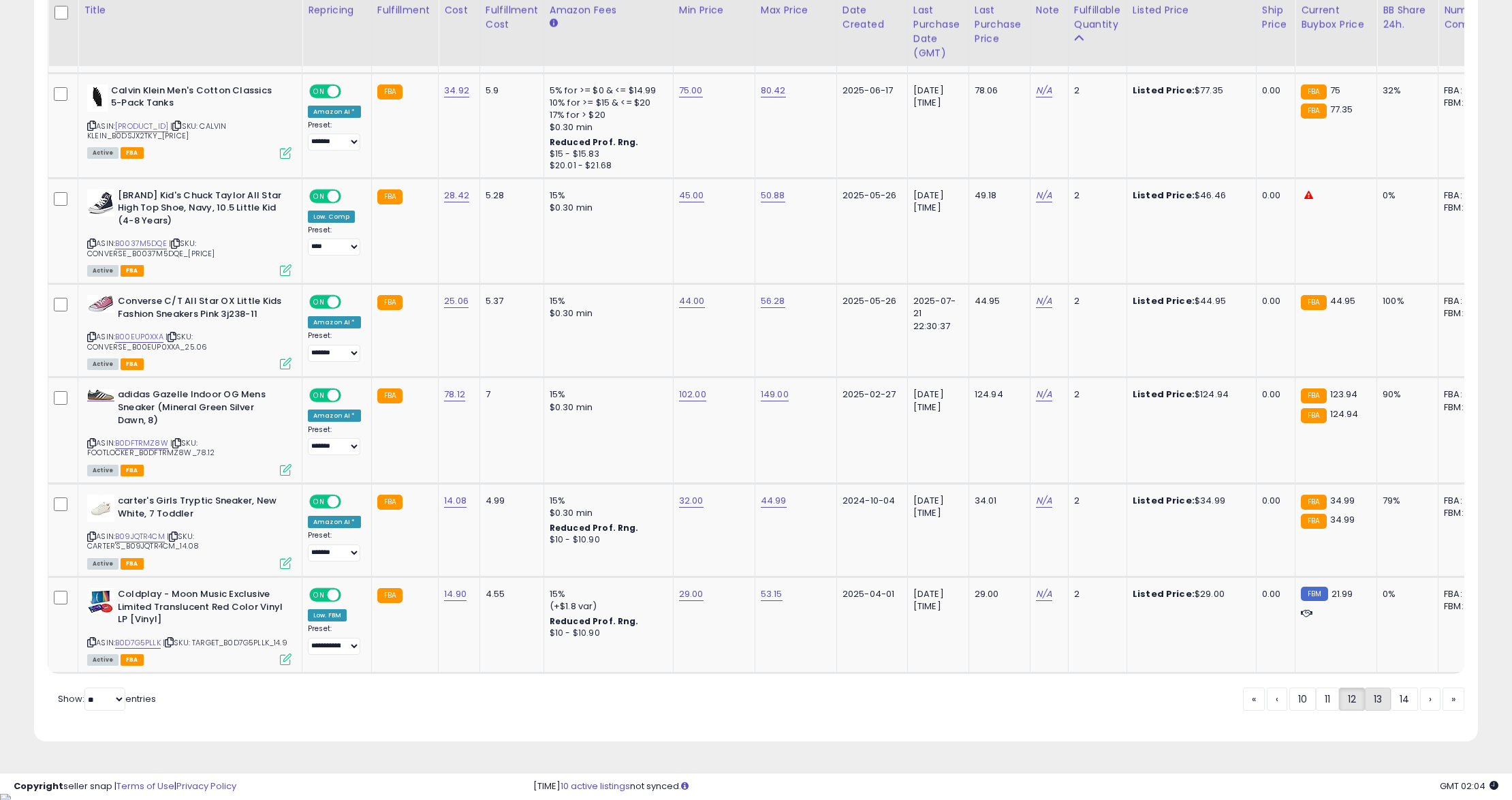 click on "13" 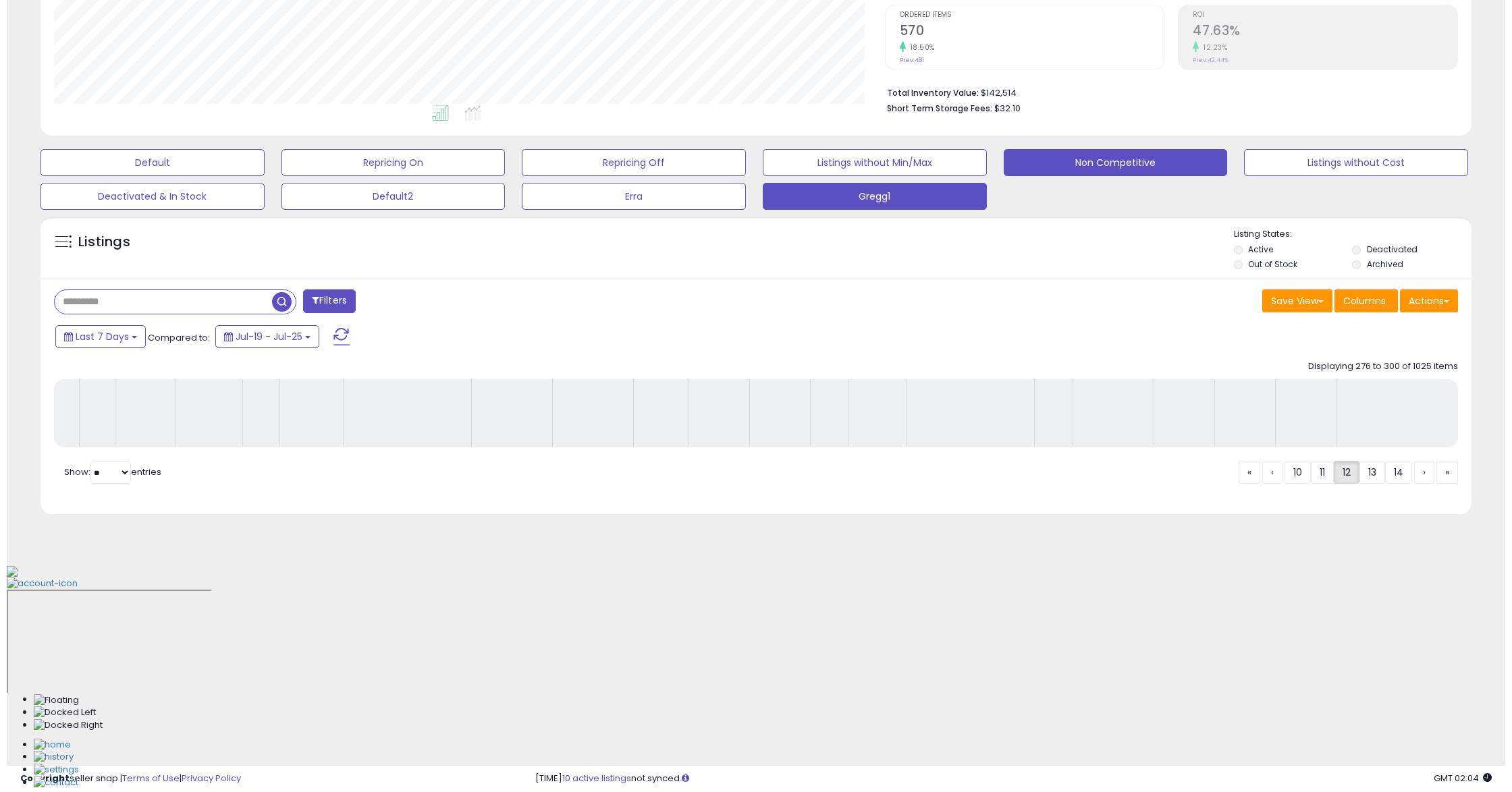 scroll, scrollTop: 65, scrollLeft: 0, axis: vertical 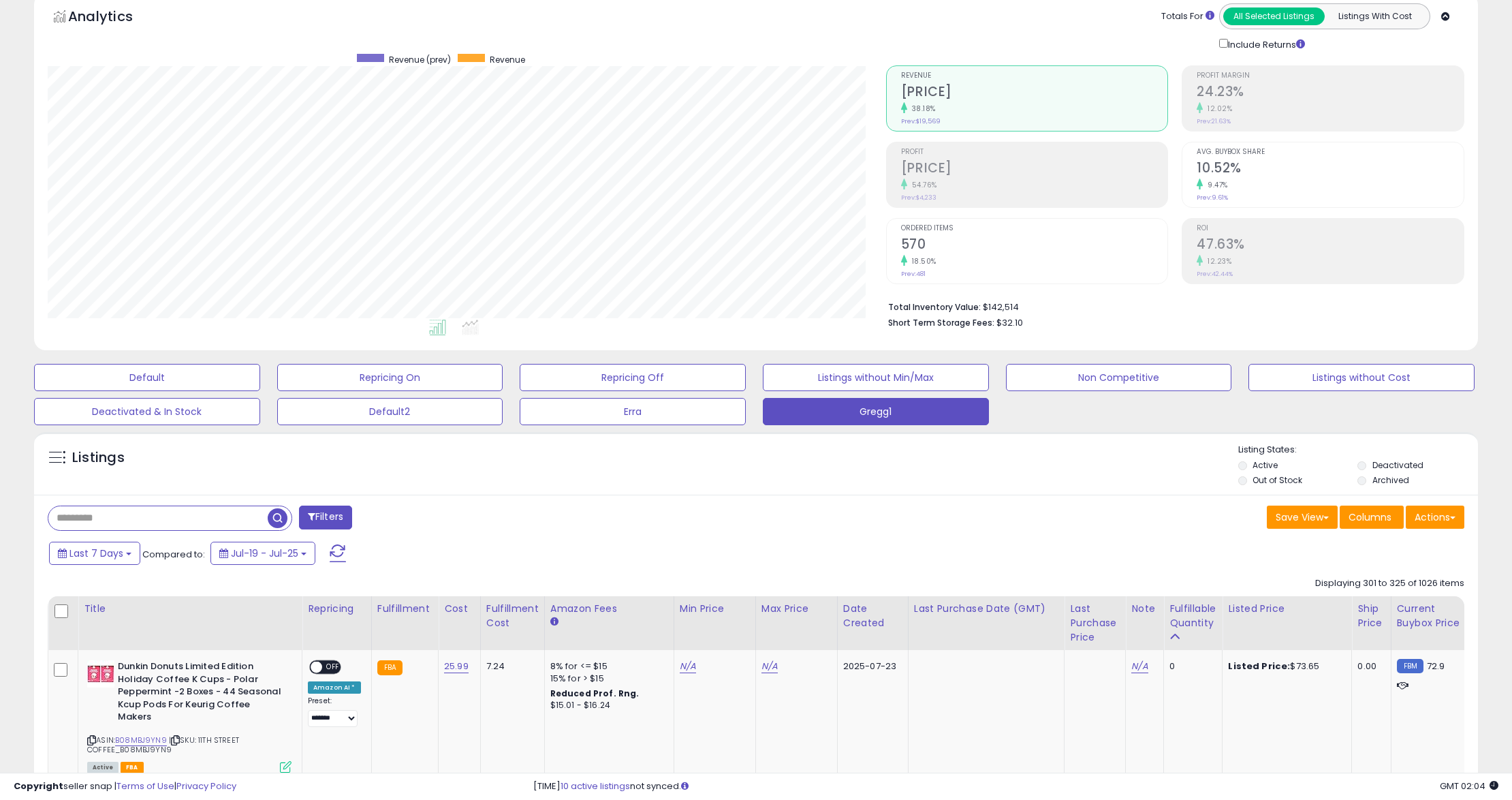 click on "Filters" at bounding box center [326, 517] 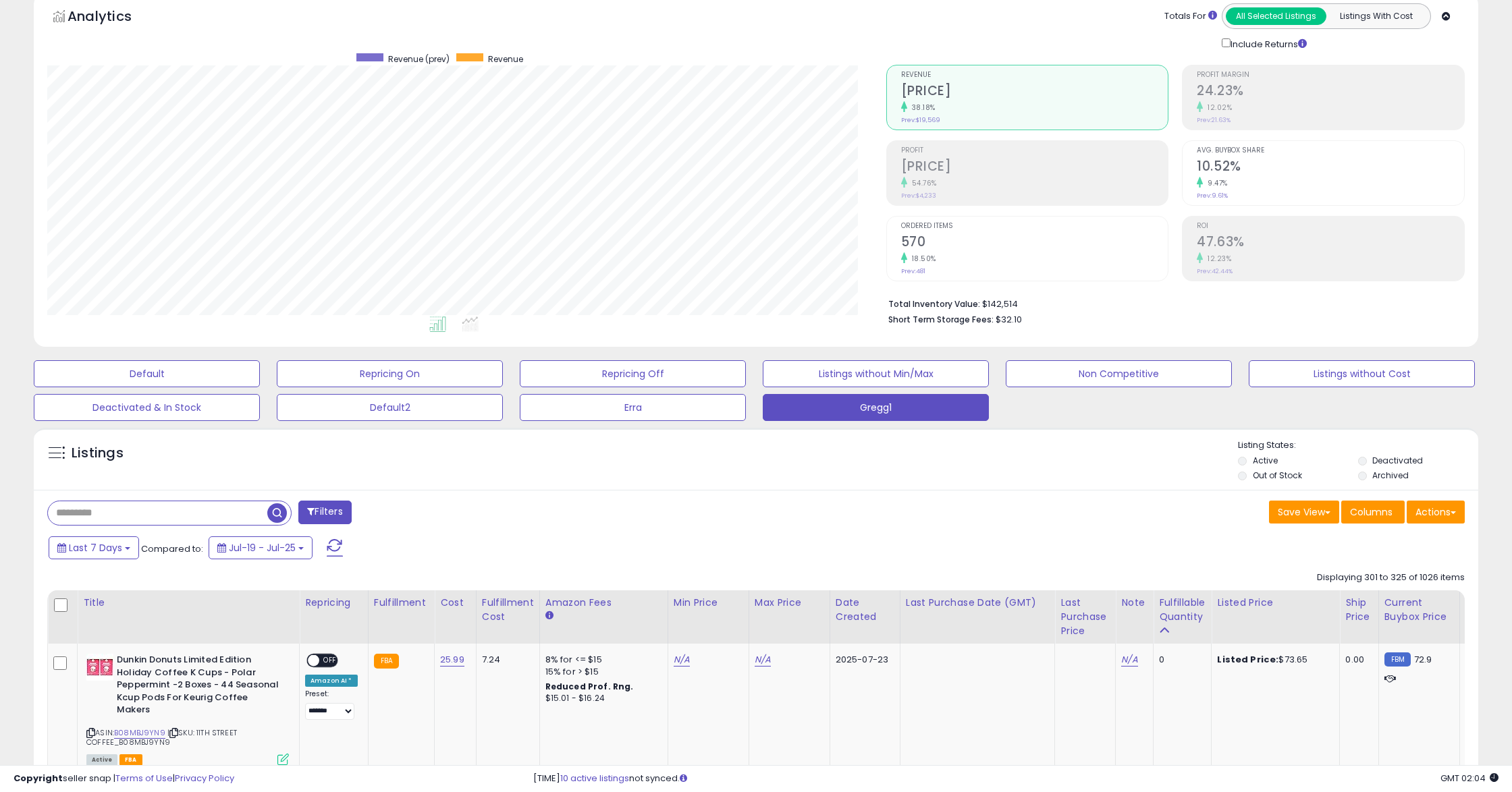 scroll, scrollTop: 674339, scrollLeft: 674161, axis: both 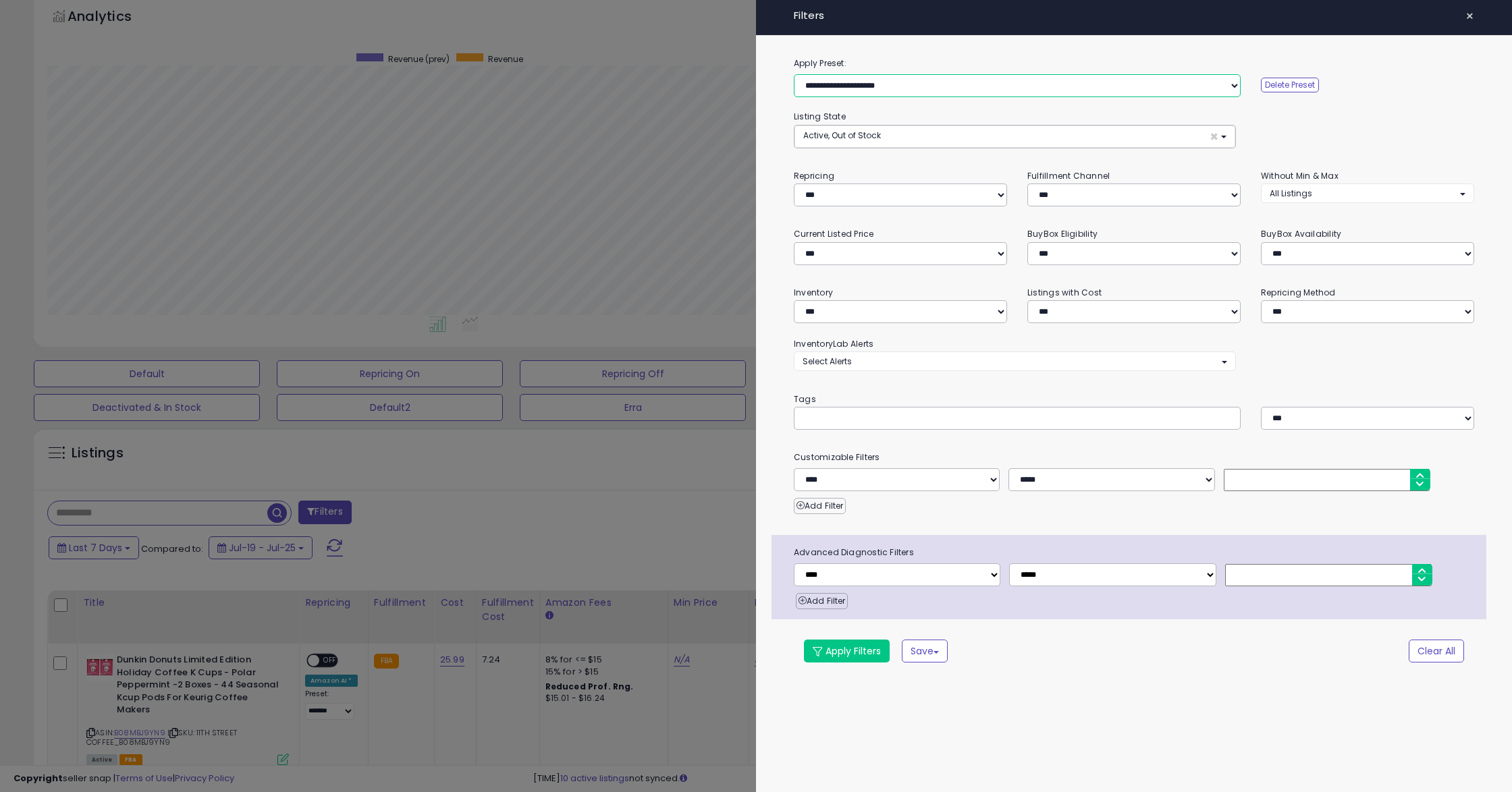 click on "**********" at bounding box center (1017, 86) 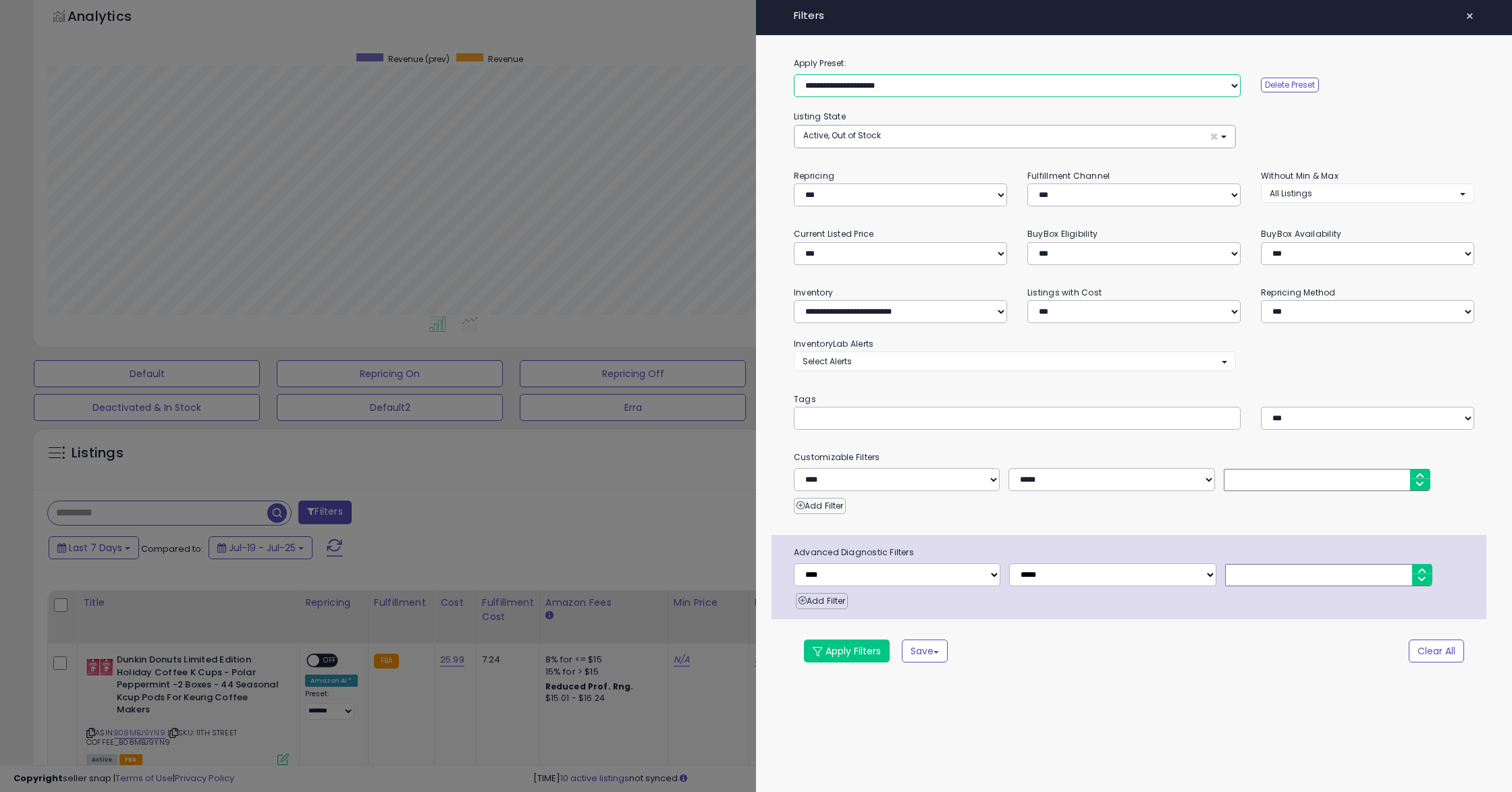 select on "**********" 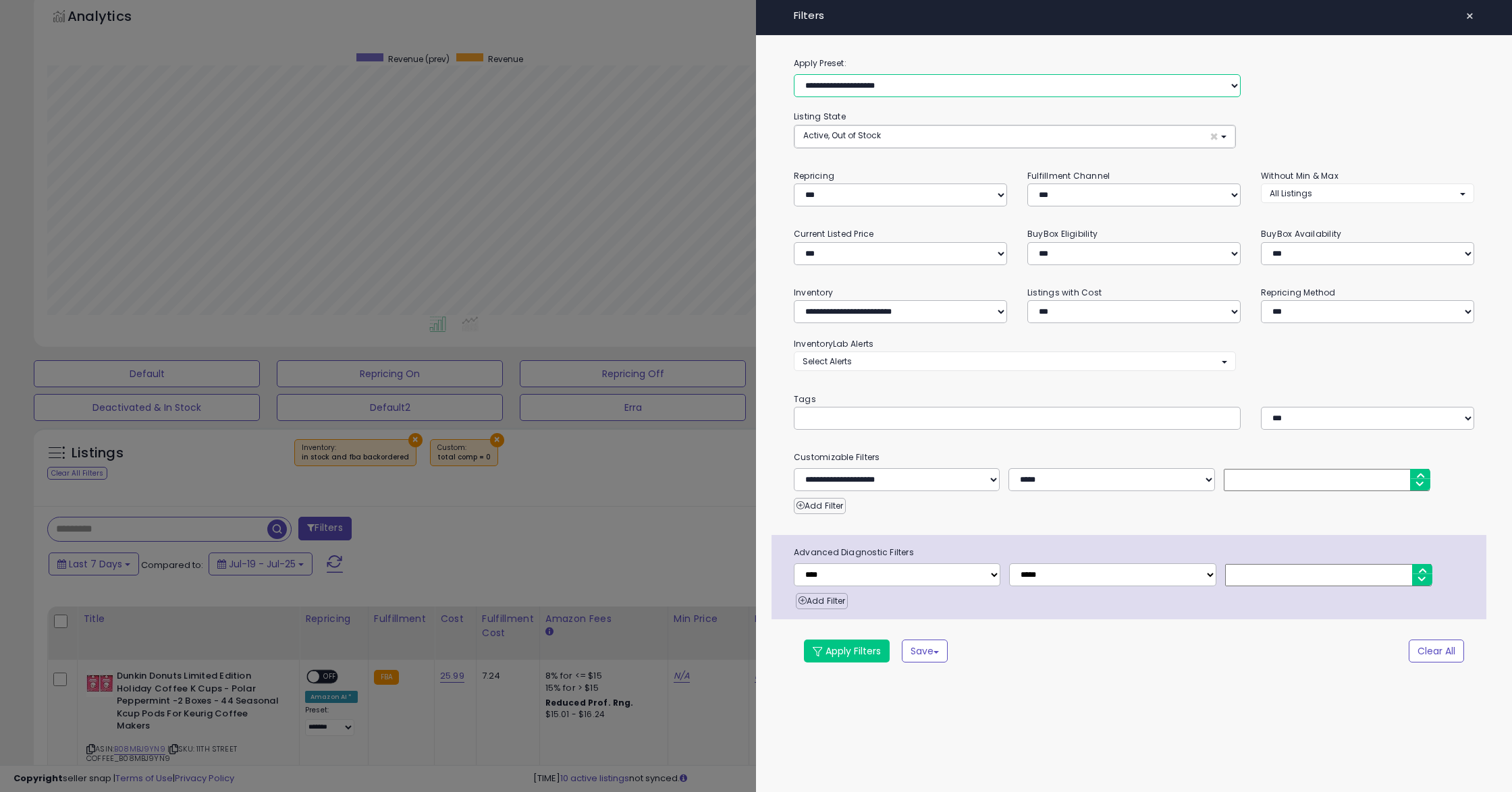 click on "**********" at bounding box center [1017, 86] 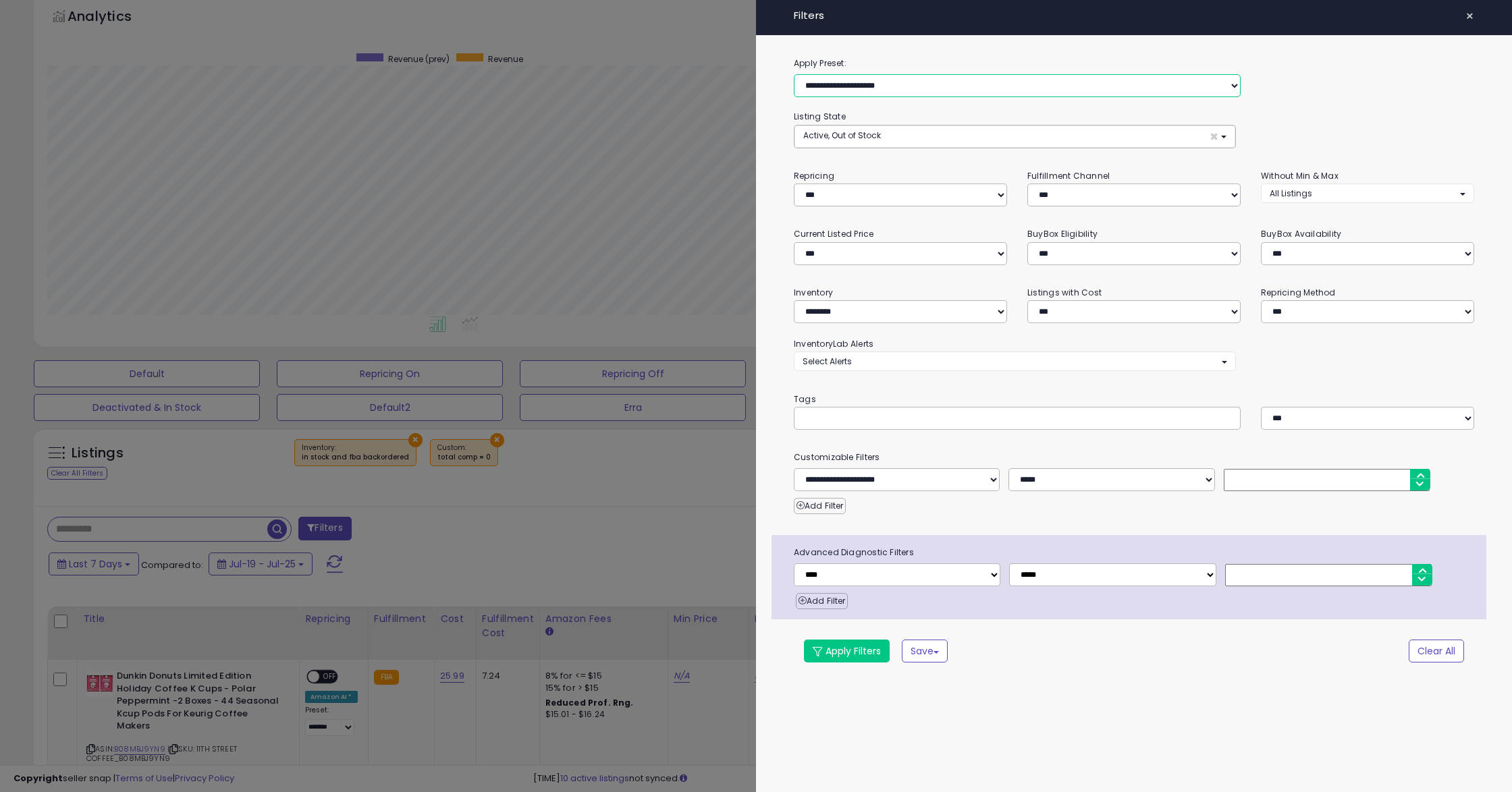 select on "*" 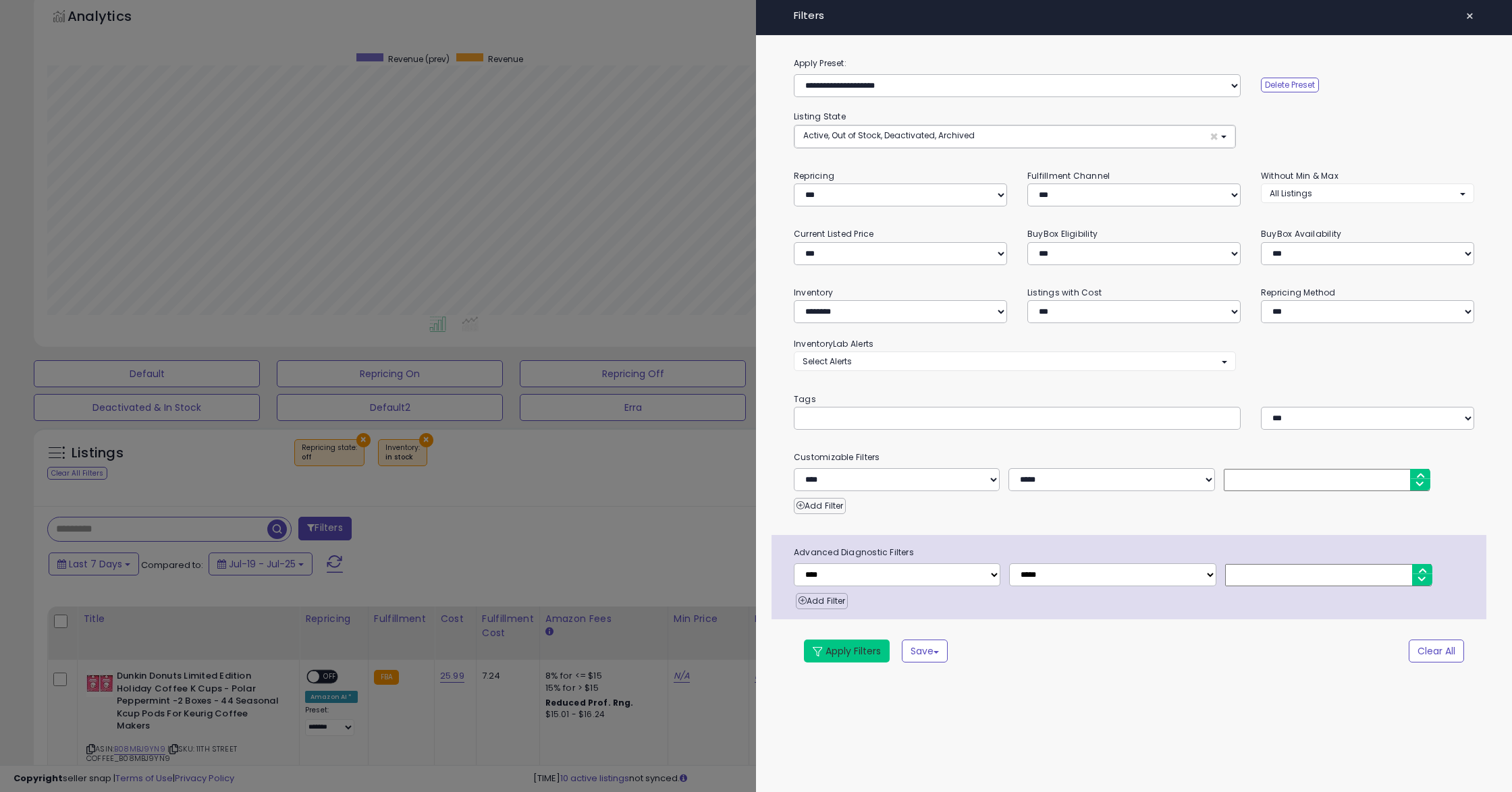 click on "Apply Filters" at bounding box center [846, 651] 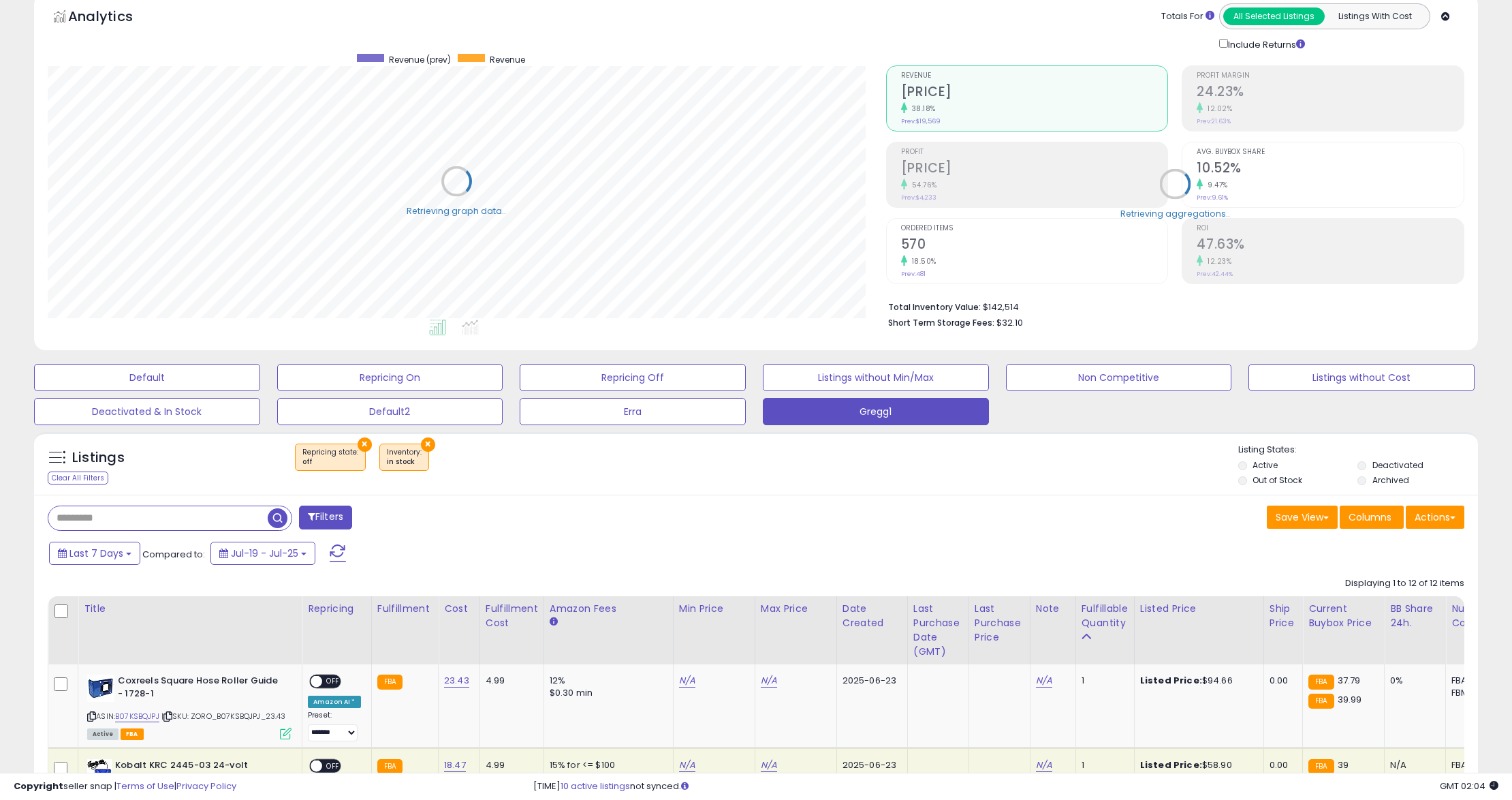 scroll, scrollTop: 279, scrollLeft: 838, axis: both 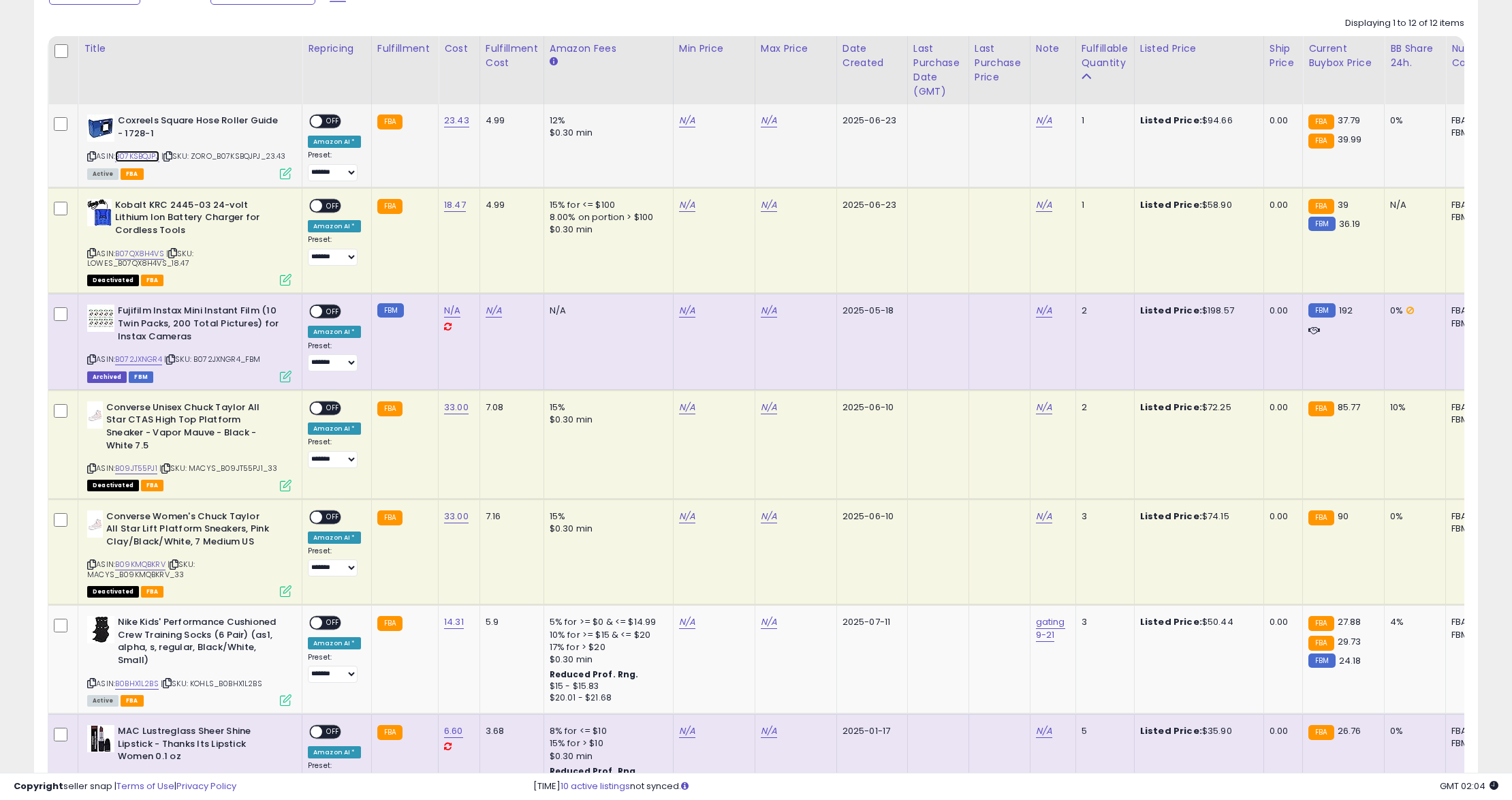 click on "B07KSBQJPJ" at bounding box center [137, 156] 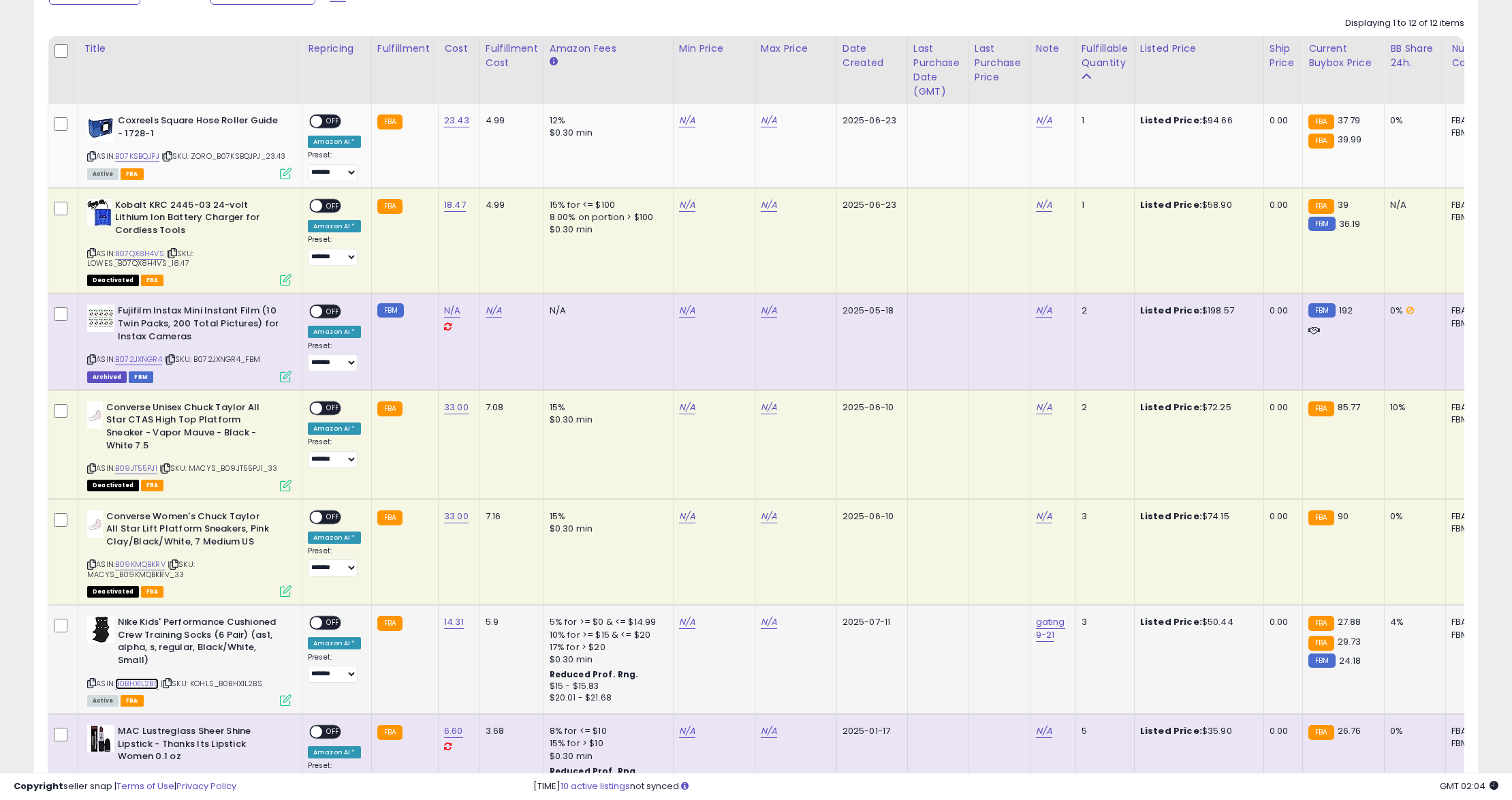 click on "B0BHX1L2BS" at bounding box center [137, 683] 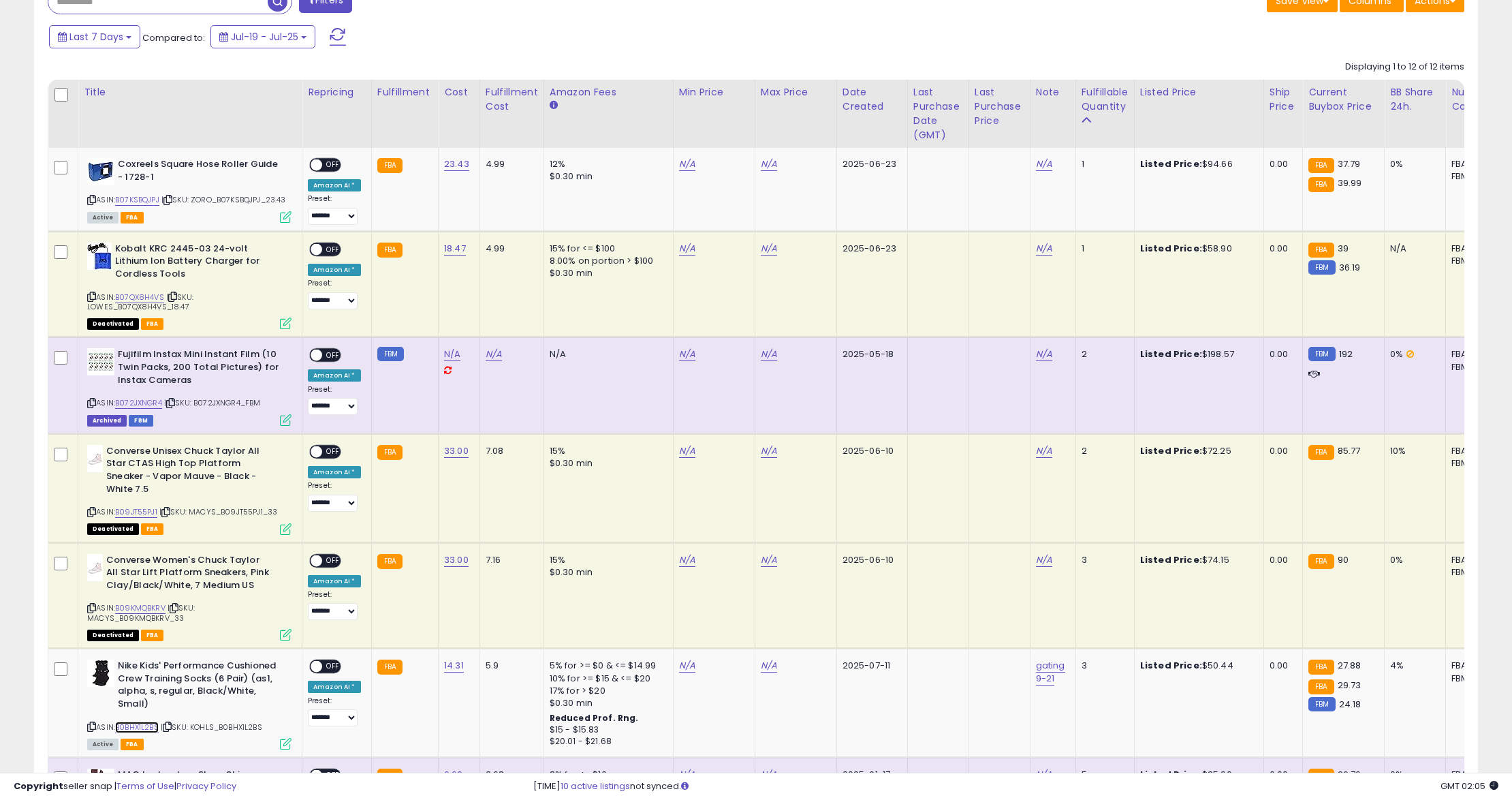 scroll, scrollTop: 643, scrollLeft: 0, axis: vertical 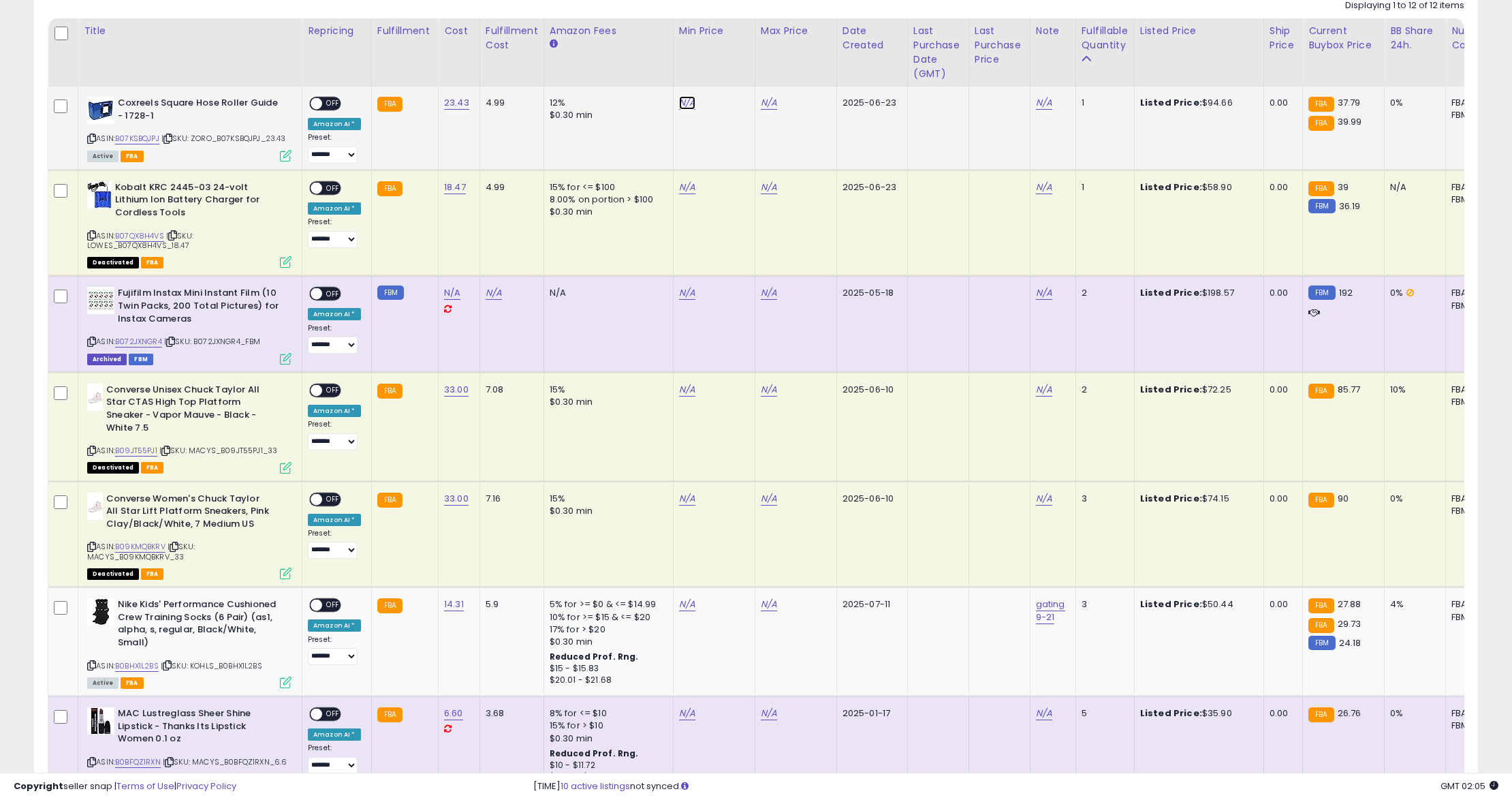 click on "N/A" at bounding box center [687, 103] 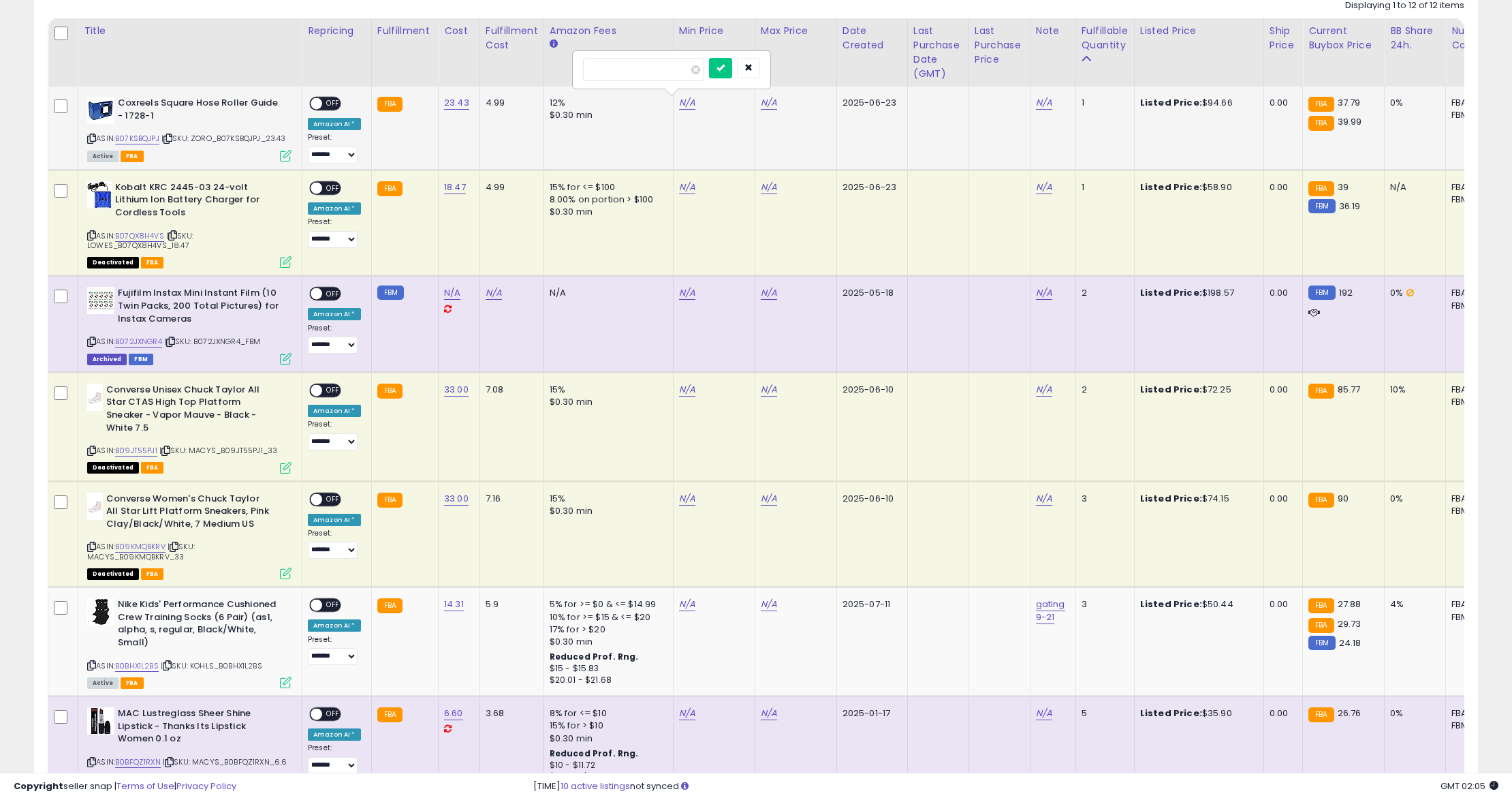 type on "*****" 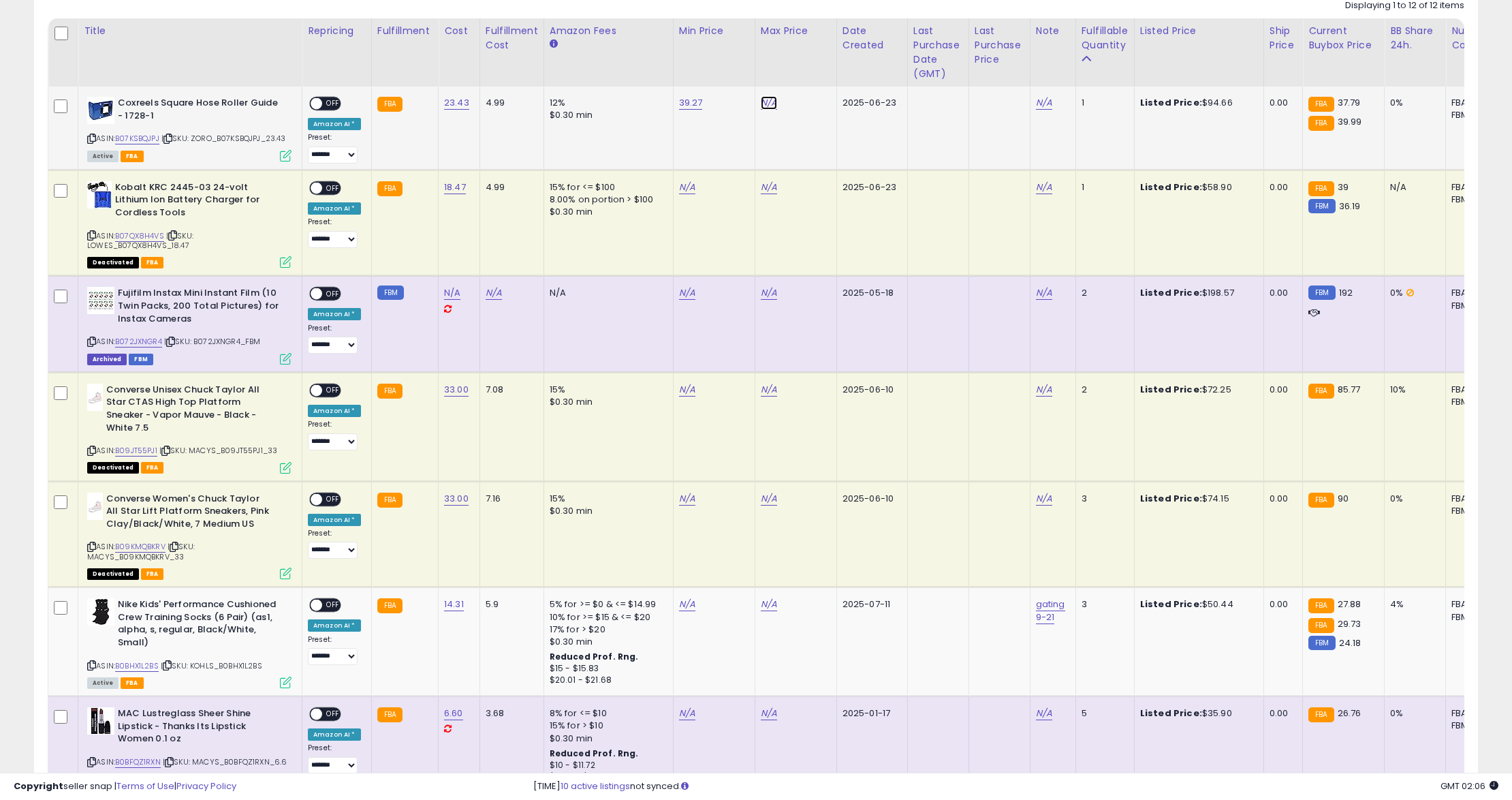 click on "N/A" at bounding box center [769, 103] 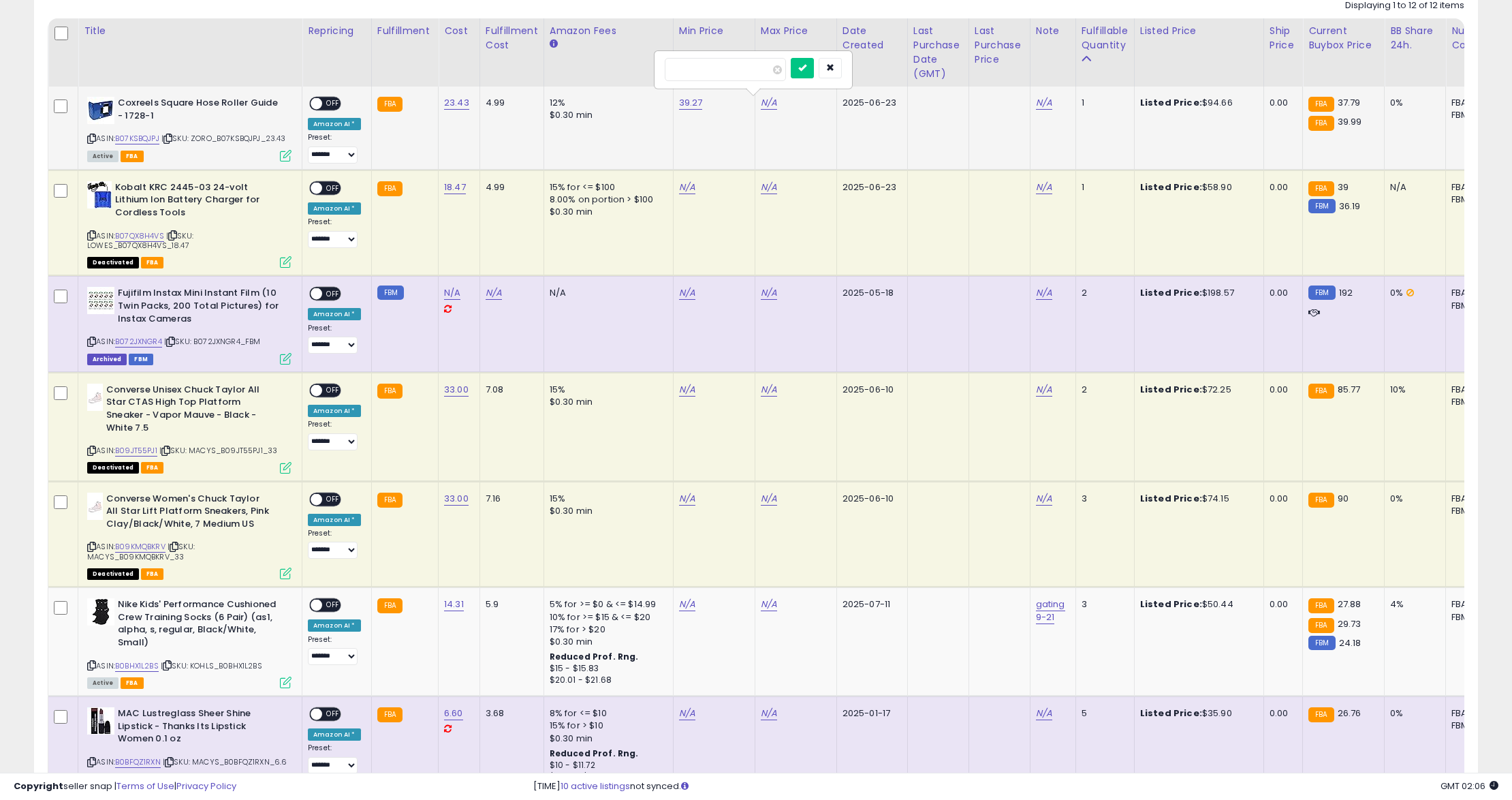 type on "*****" 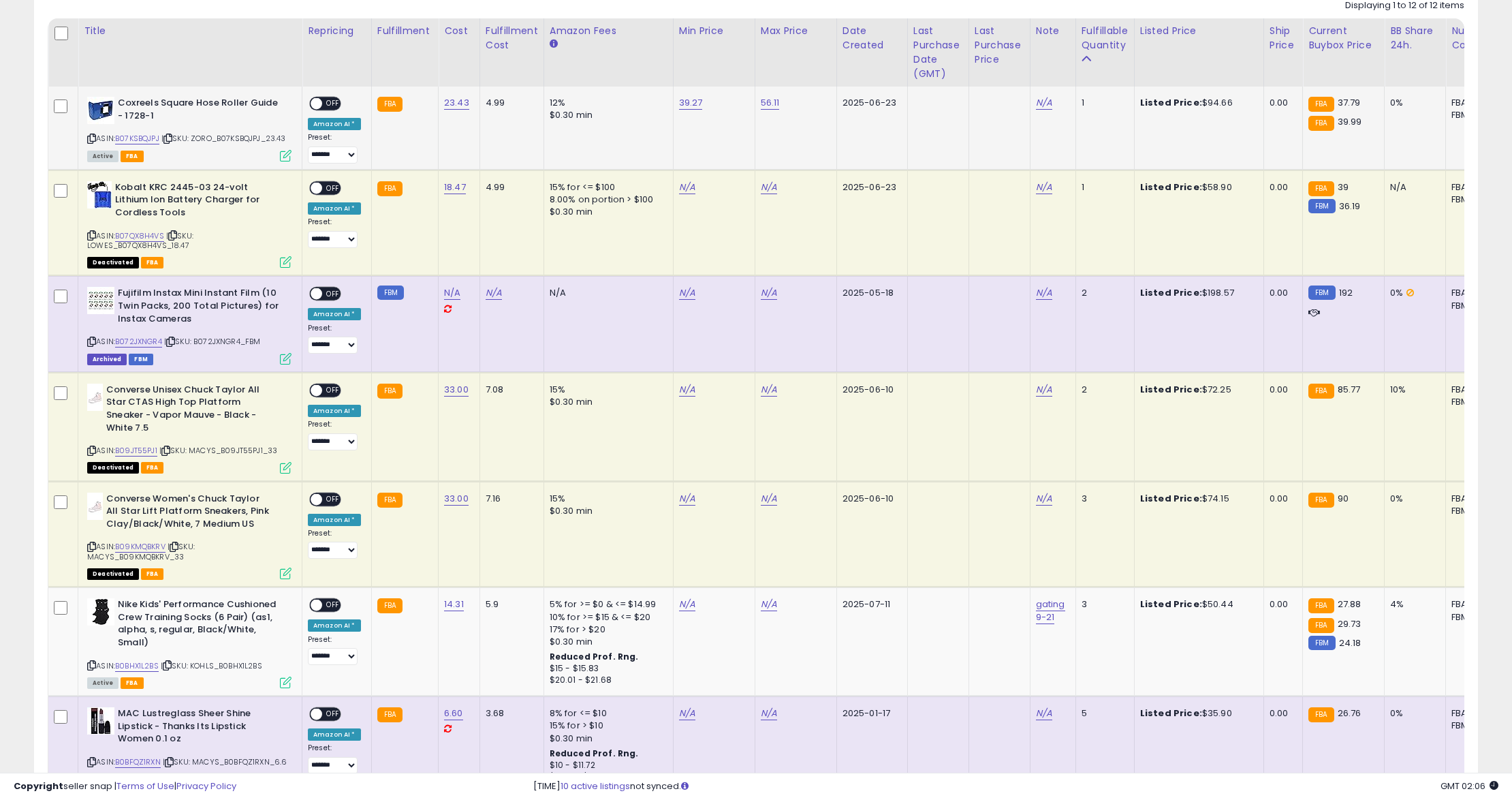 click at bounding box center [316, 104] 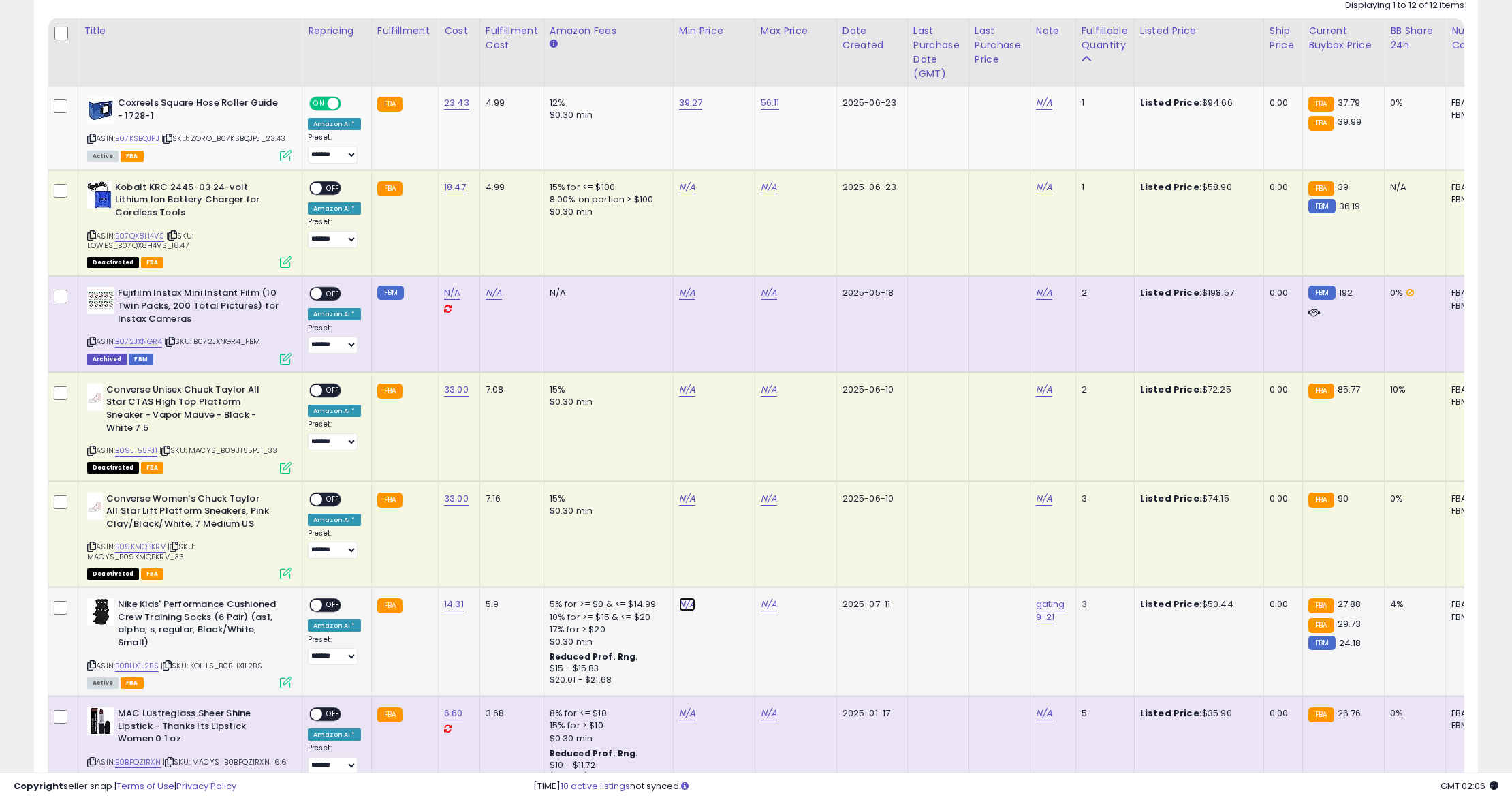 click on "N/A" at bounding box center (687, 187) 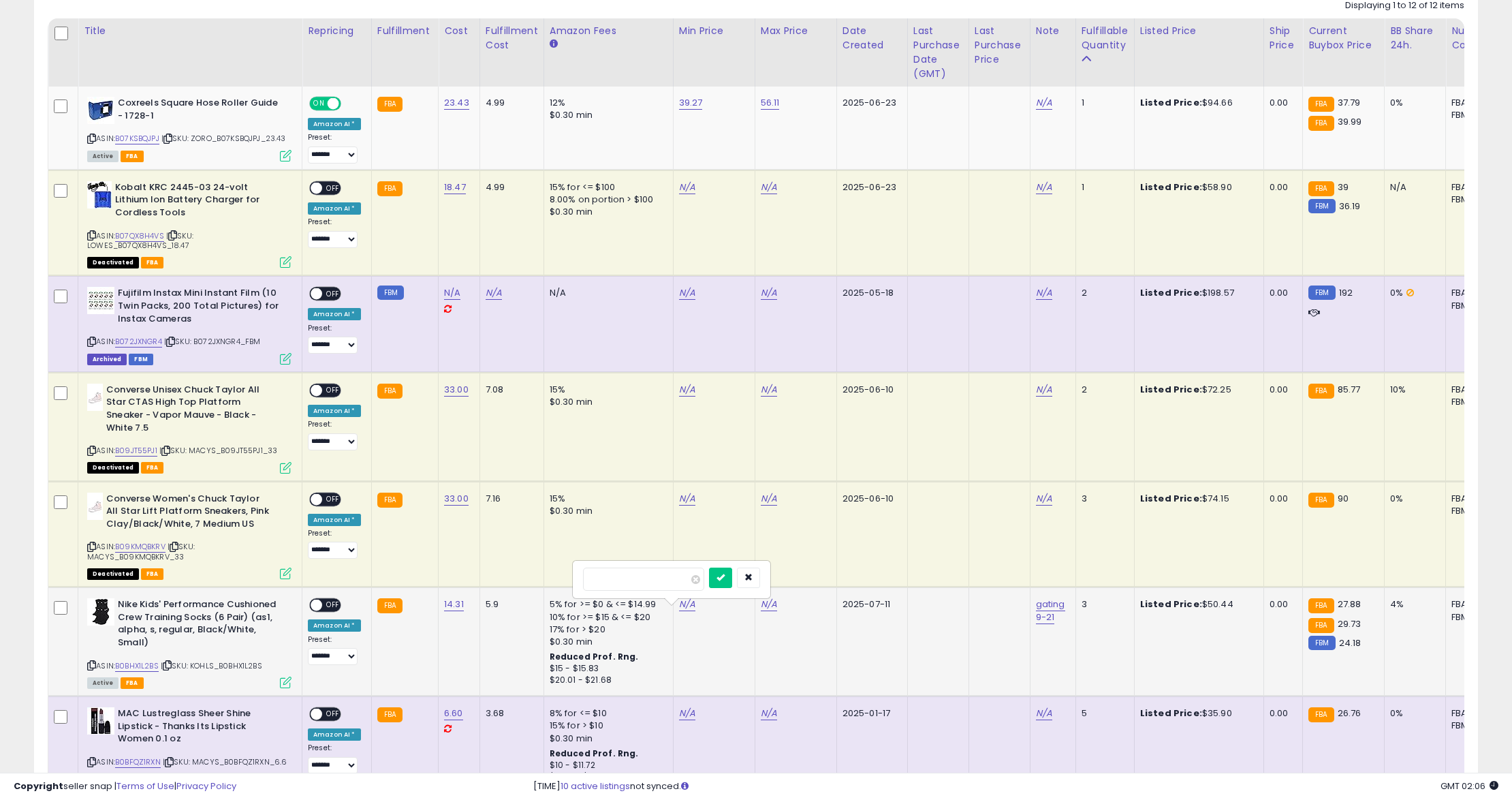 type on "****" 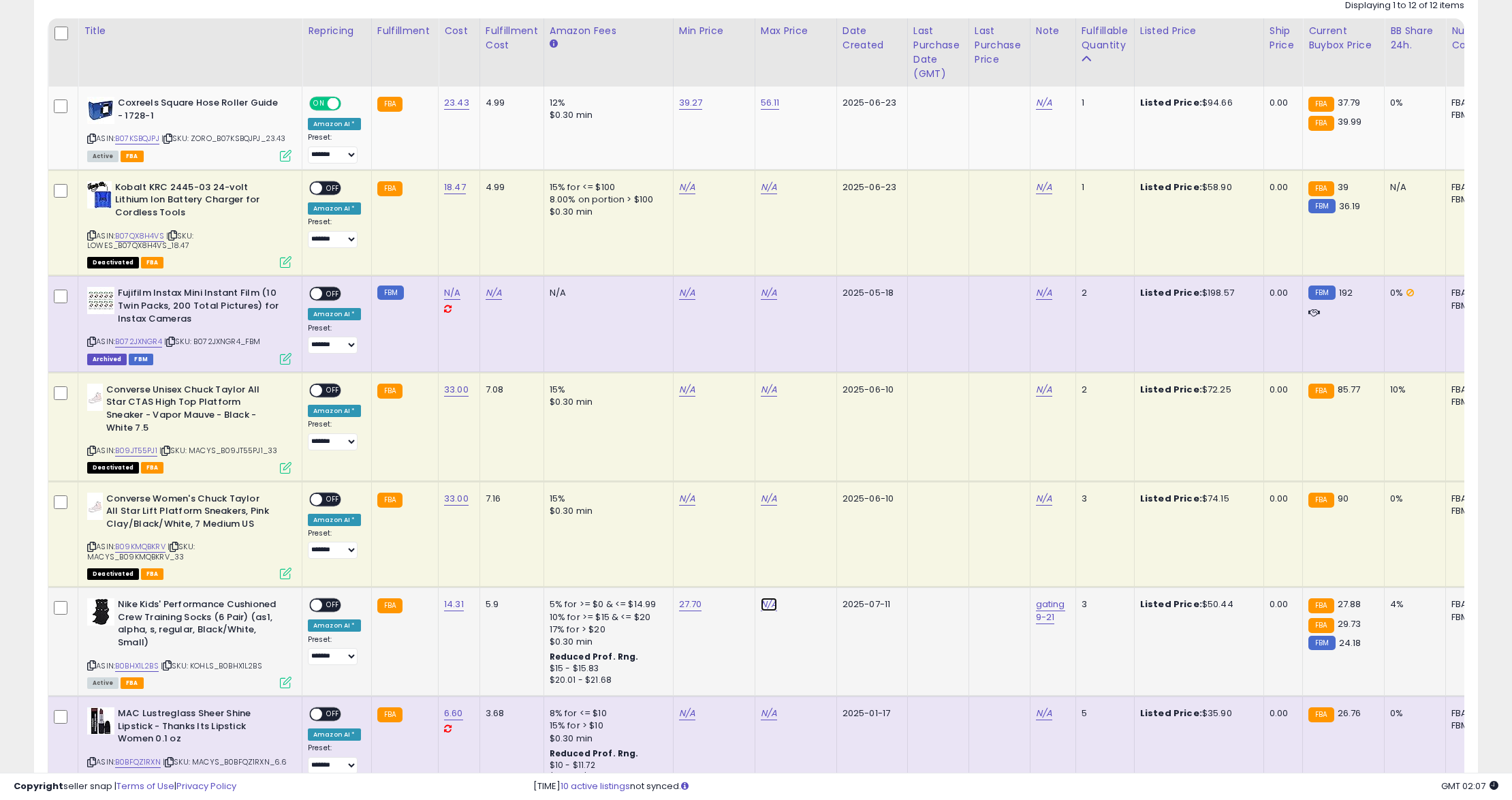 click on "N/A" at bounding box center [769, 187] 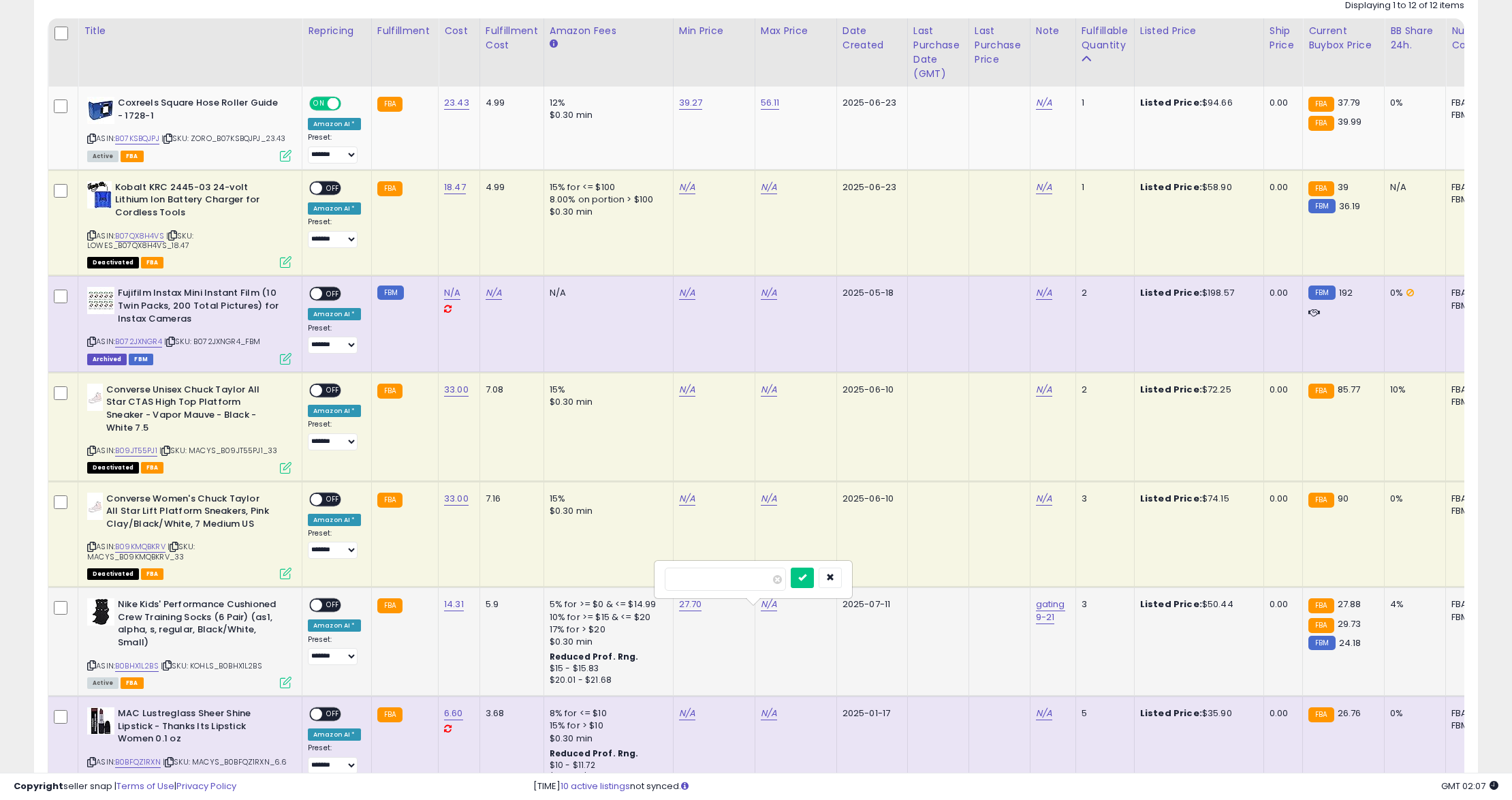 type on "**" 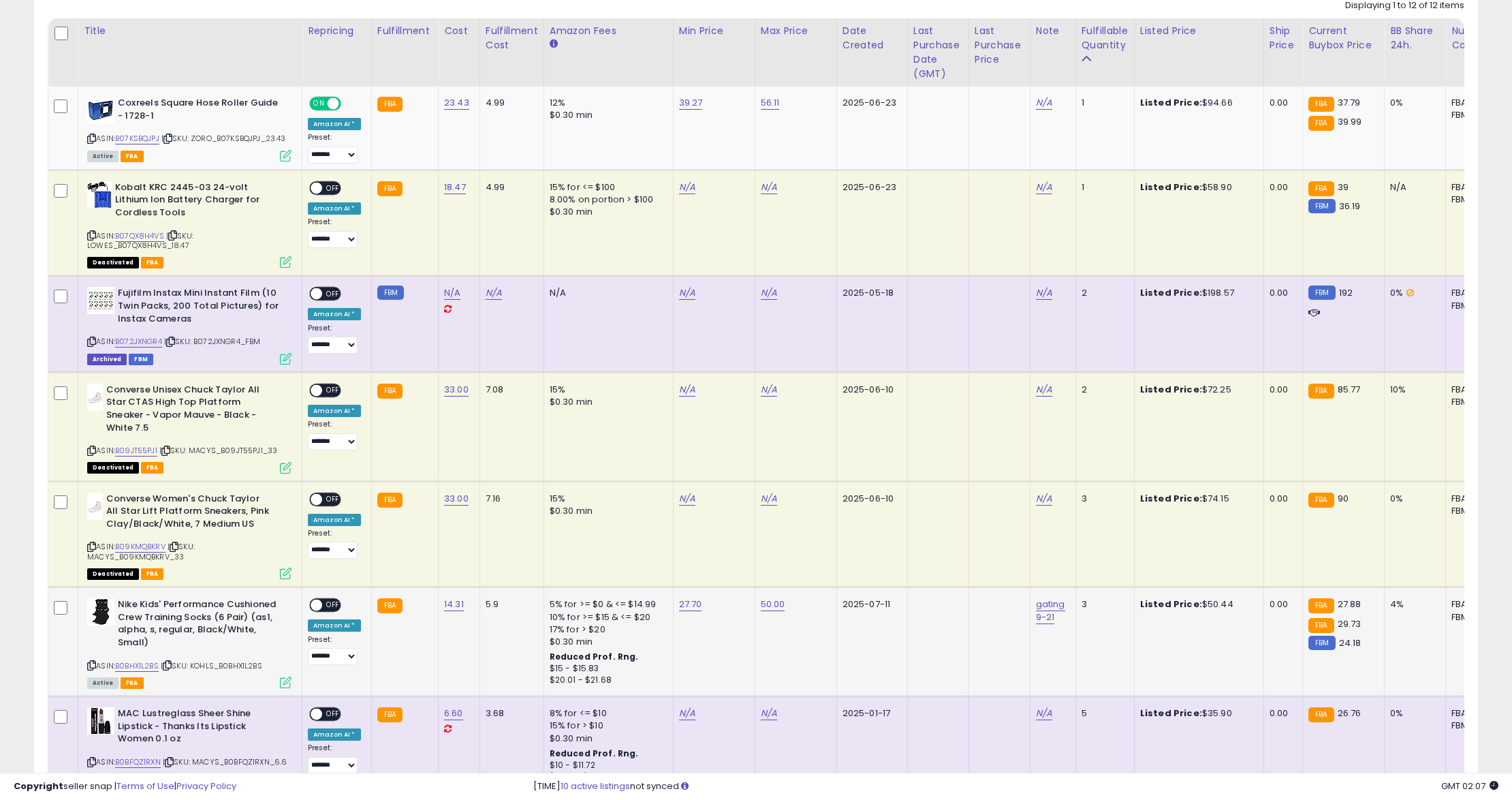 click on "OFF" at bounding box center (333, 605) 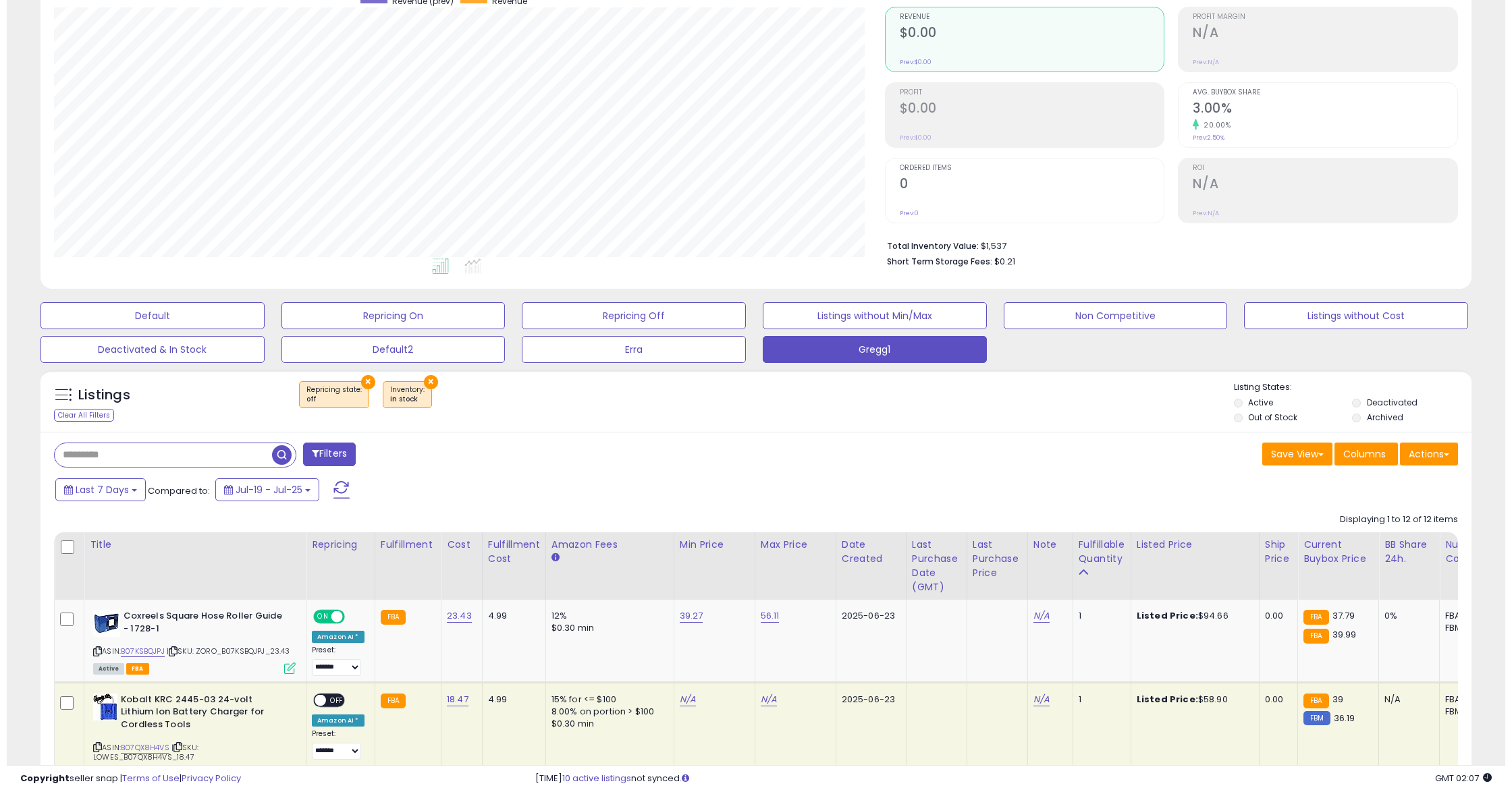 scroll, scrollTop: 0, scrollLeft: 0, axis: both 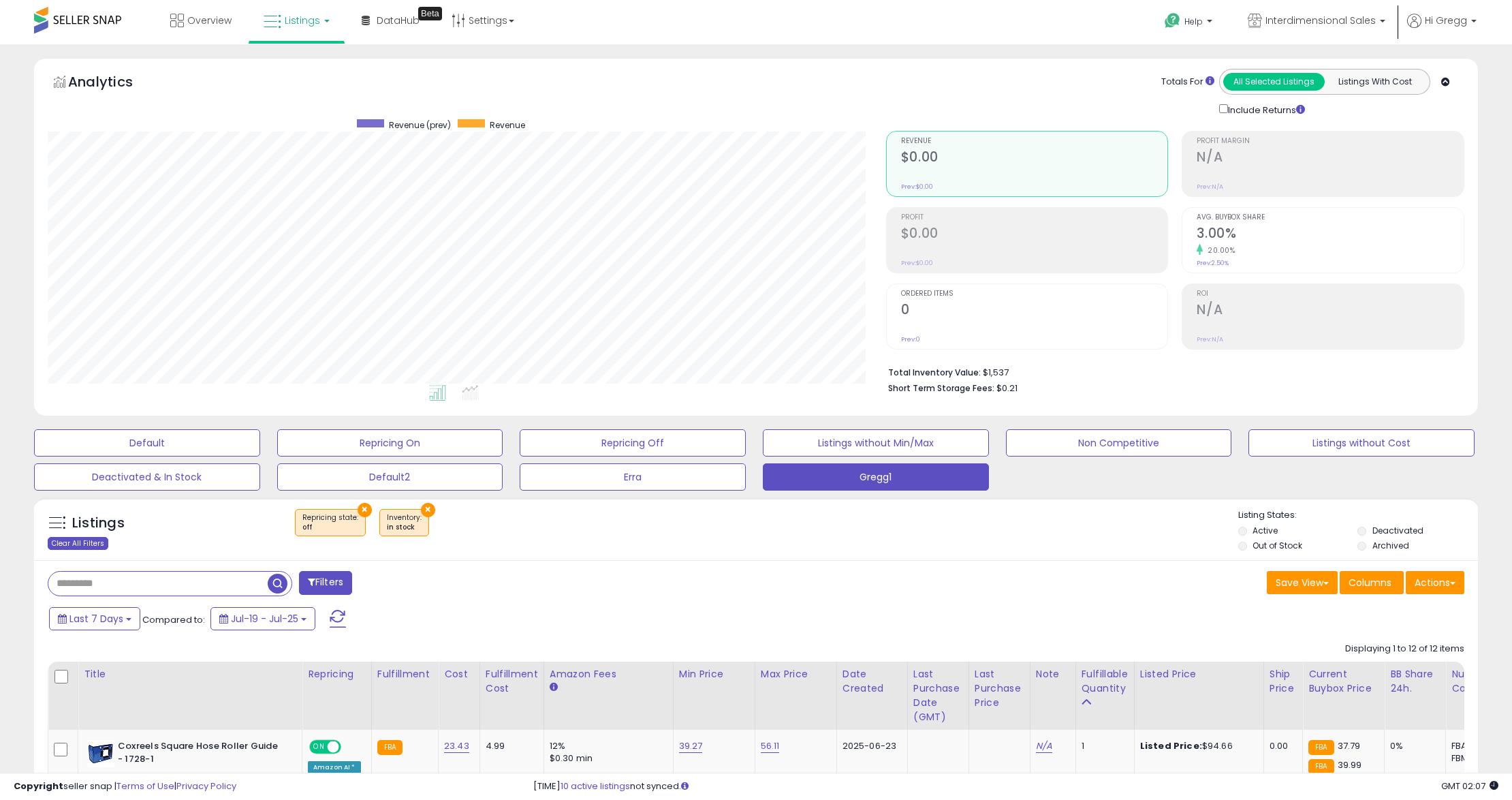 click on "Clear All Filters" at bounding box center [78, 543] 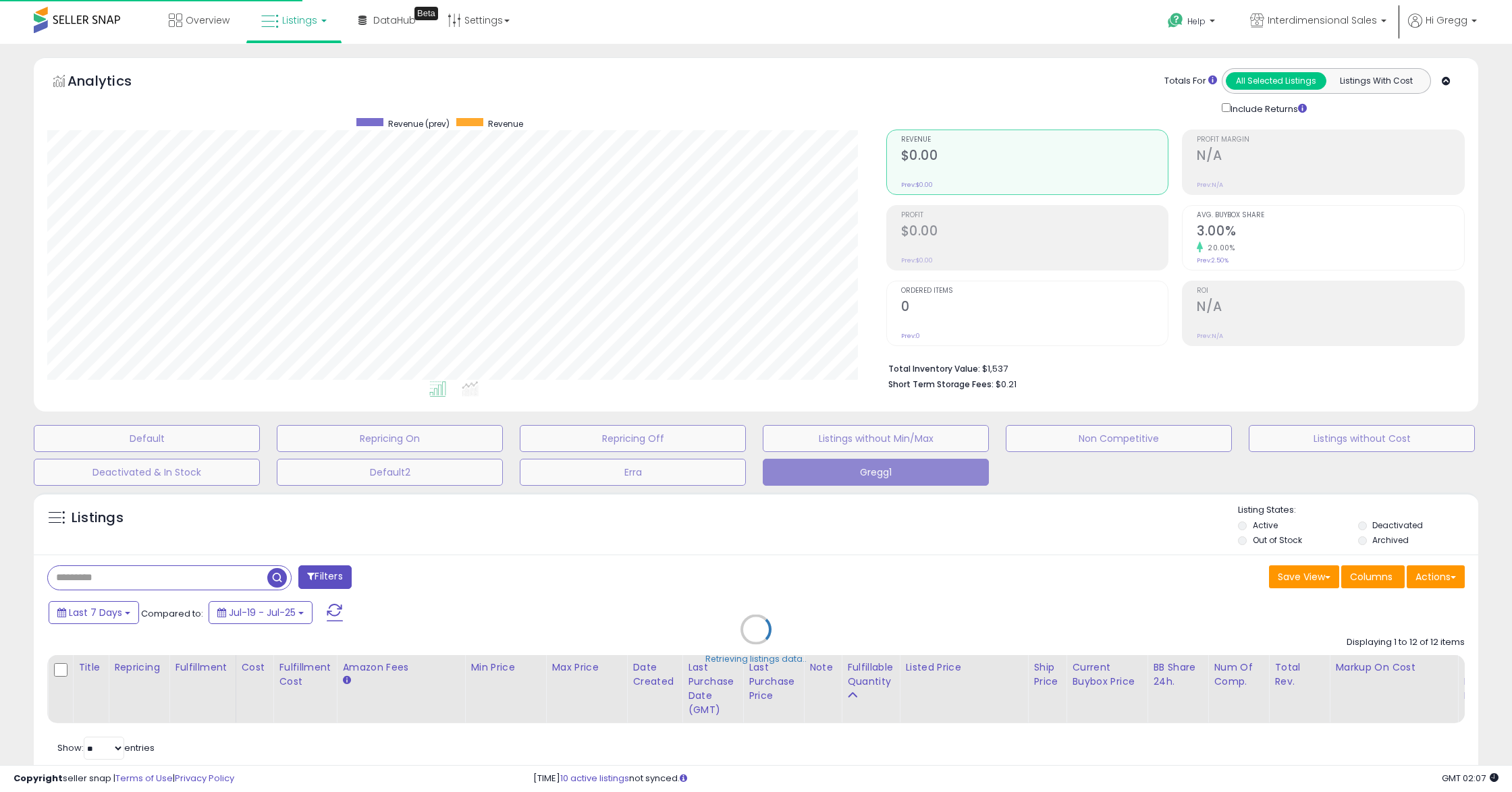 scroll, scrollTop: 674339, scrollLeft: 674161, axis: both 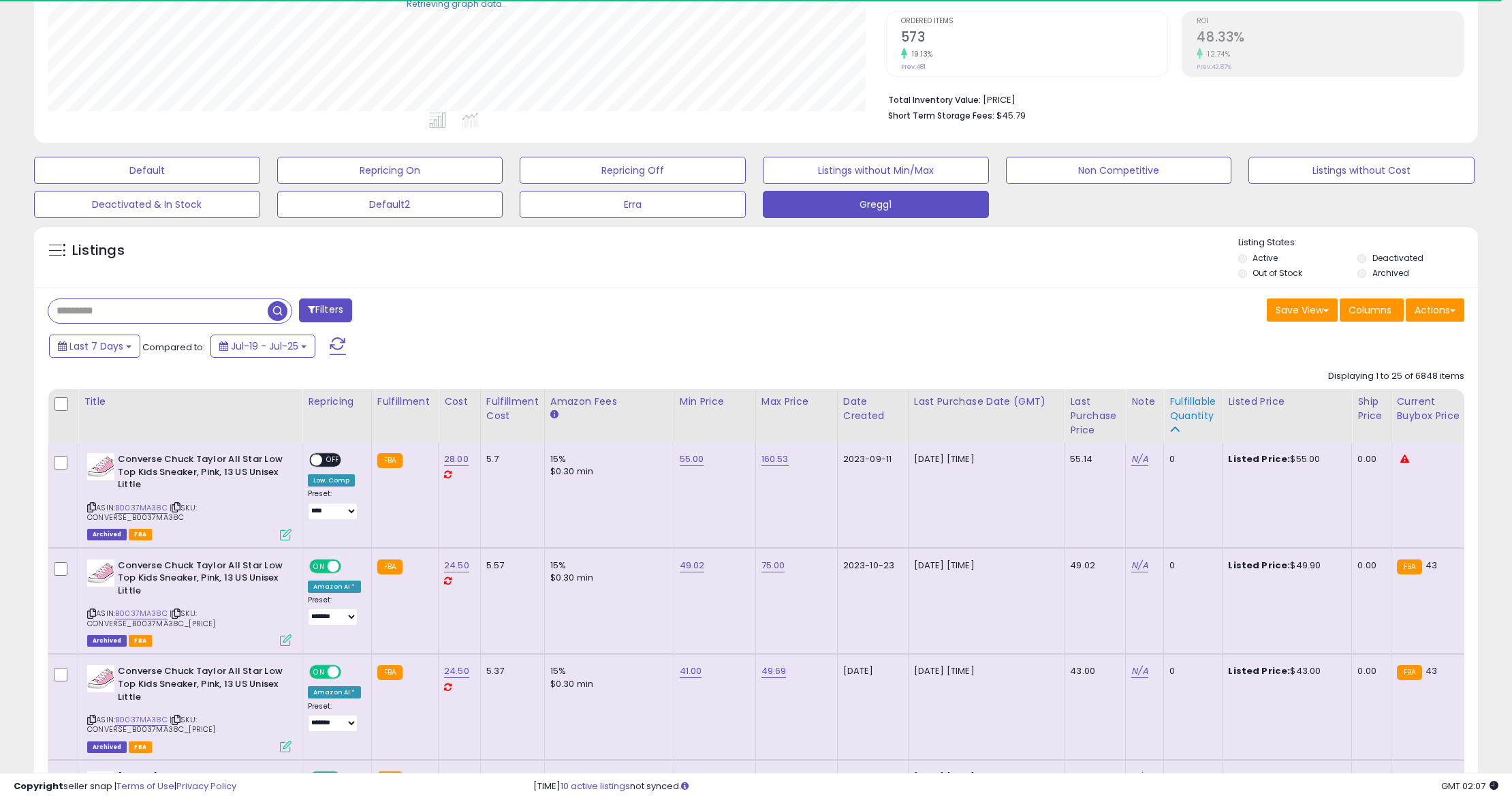 click on "Fulfillable Quantity" 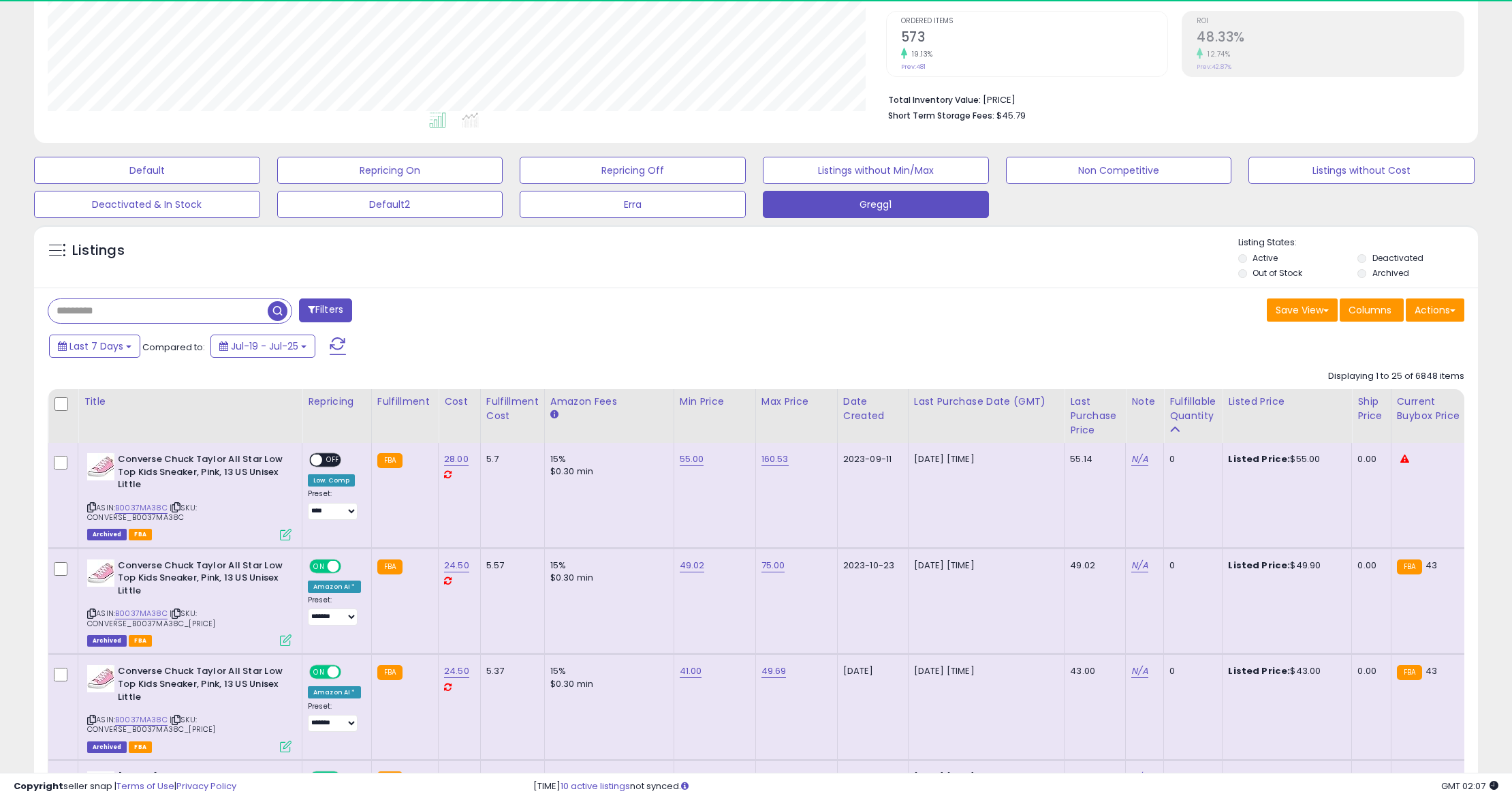 scroll, scrollTop: 681151, scrollLeft: 680243, axis: both 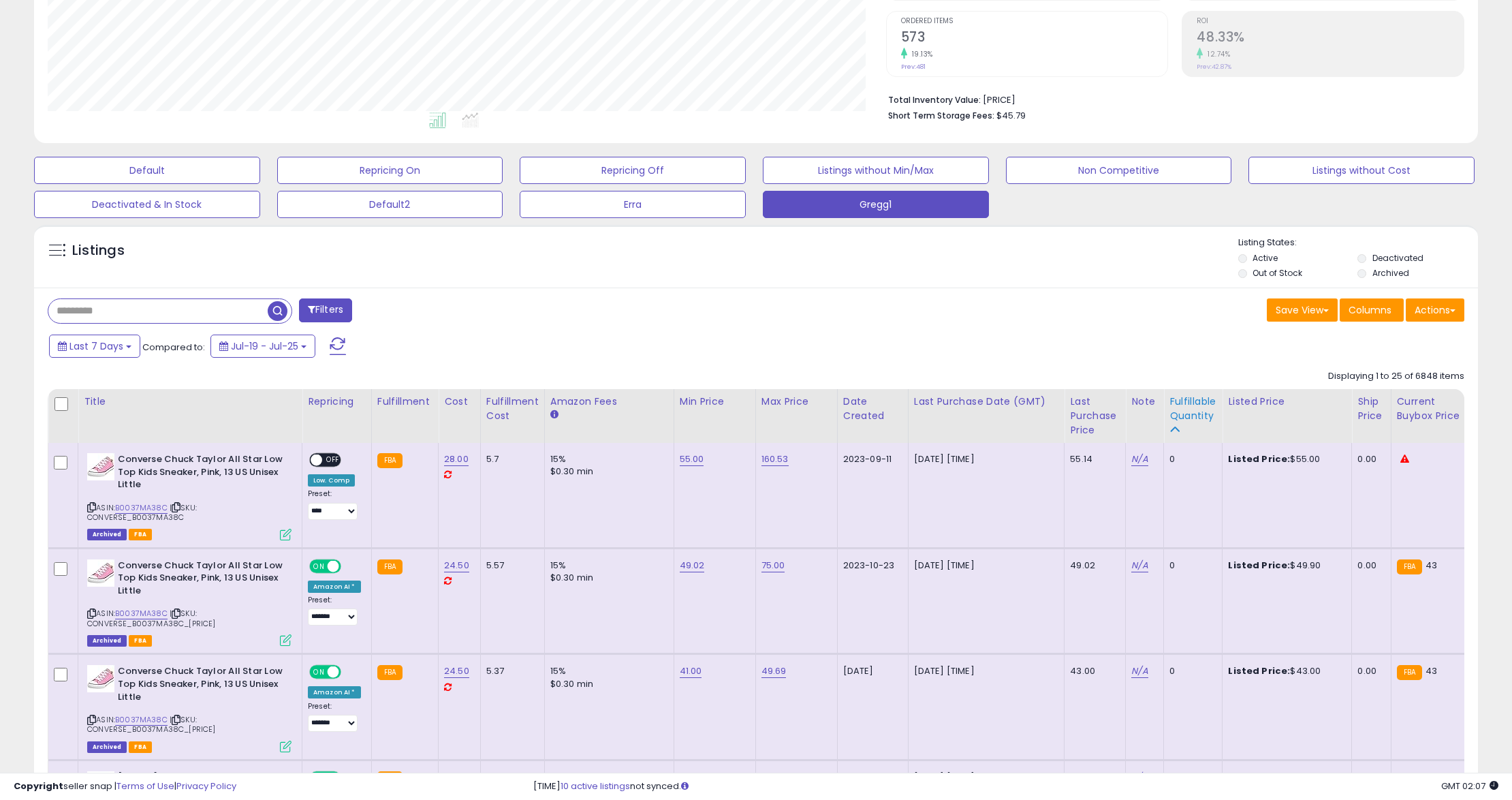 click on "Fulfillable Quantity" at bounding box center (1193, 409) 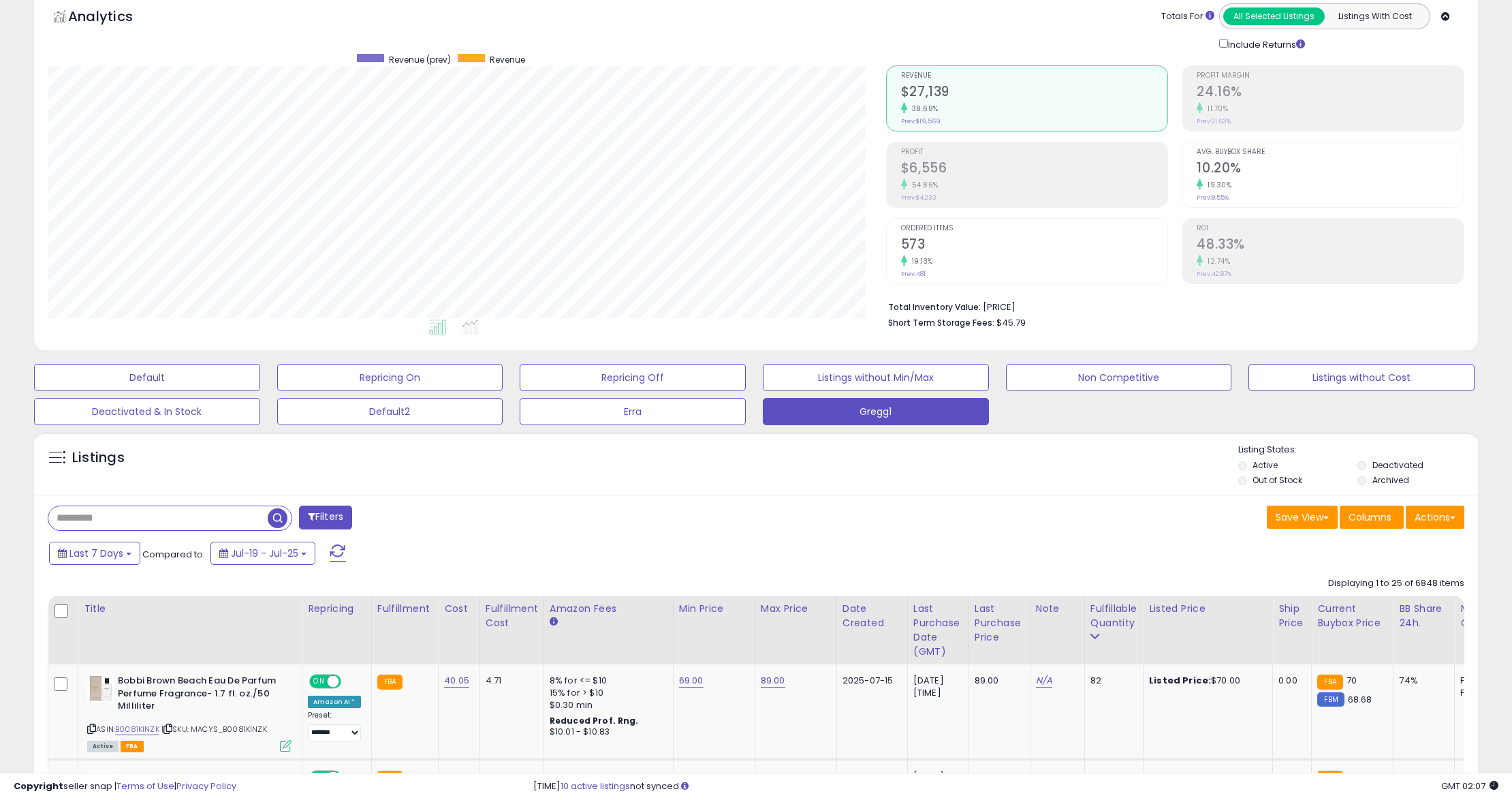 scroll, scrollTop: 273, scrollLeft: 0, axis: vertical 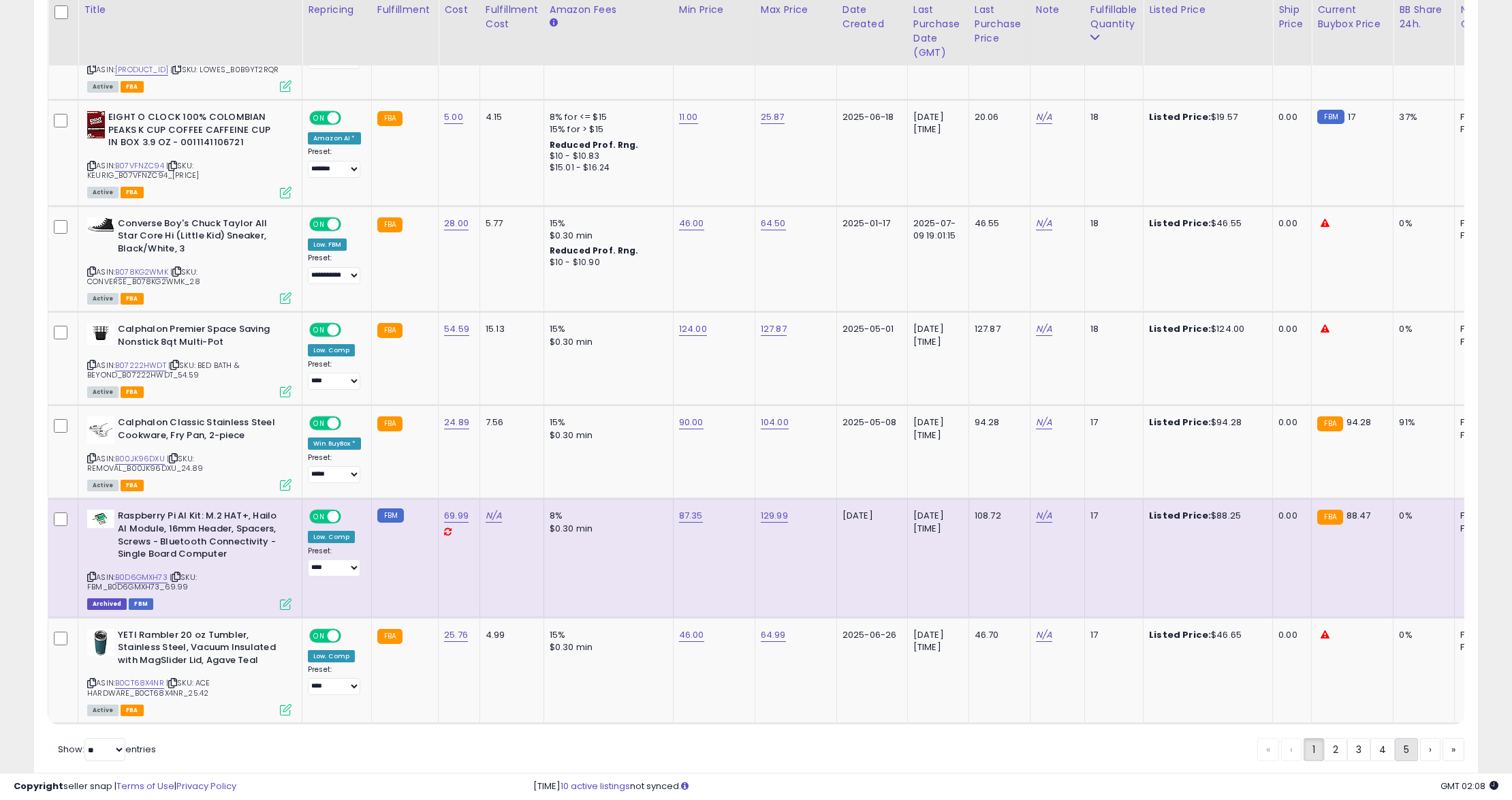 click on "5" 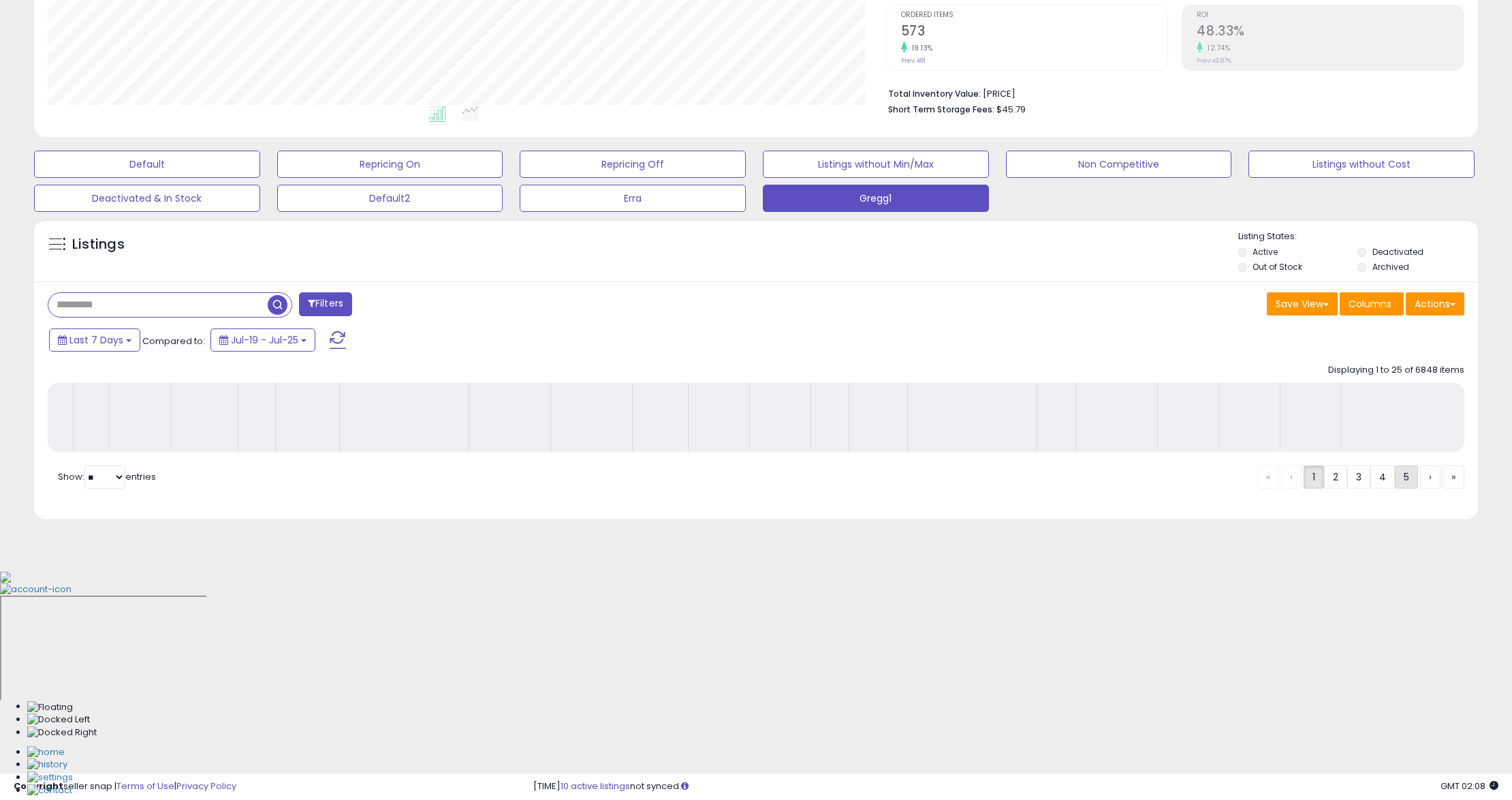 scroll, scrollTop: 65, scrollLeft: 0, axis: vertical 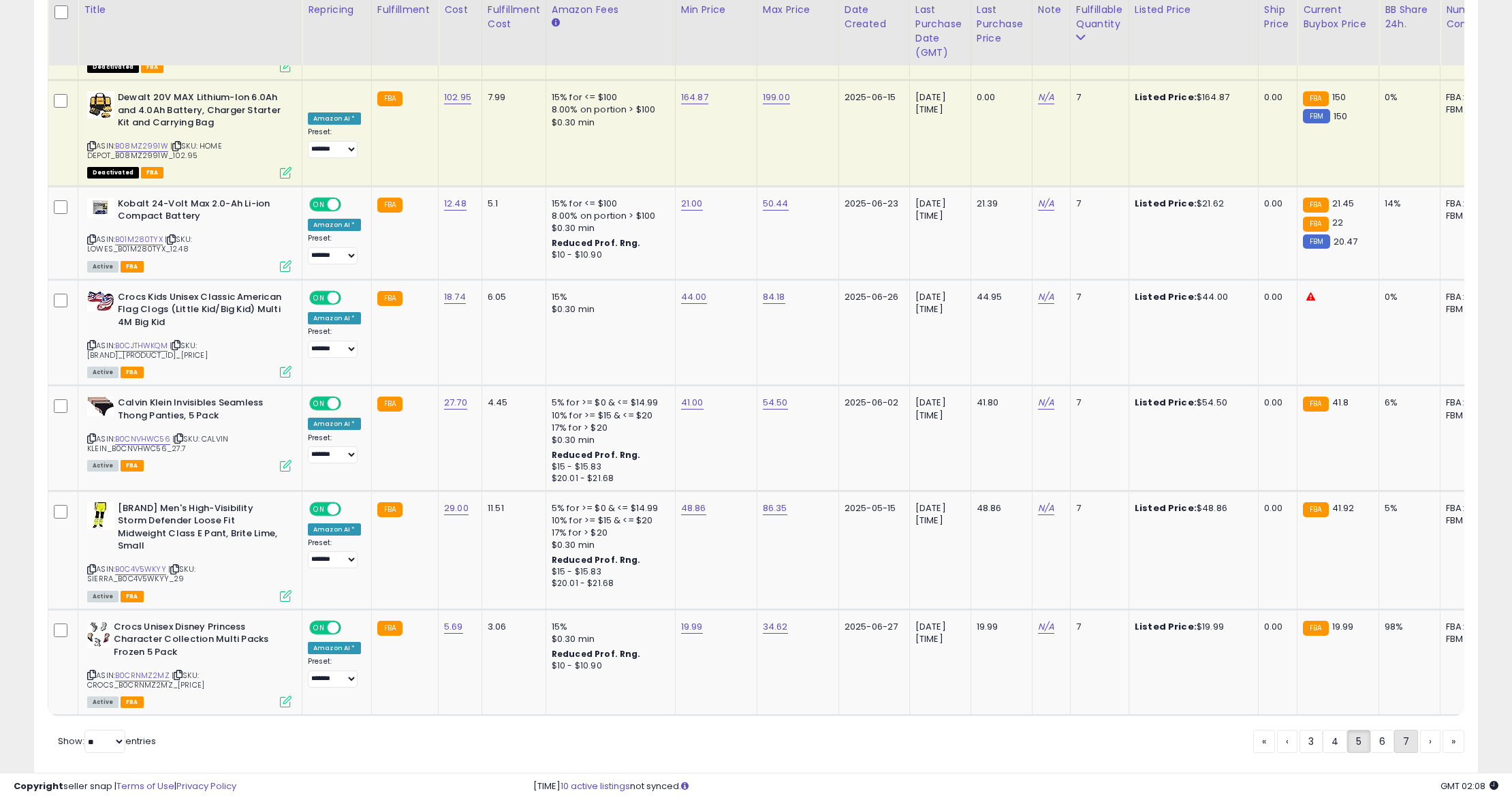 click on "7" 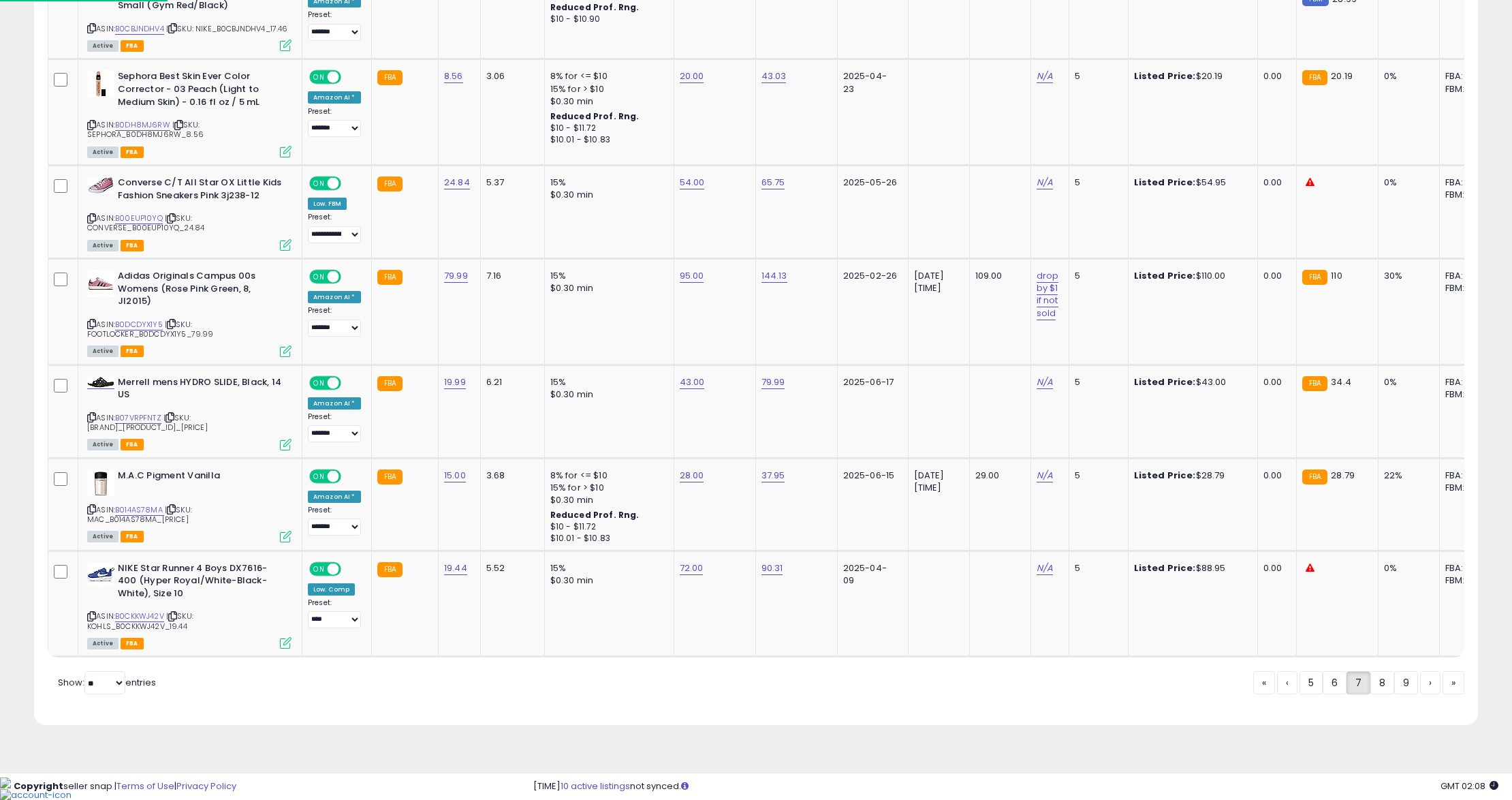 scroll, scrollTop: 65, scrollLeft: 0, axis: vertical 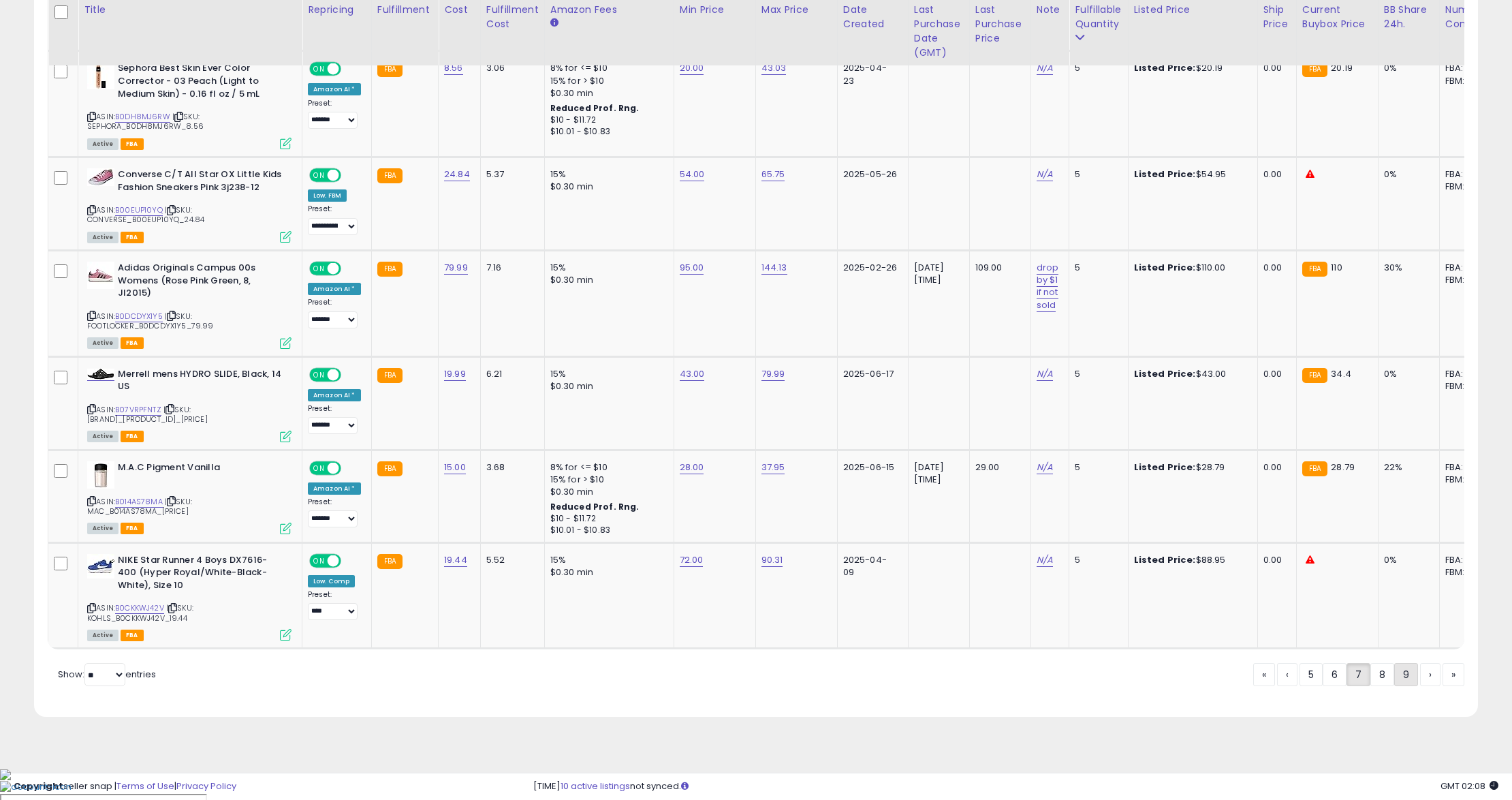 click on "9" 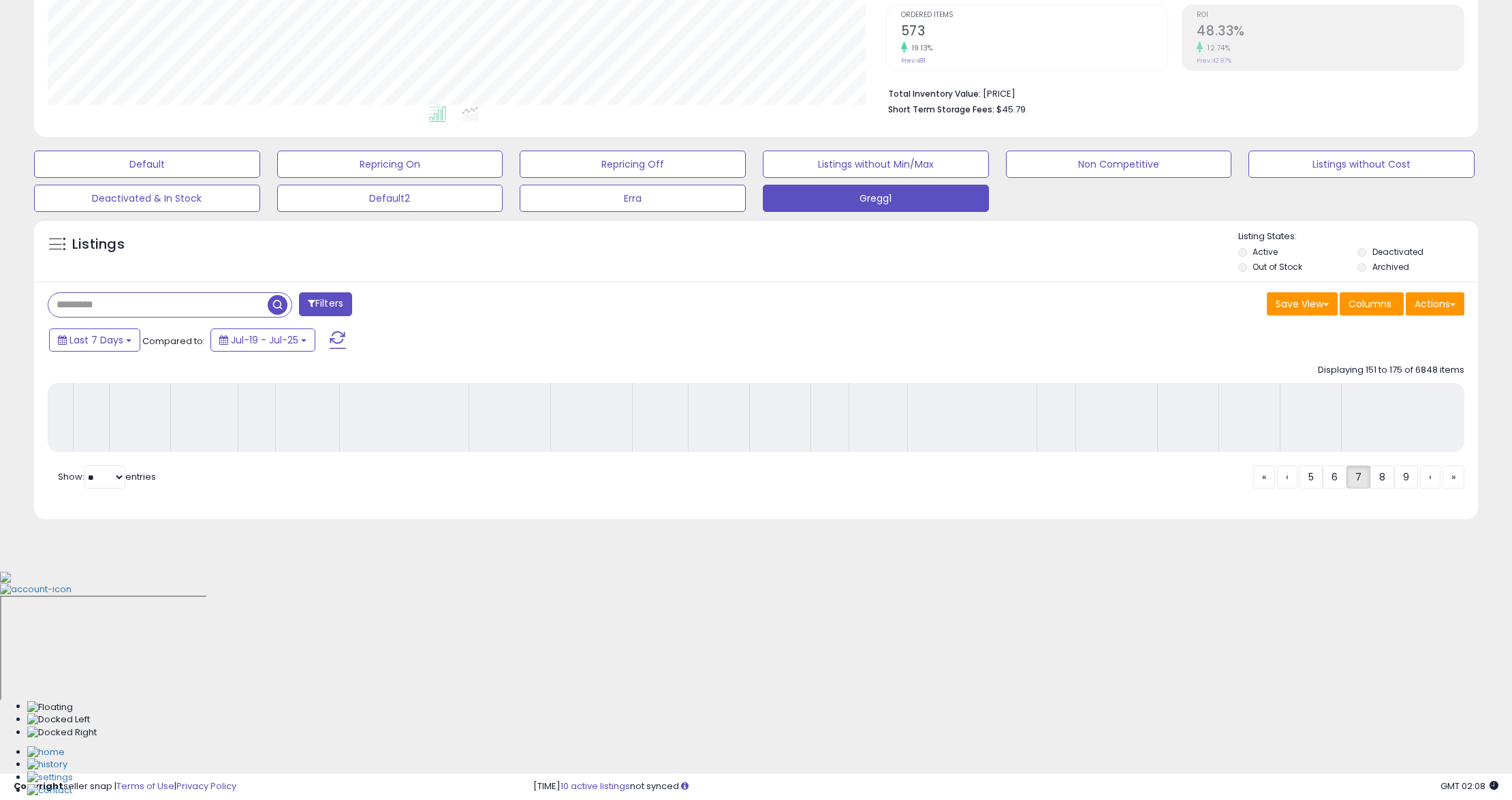 scroll, scrollTop: 65, scrollLeft: 0, axis: vertical 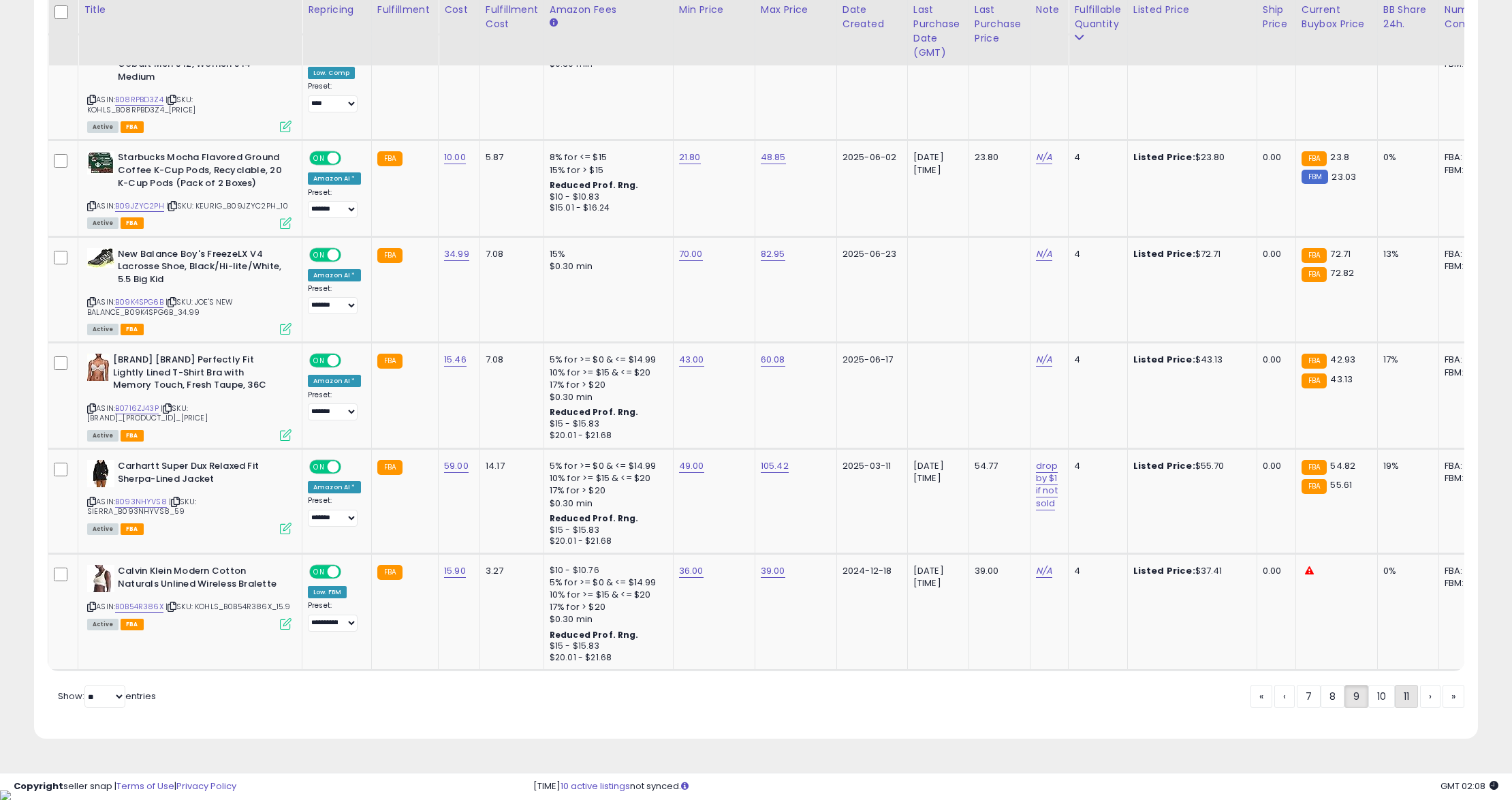 click on "11" 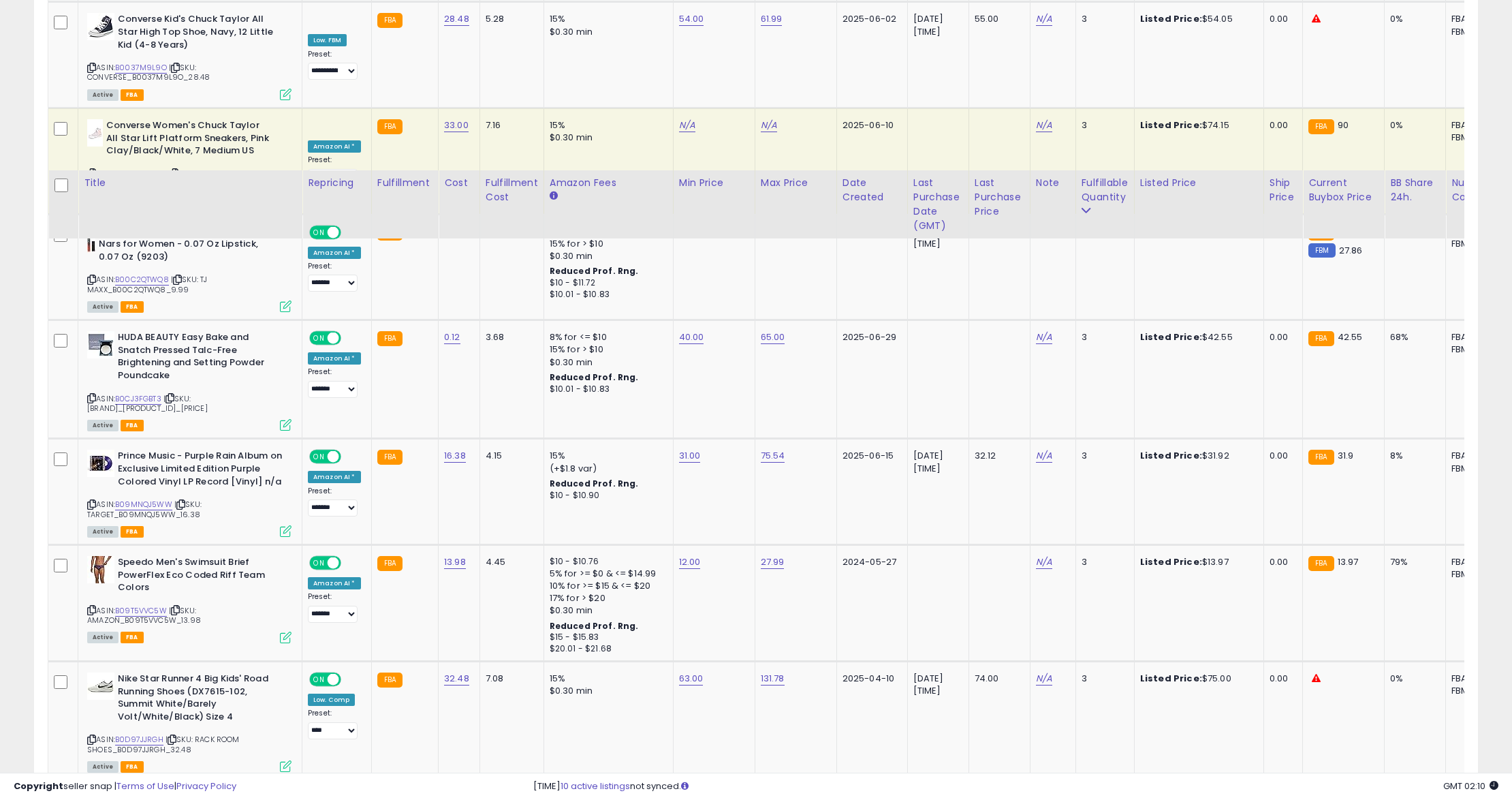 scroll, scrollTop: 2735, scrollLeft: 0, axis: vertical 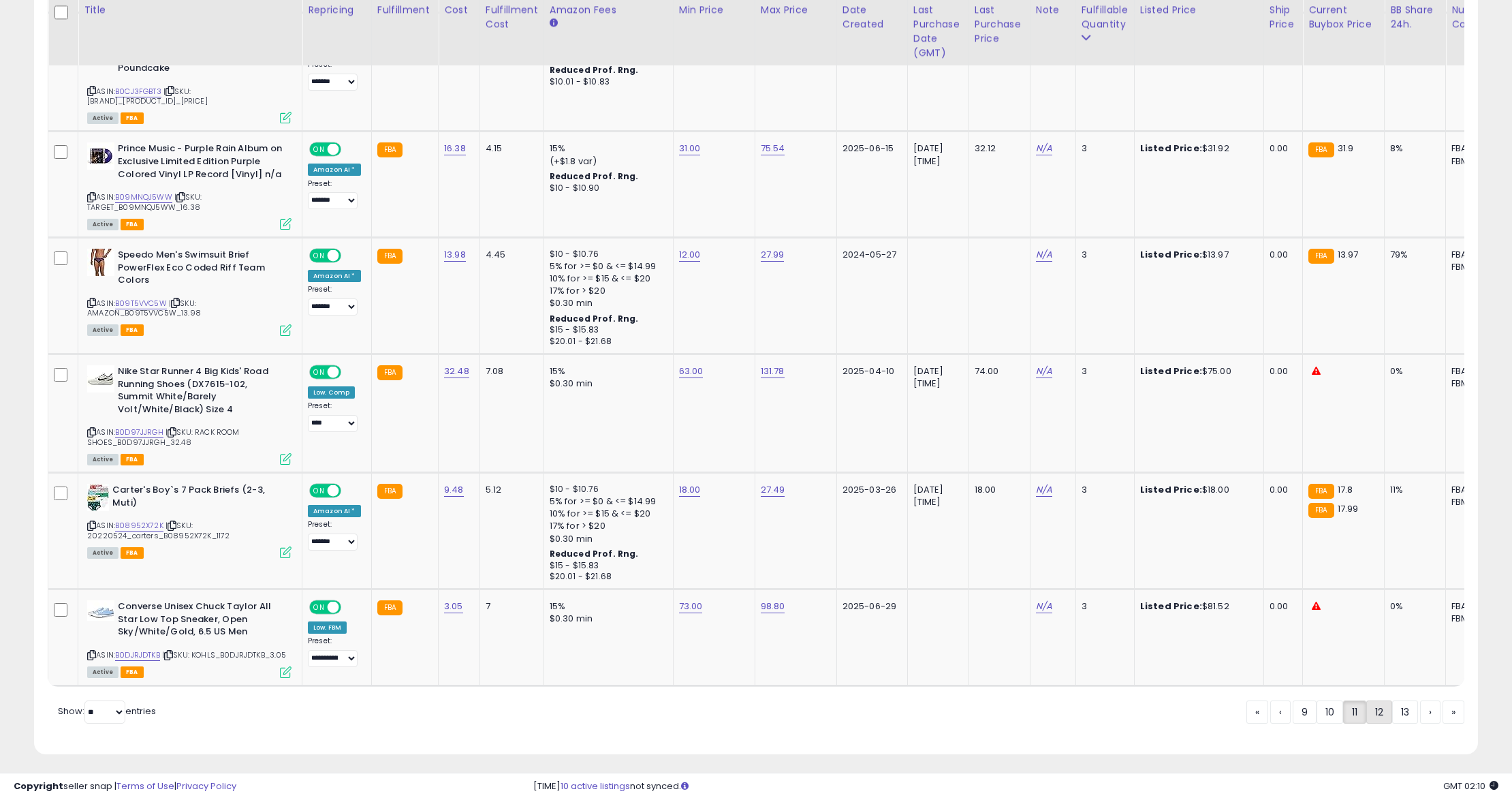 click on "12" 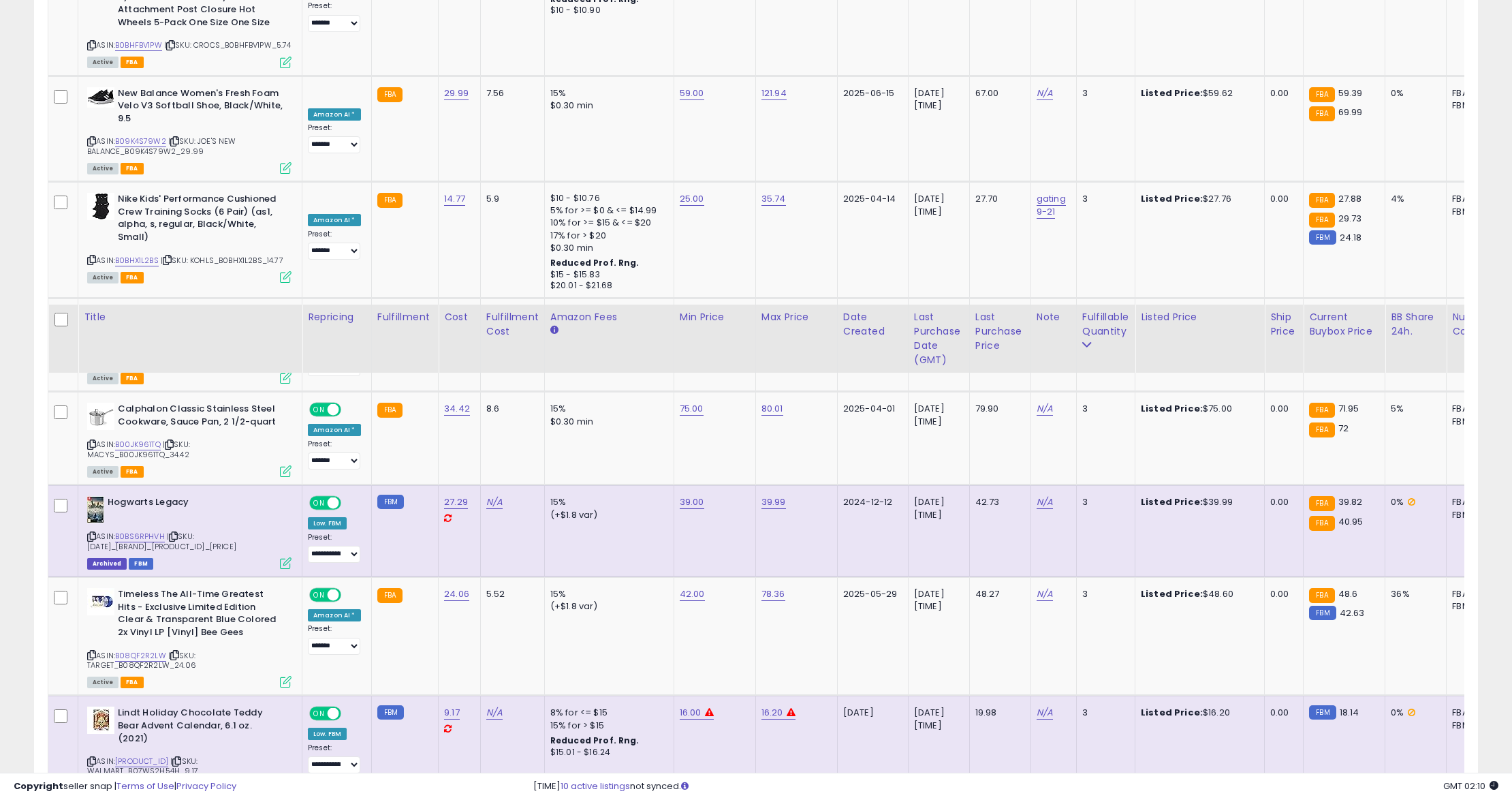 scroll, scrollTop: 2181, scrollLeft: 0, axis: vertical 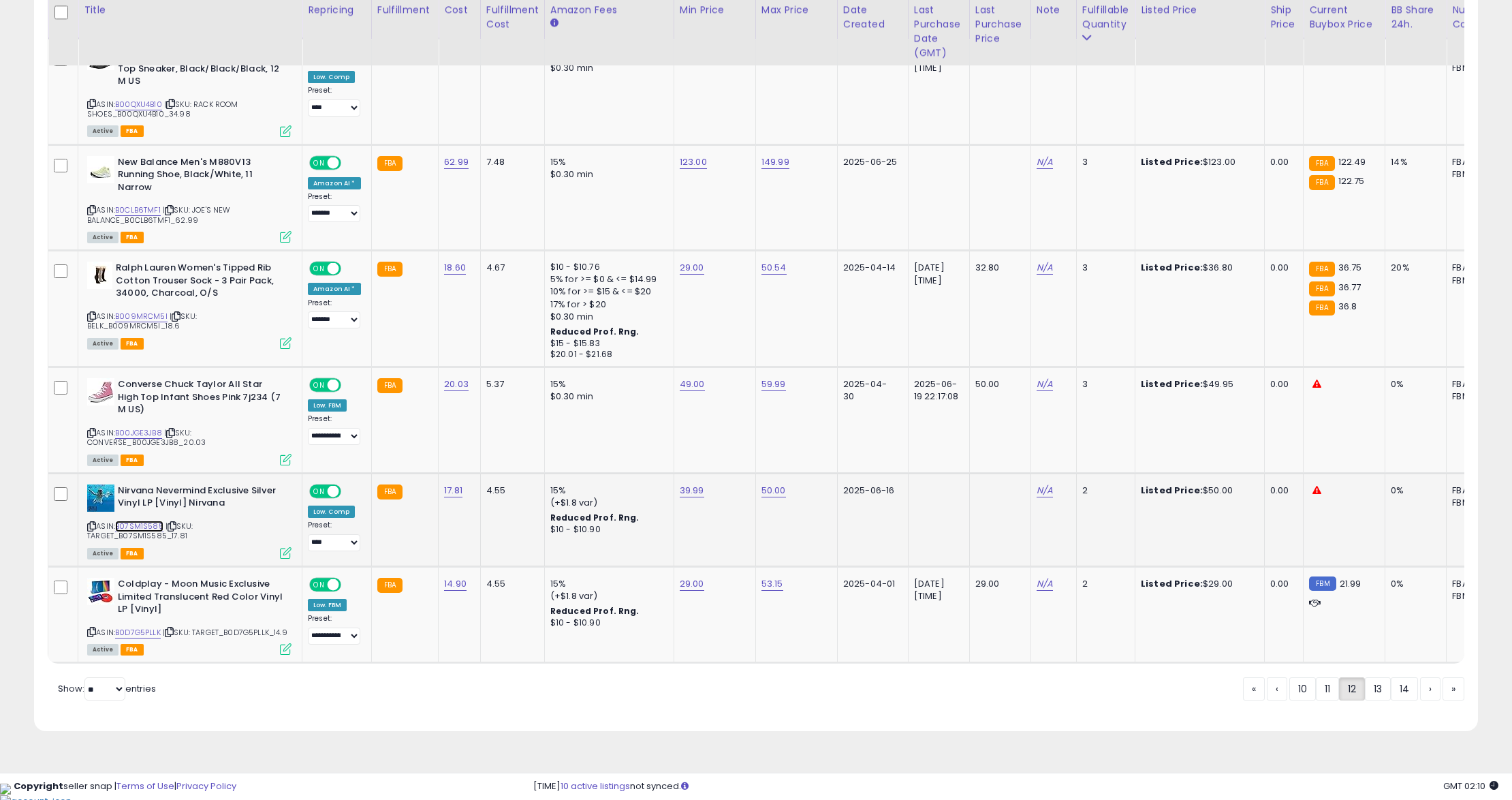 click on "B07SM1S585" at bounding box center [139, 526] 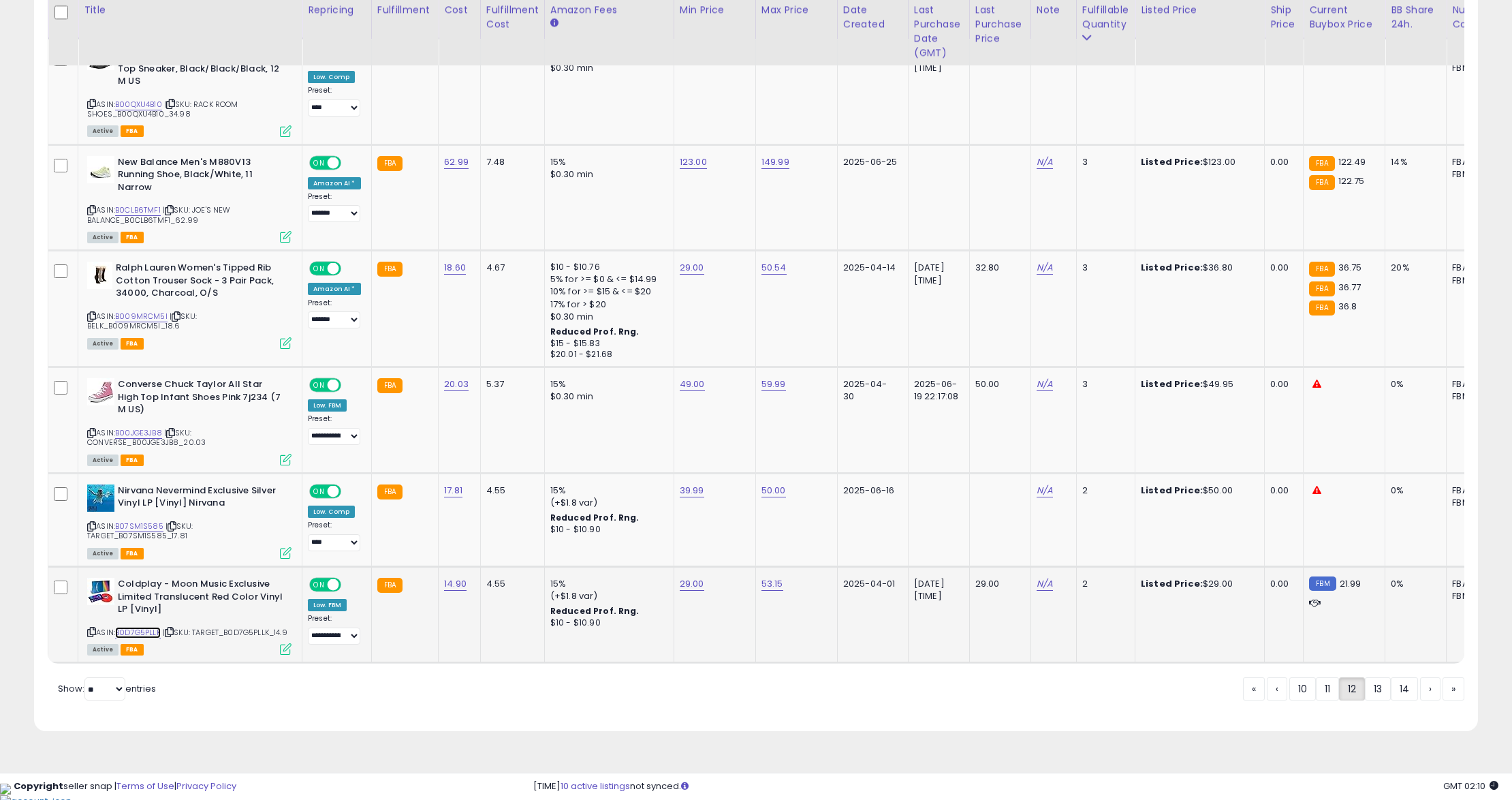 click on "B0D7G5PLLK" at bounding box center (138, 632) 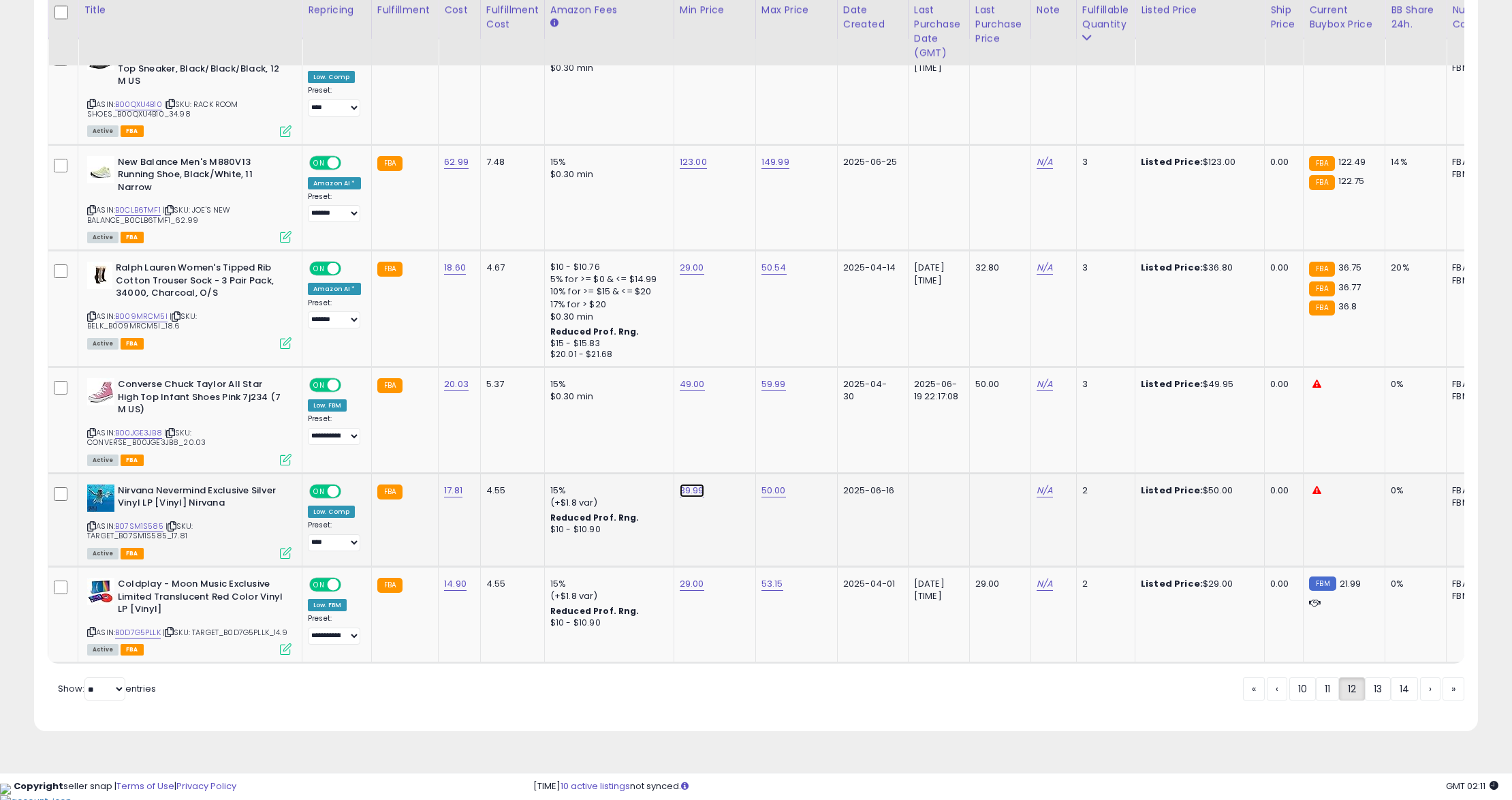 click on "39.99" at bounding box center [692, -1890] 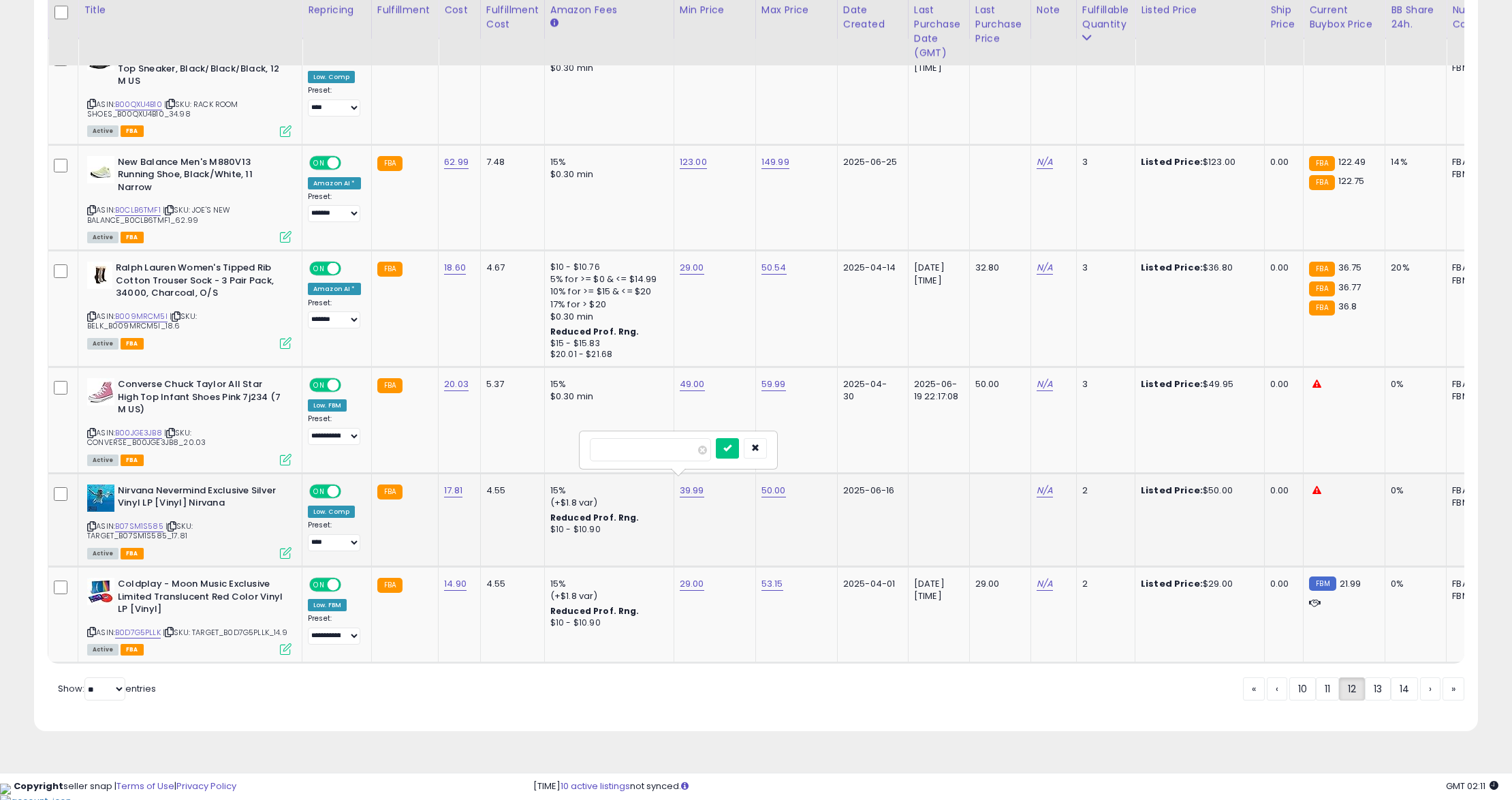 drag, startPoint x: 603, startPoint y: 450, endPoint x: 711, endPoint y: 473, distance: 110.42192 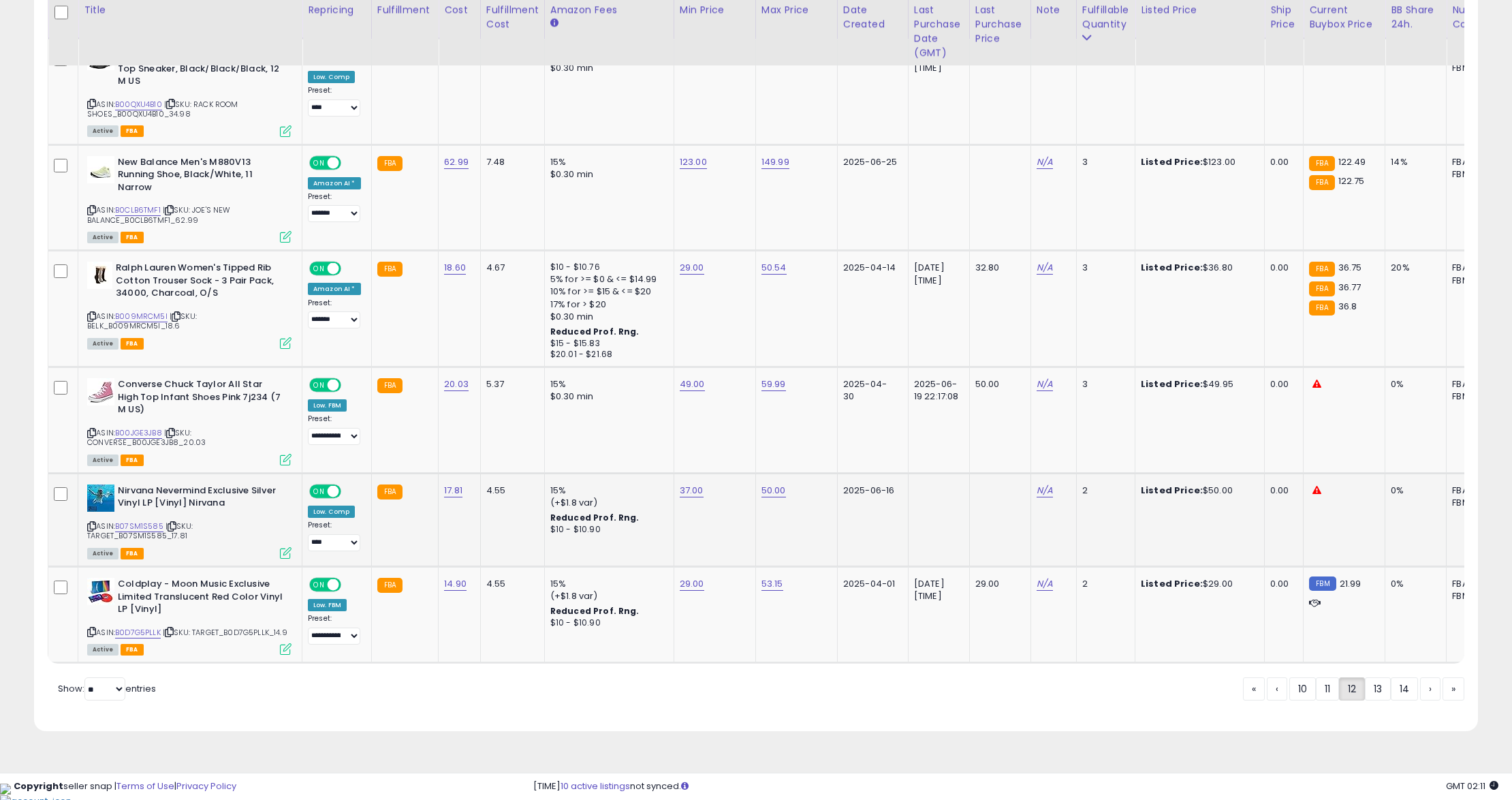 click on "**********" at bounding box center (334, 536) 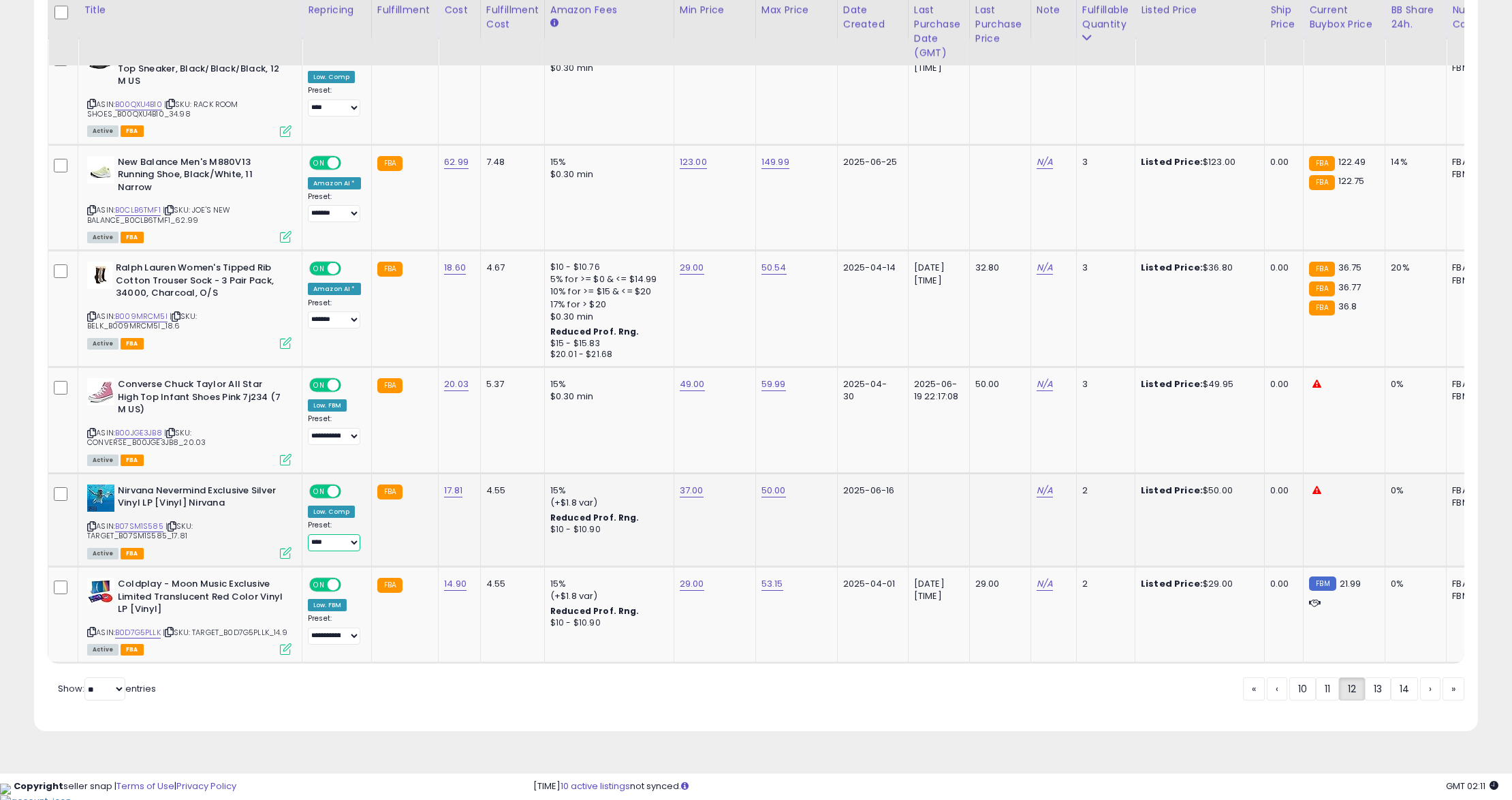 click on "**********" at bounding box center [334, 542] 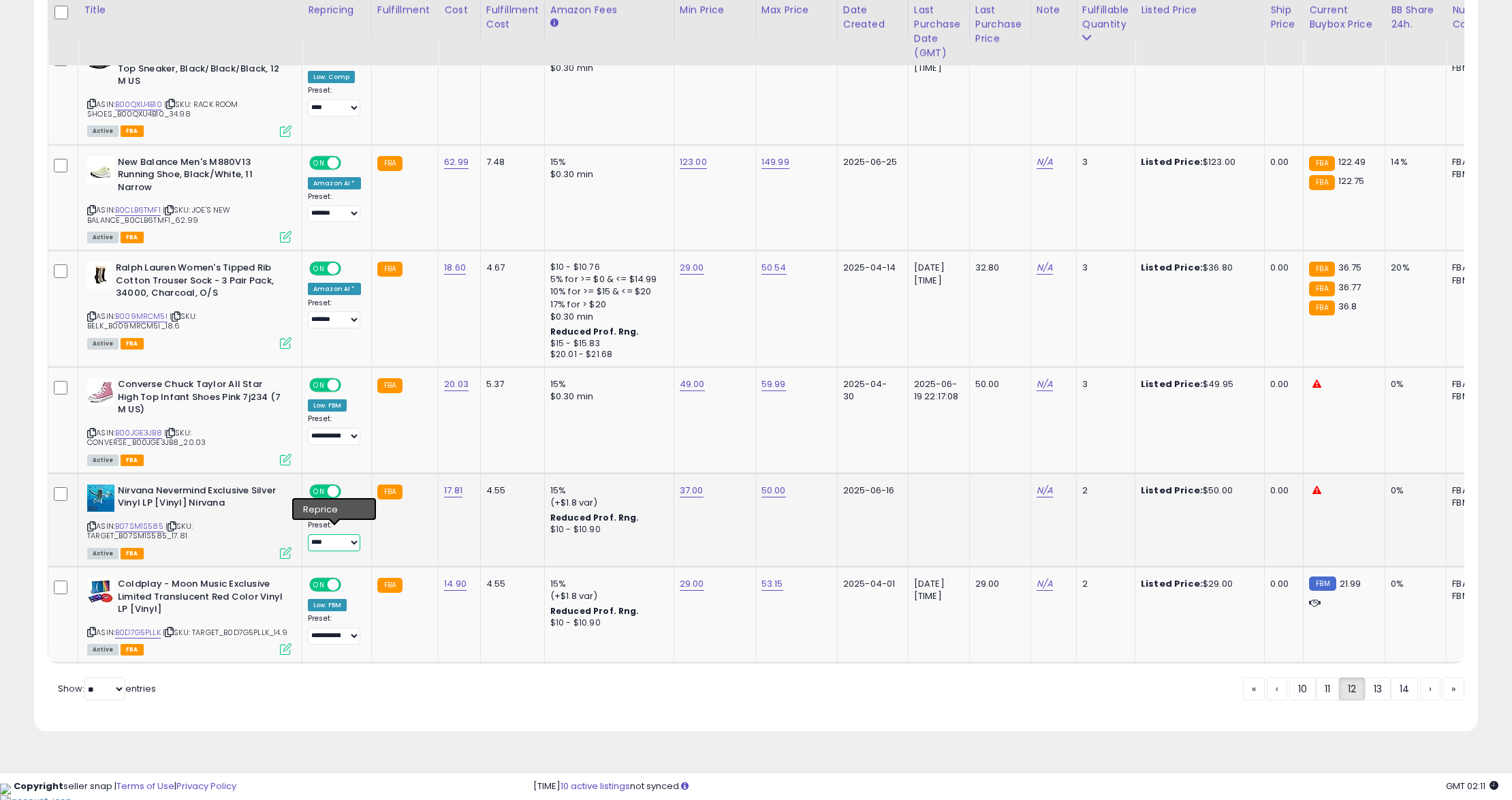 select on "**********" 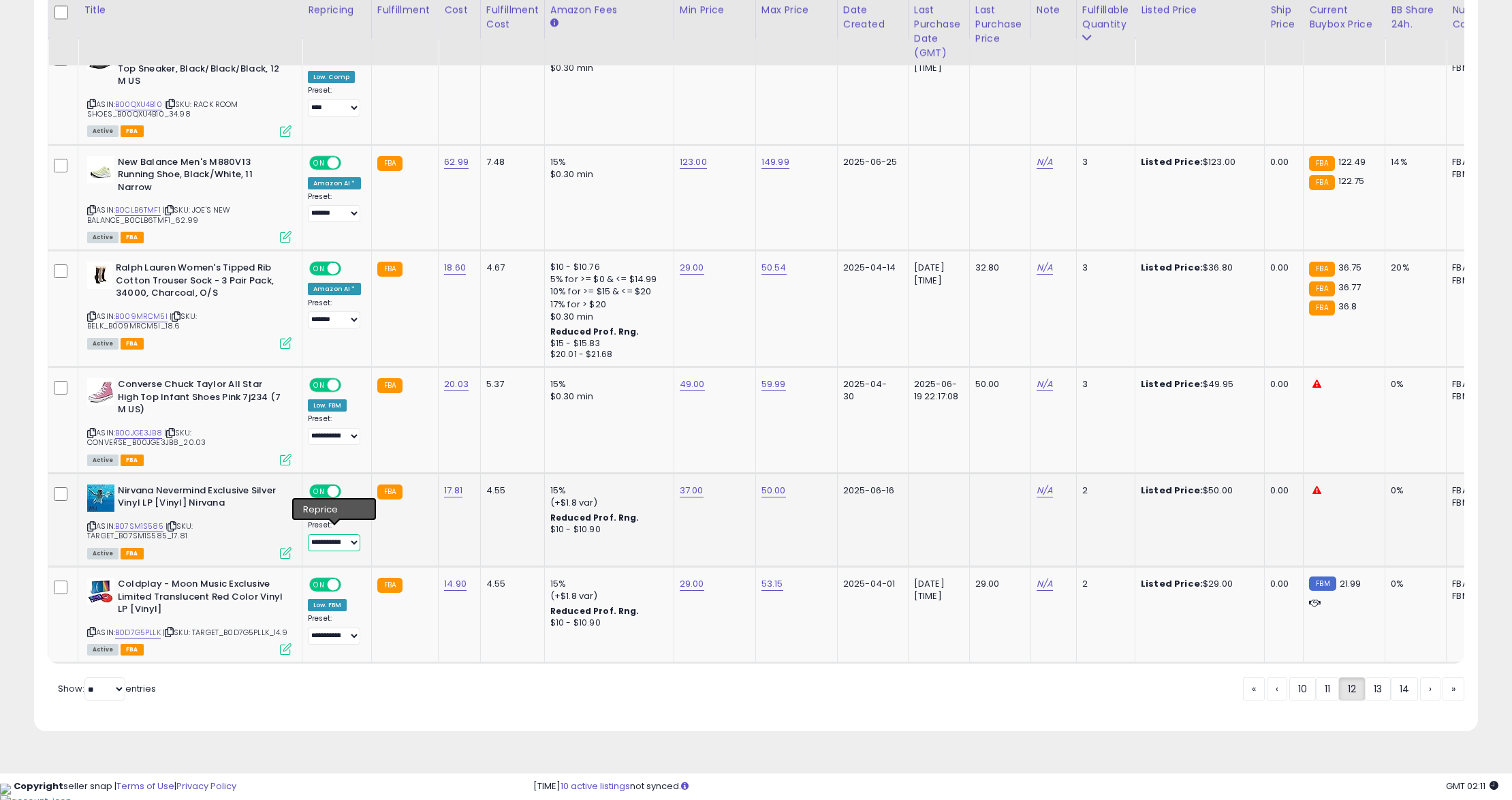 click on "**********" at bounding box center [334, 542] 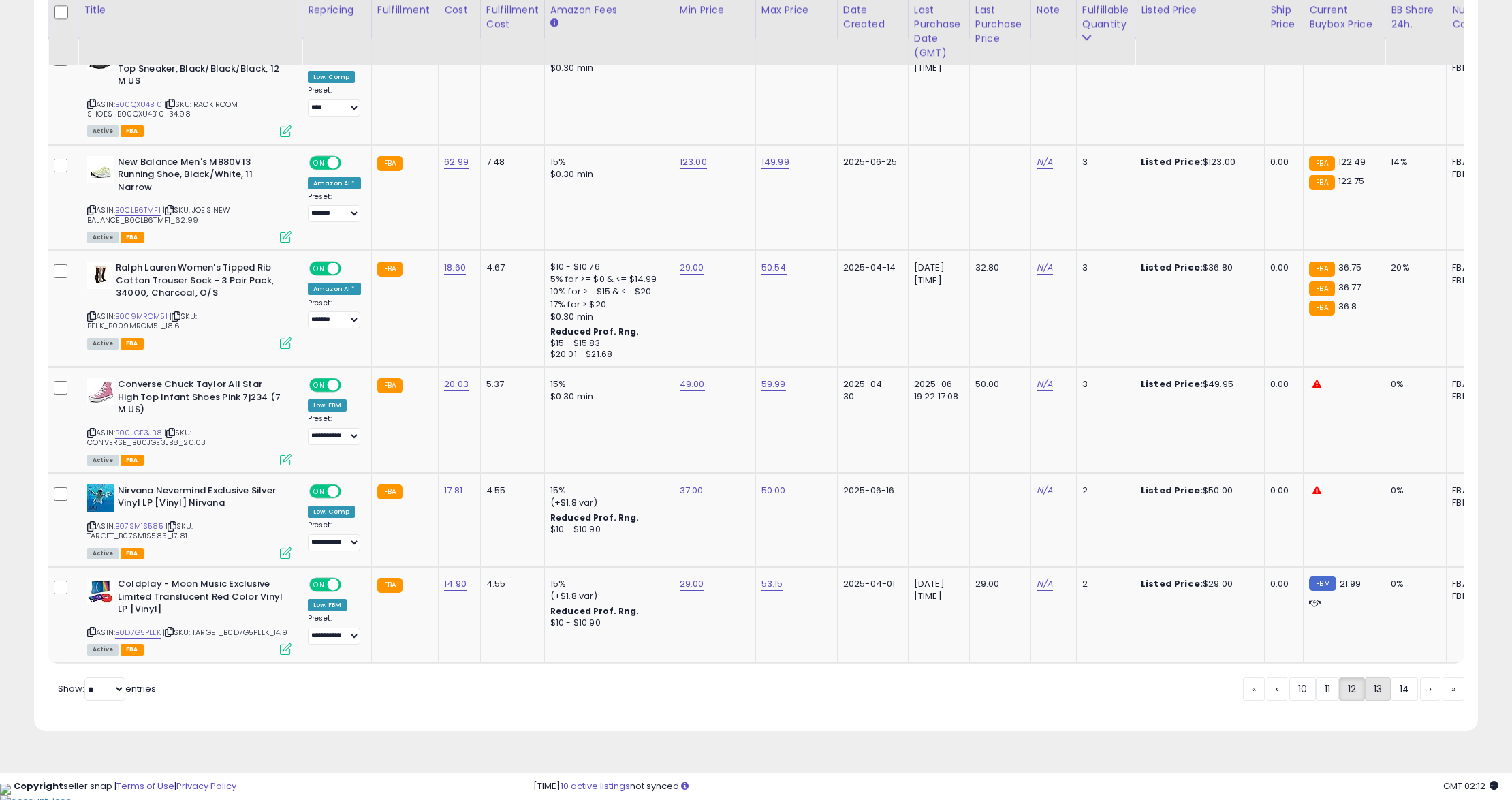 click on "13" 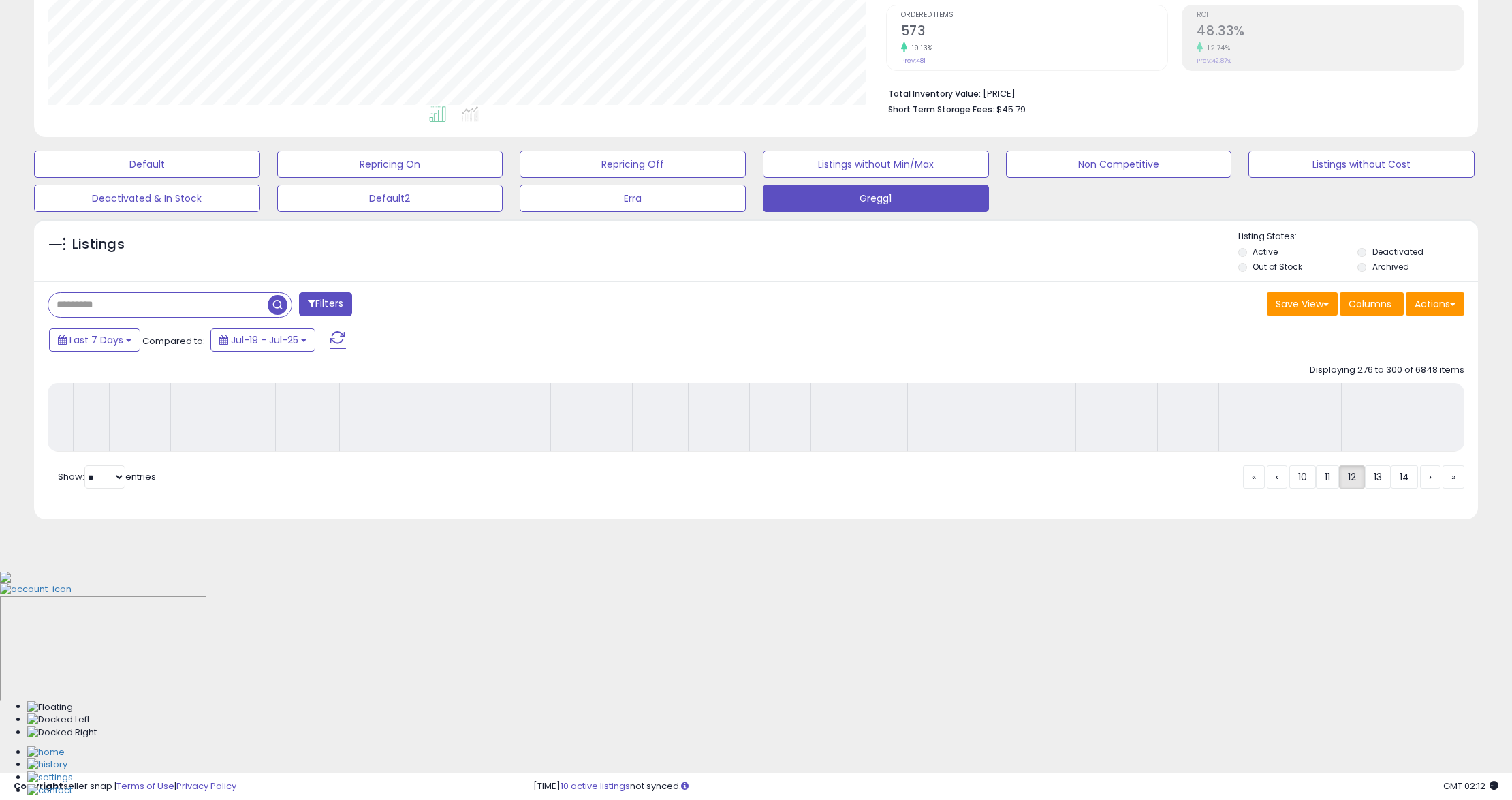 scroll, scrollTop: 65, scrollLeft: 0, axis: vertical 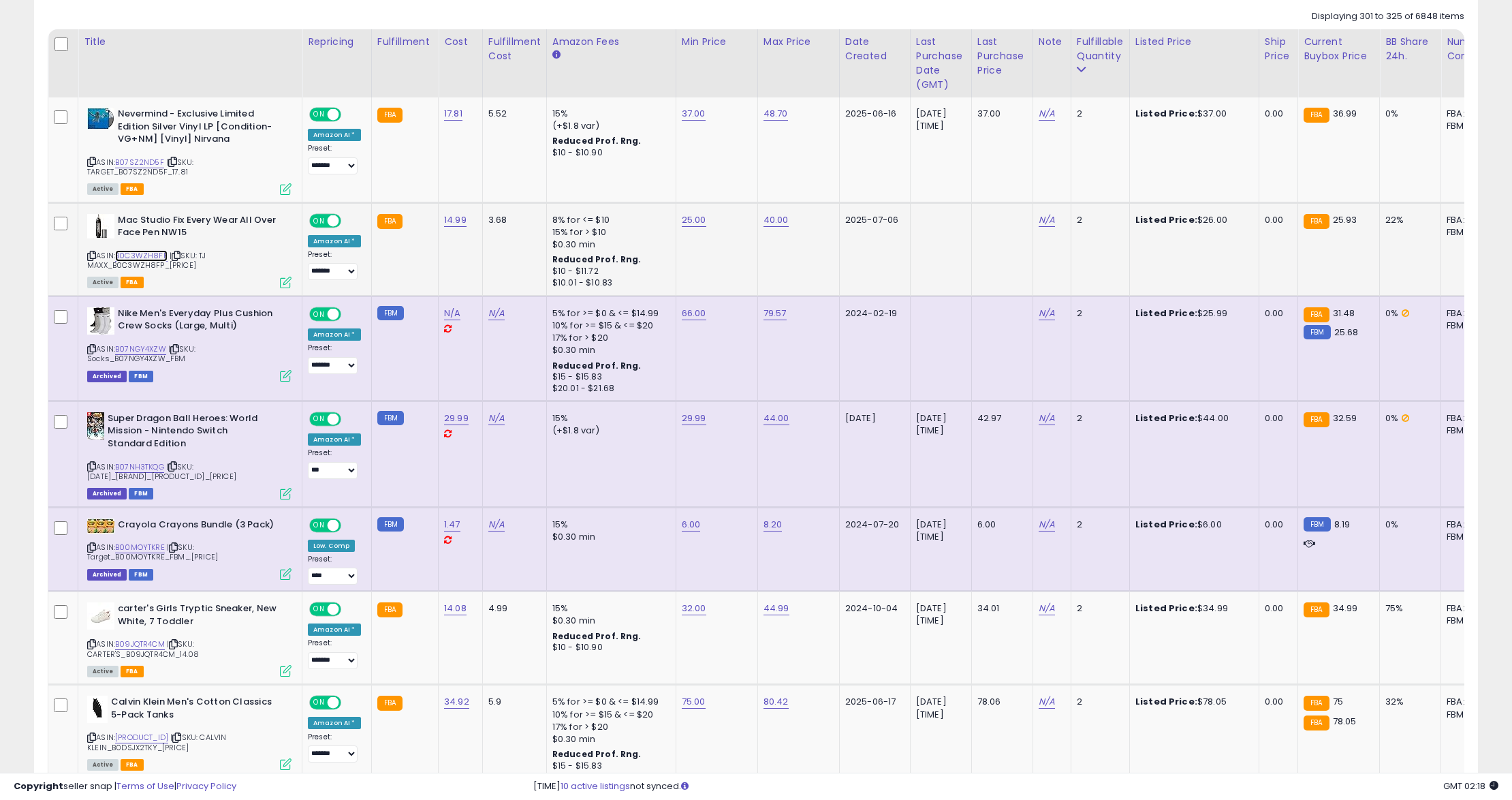 click on "B0C3WZH8FP" at bounding box center (141, 256) 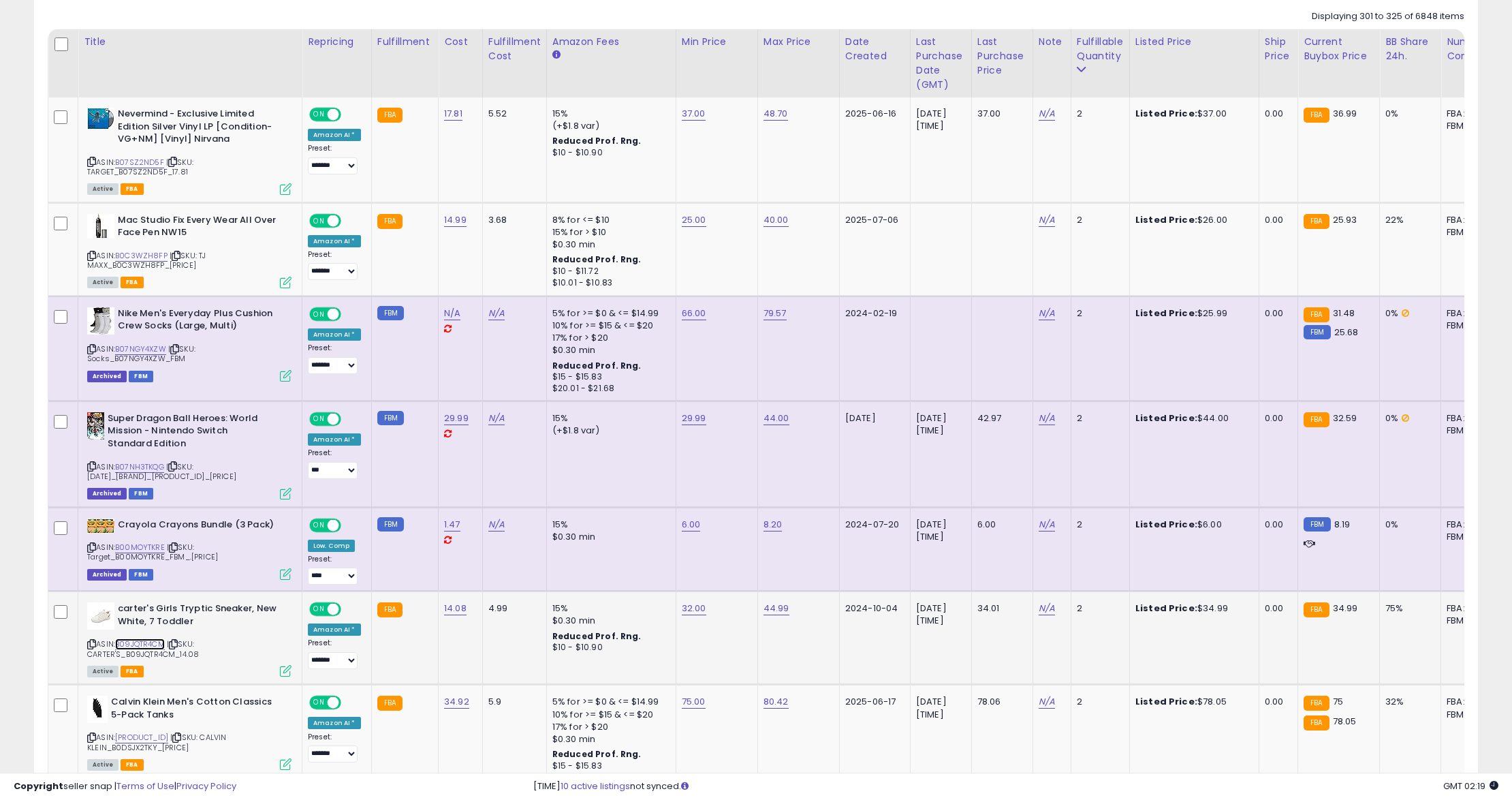 click on "B09JQTR4CM" at bounding box center [140, 644] 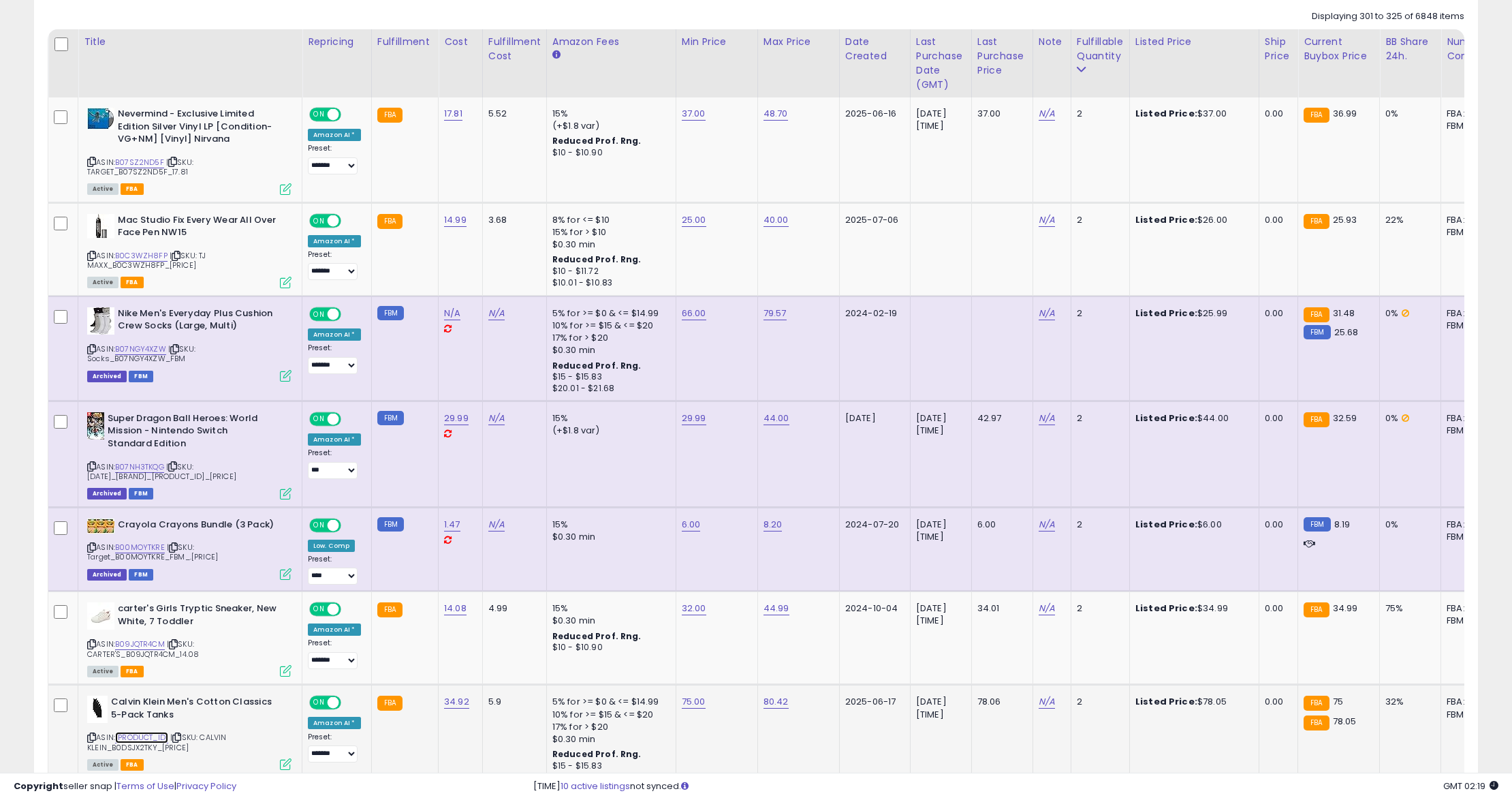 click on "[PRODUCT_ID]" at bounding box center (142, 737) 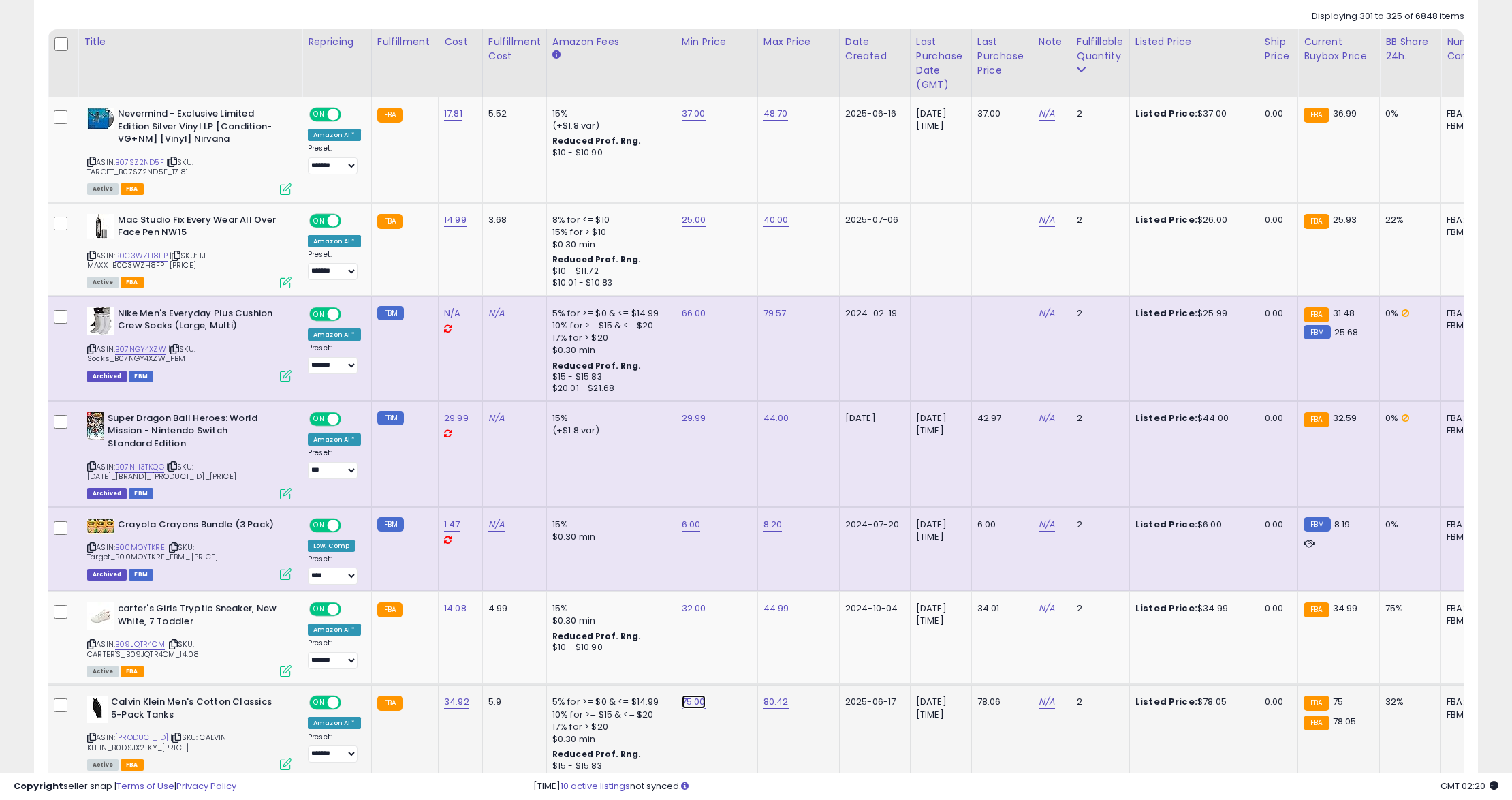 click on "75.00" at bounding box center (693, 114) 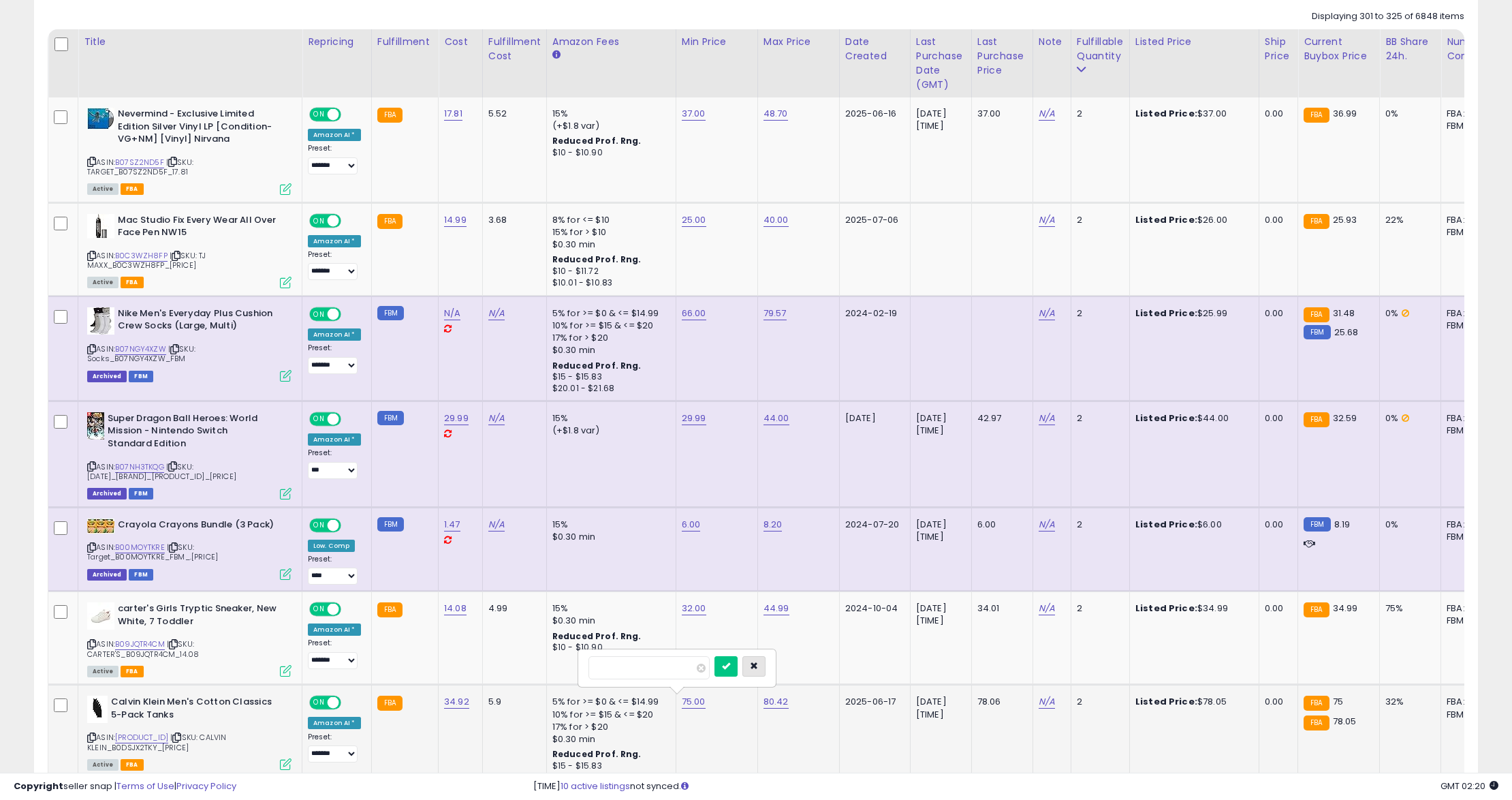 click at bounding box center [754, 666] 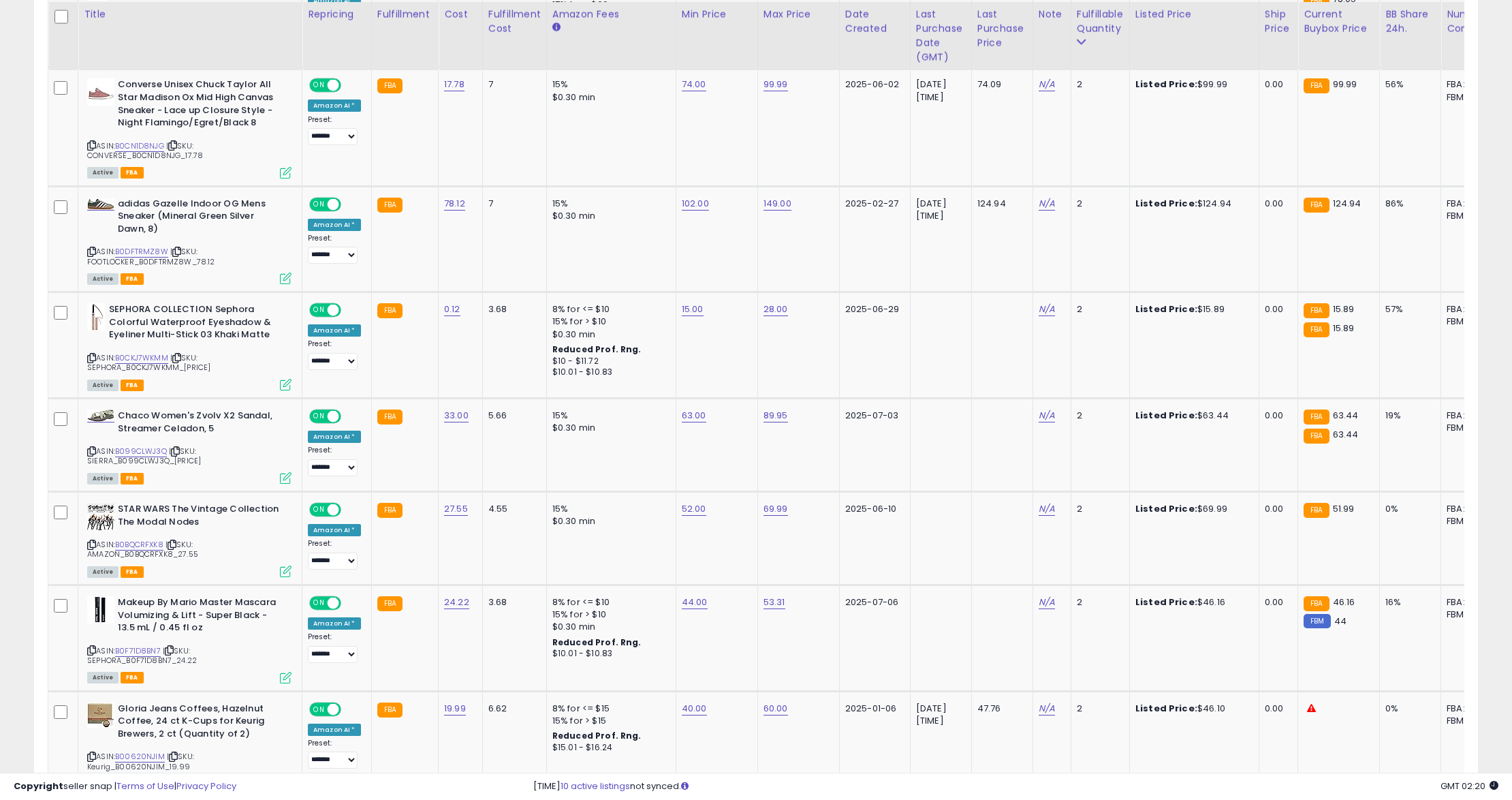 scroll, scrollTop: 1359, scrollLeft: 0, axis: vertical 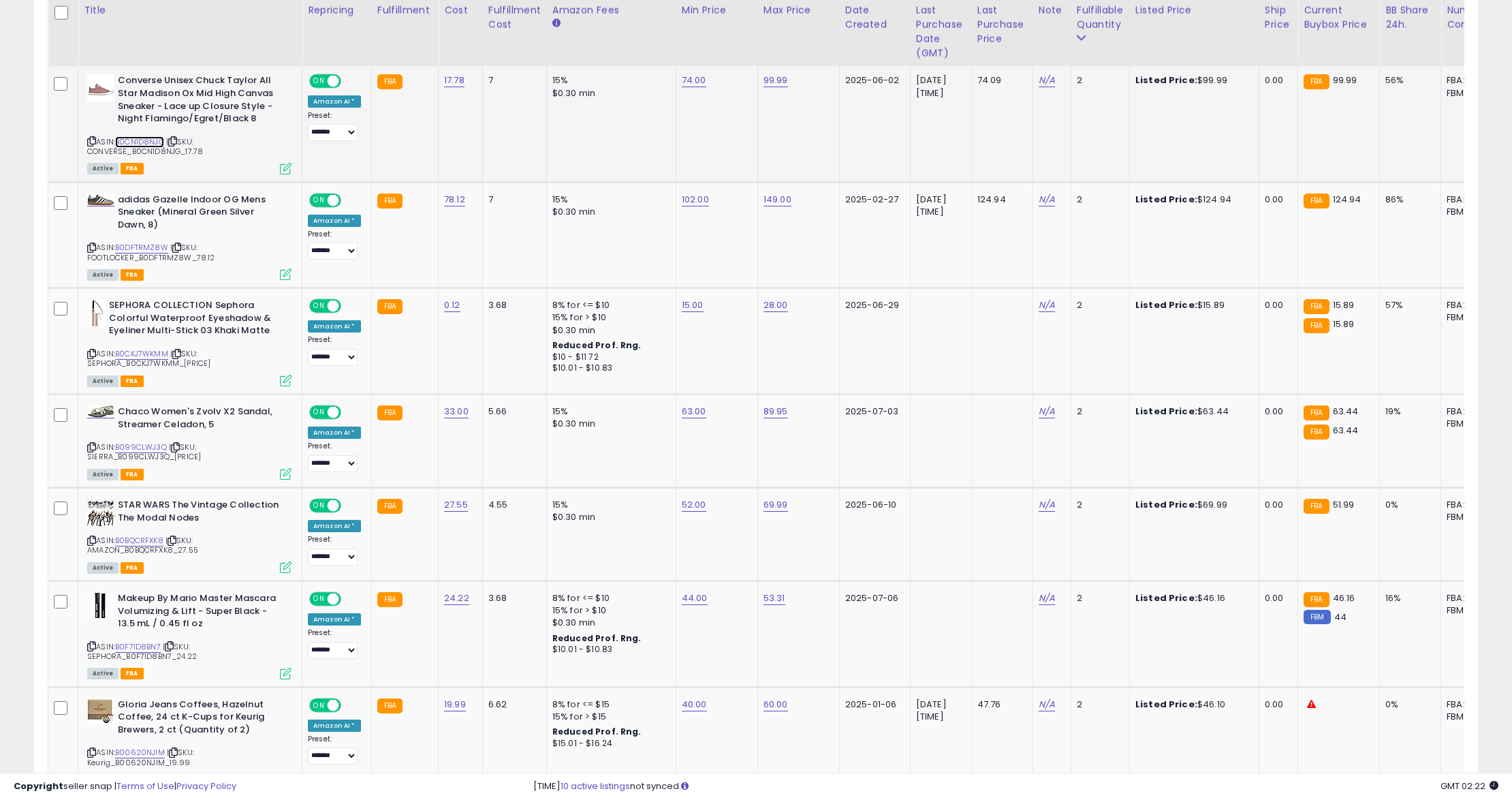 click on "B0CN1D8NJG" at bounding box center (140, 142) 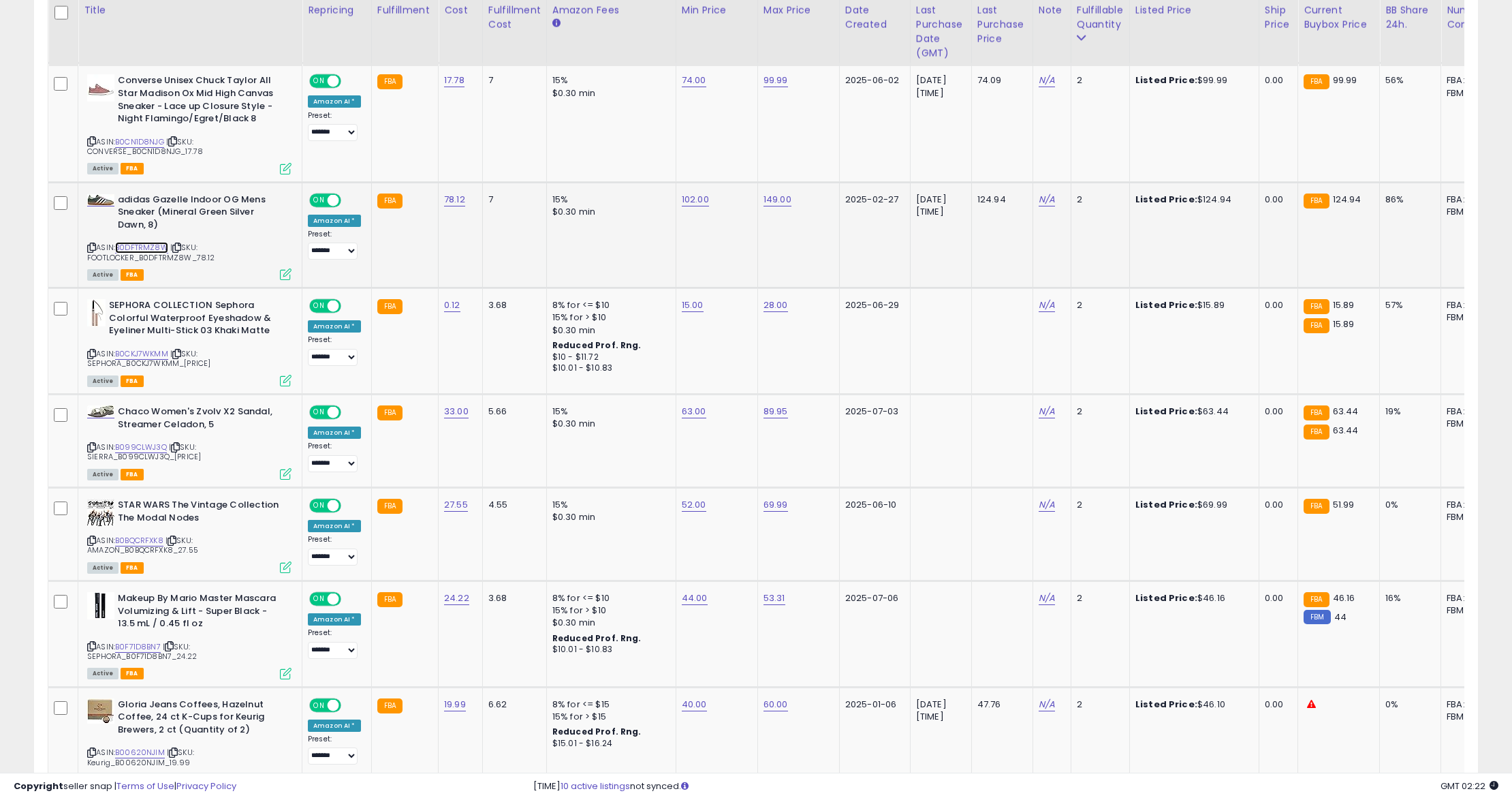 click on "B0DFTRMZ8W" at bounding box center [142, 247] 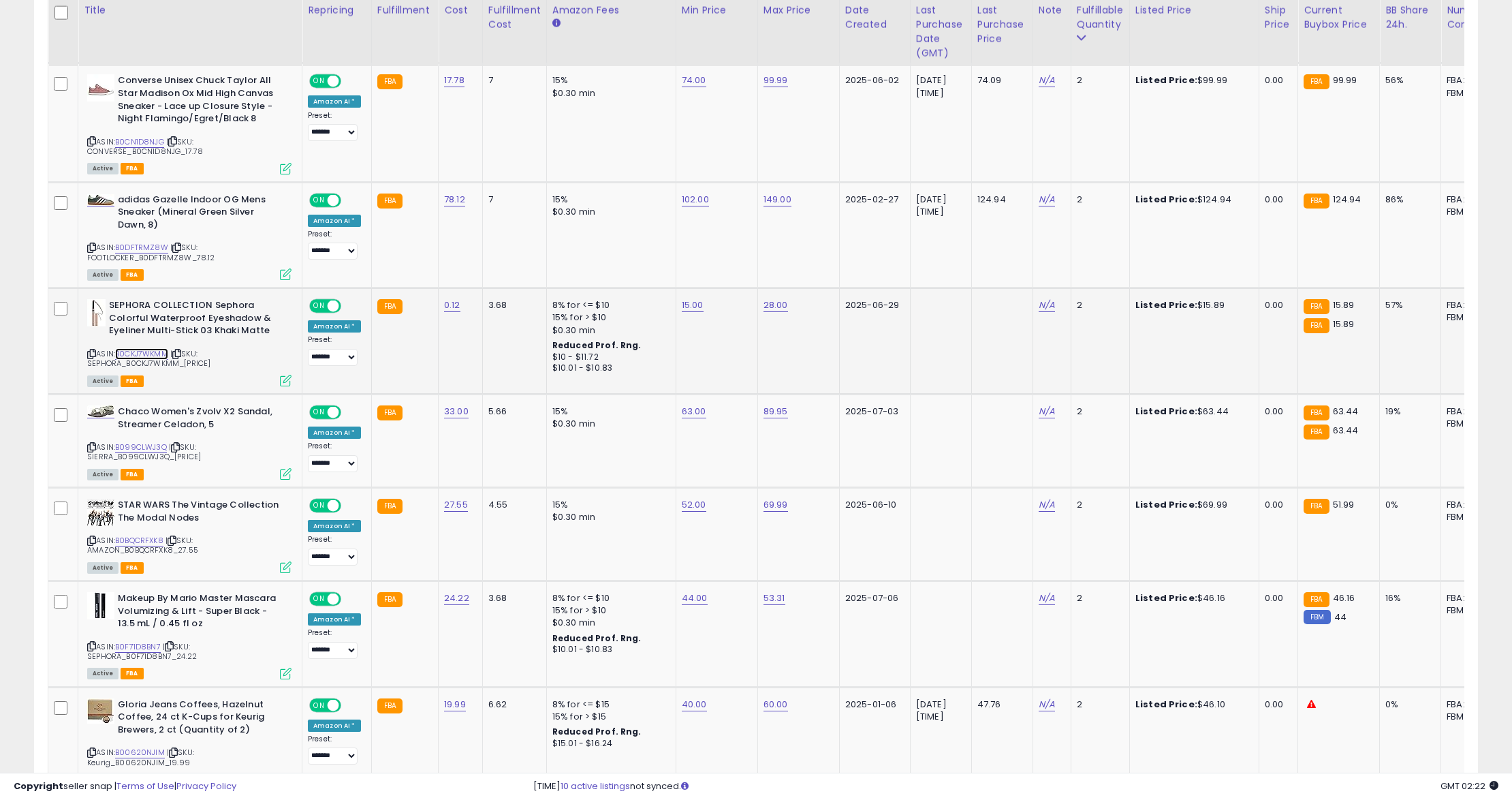click on "B0CKJ7WKMM" at bounding box center (142, 354) 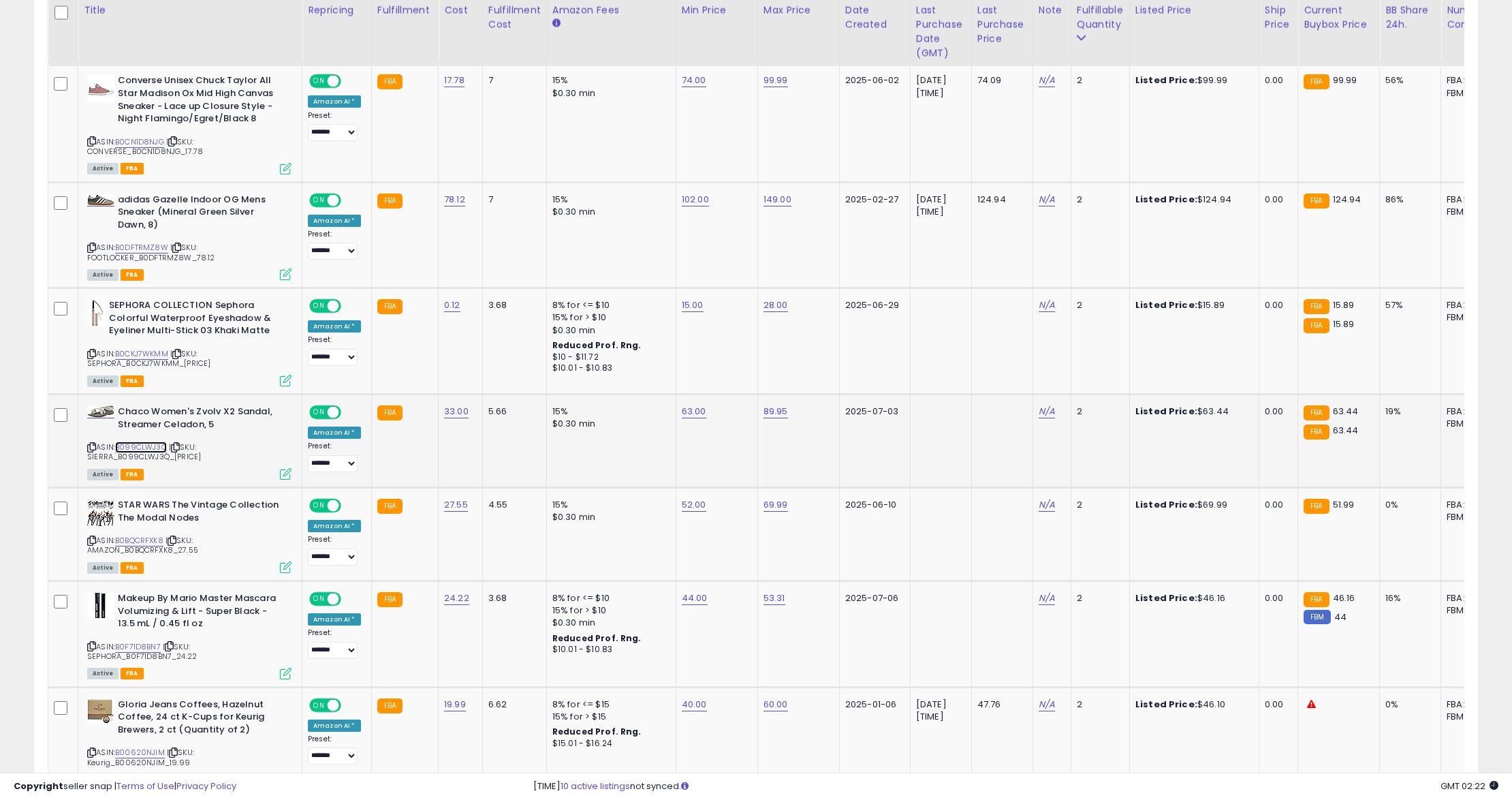 click on "B099CLWJ3Q" at bounding box center [141, 447] 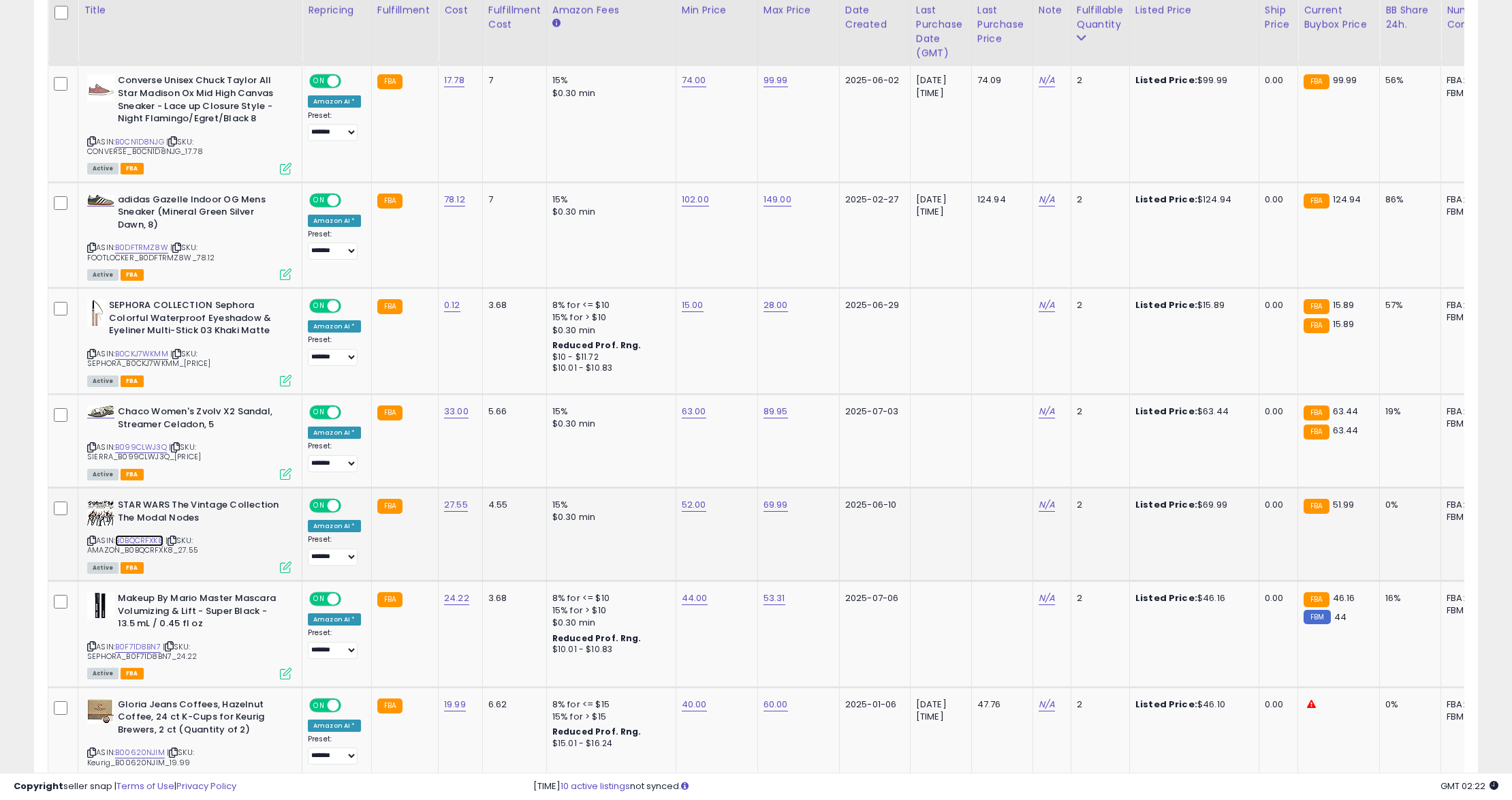 click on "B0BQCRFXK8" at bounding box center [139, 540] 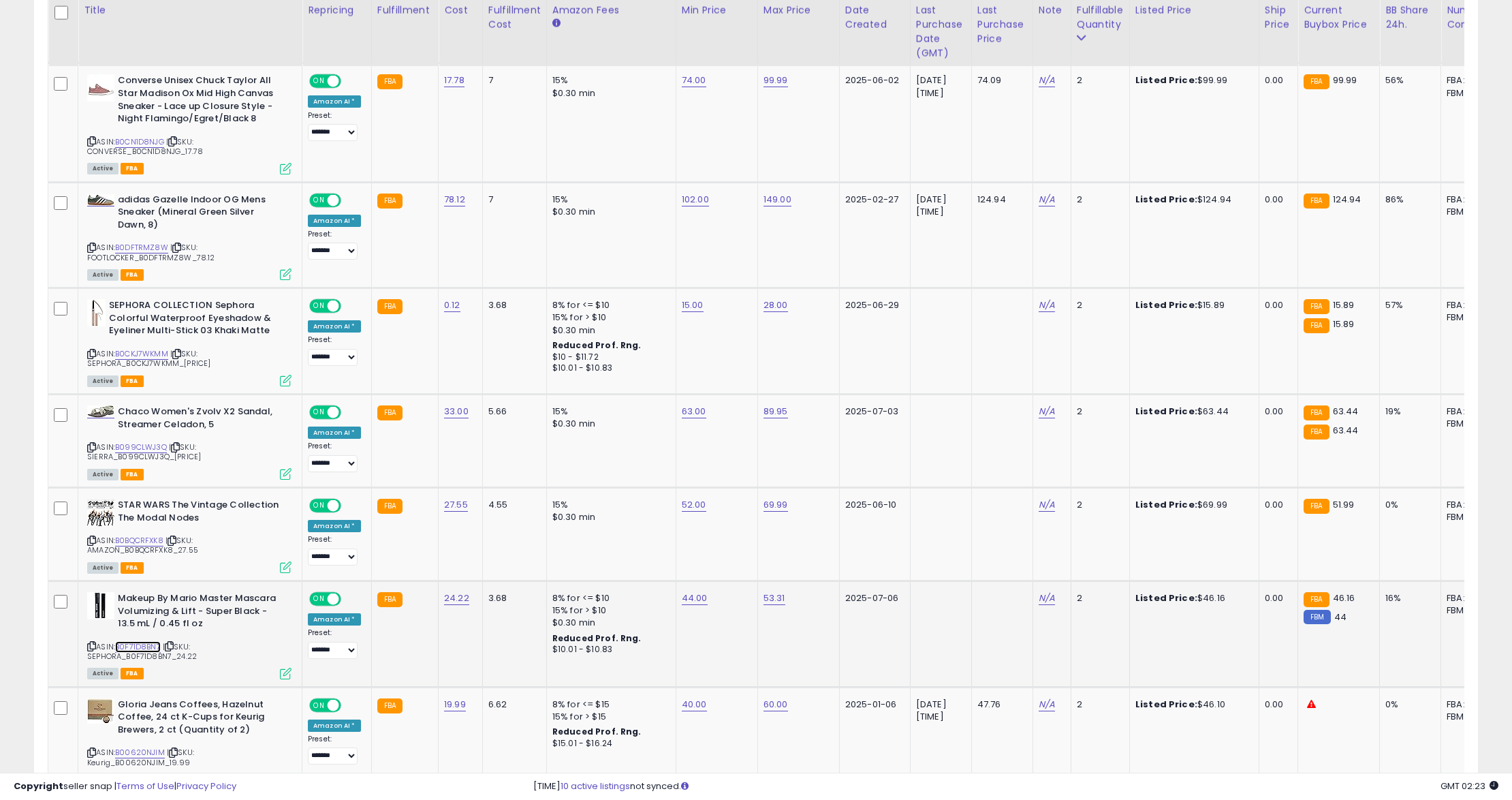 click on "B0F71D8BN7" at bounding box center [138, 647] 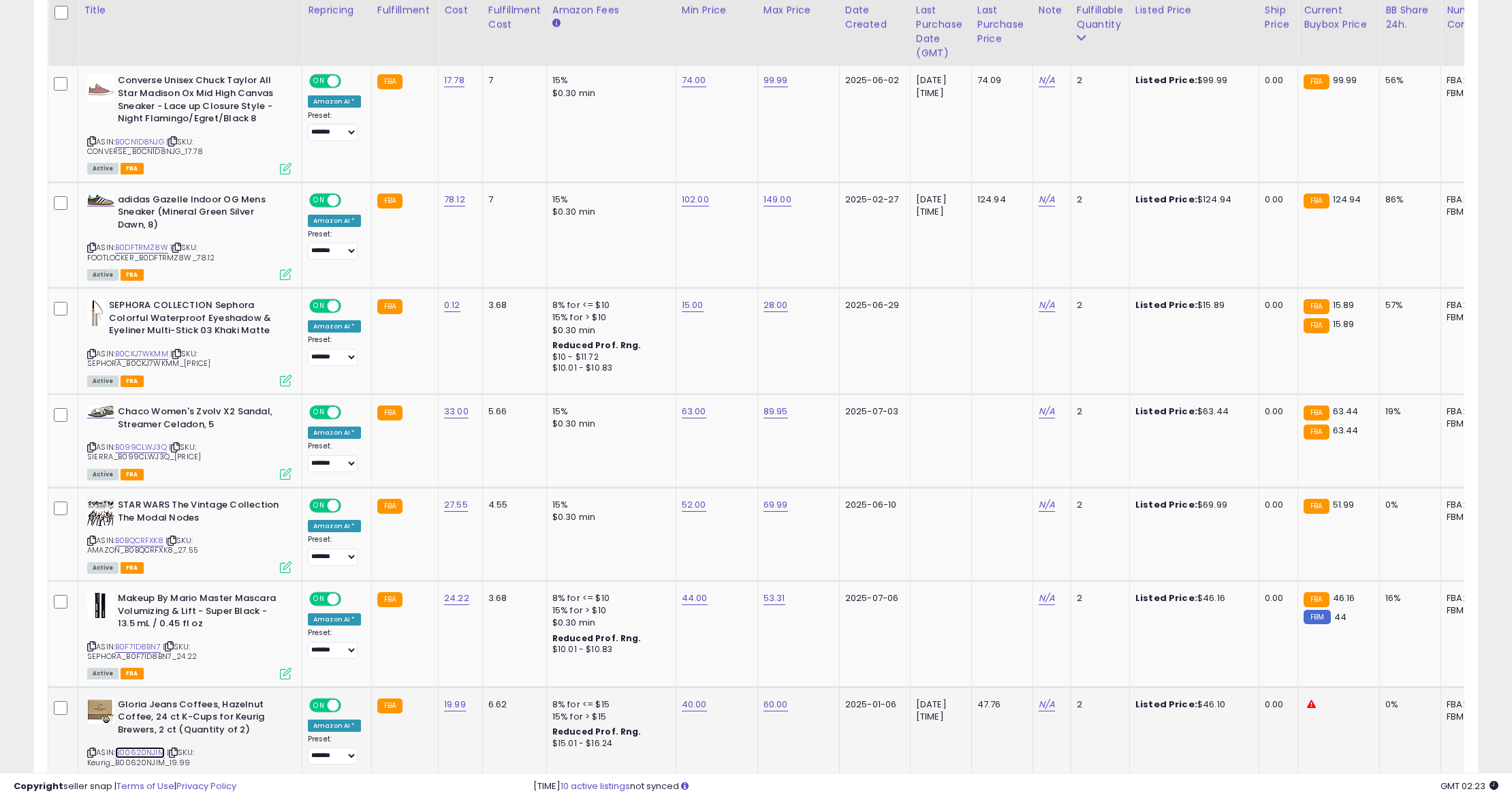 click on "B00620NJIM" at bounding box center (140, 752) 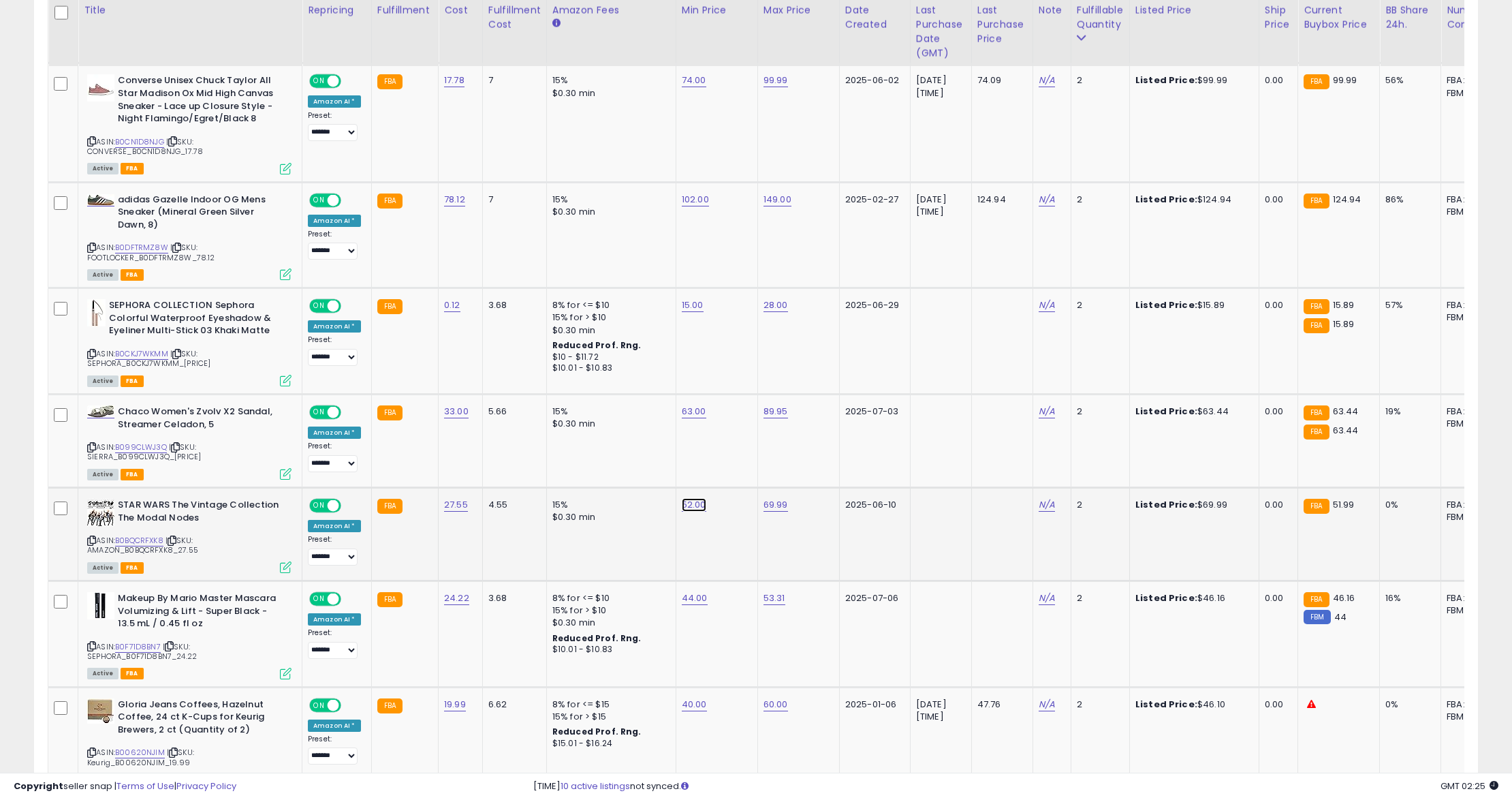 click on "52.00" at bounding box center (693, -613) 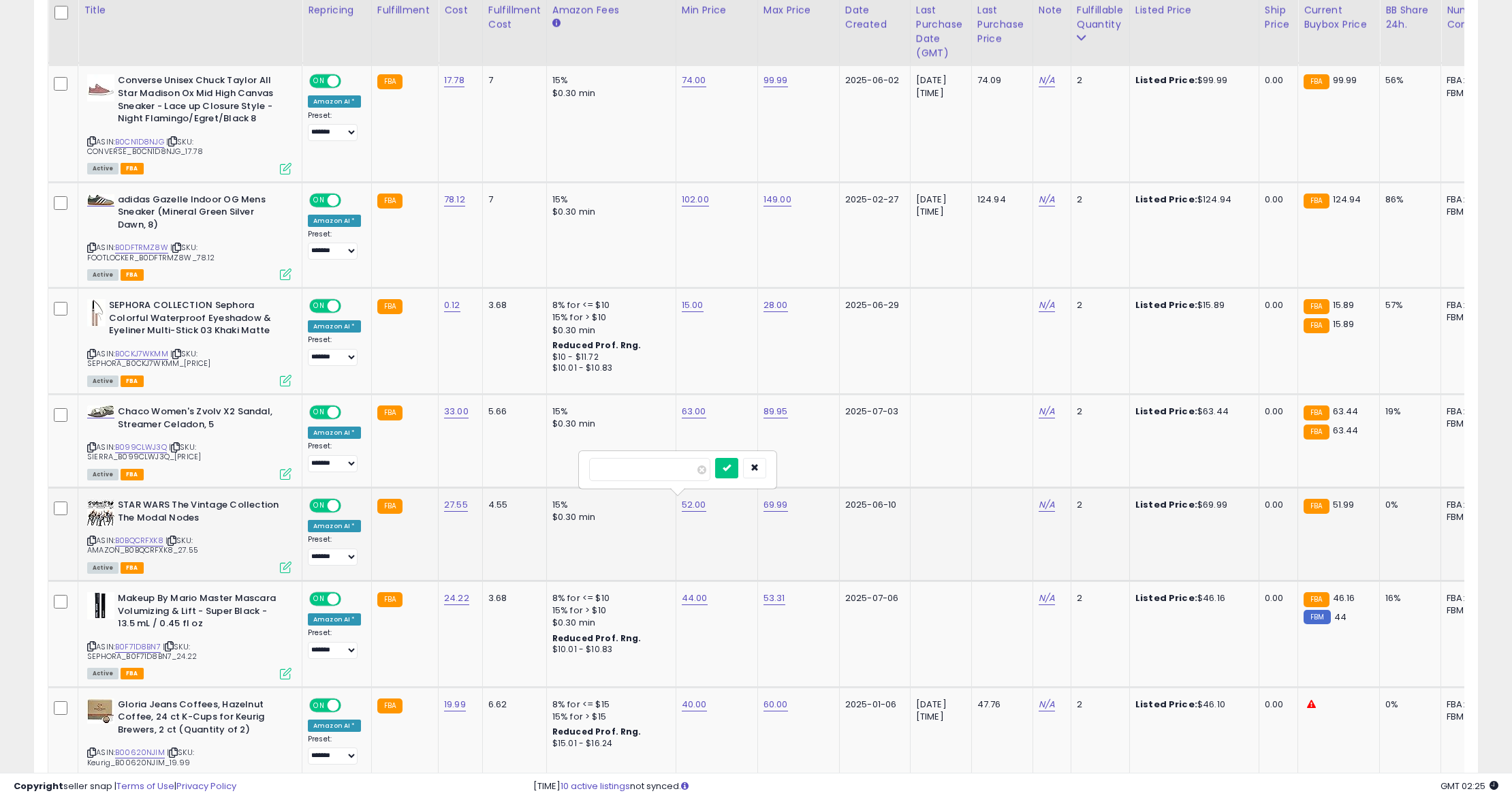 drag, startPoint x: 603, startPoint y: 475, endPoint x: 682, endPoint y: 486, distance: 79.76215 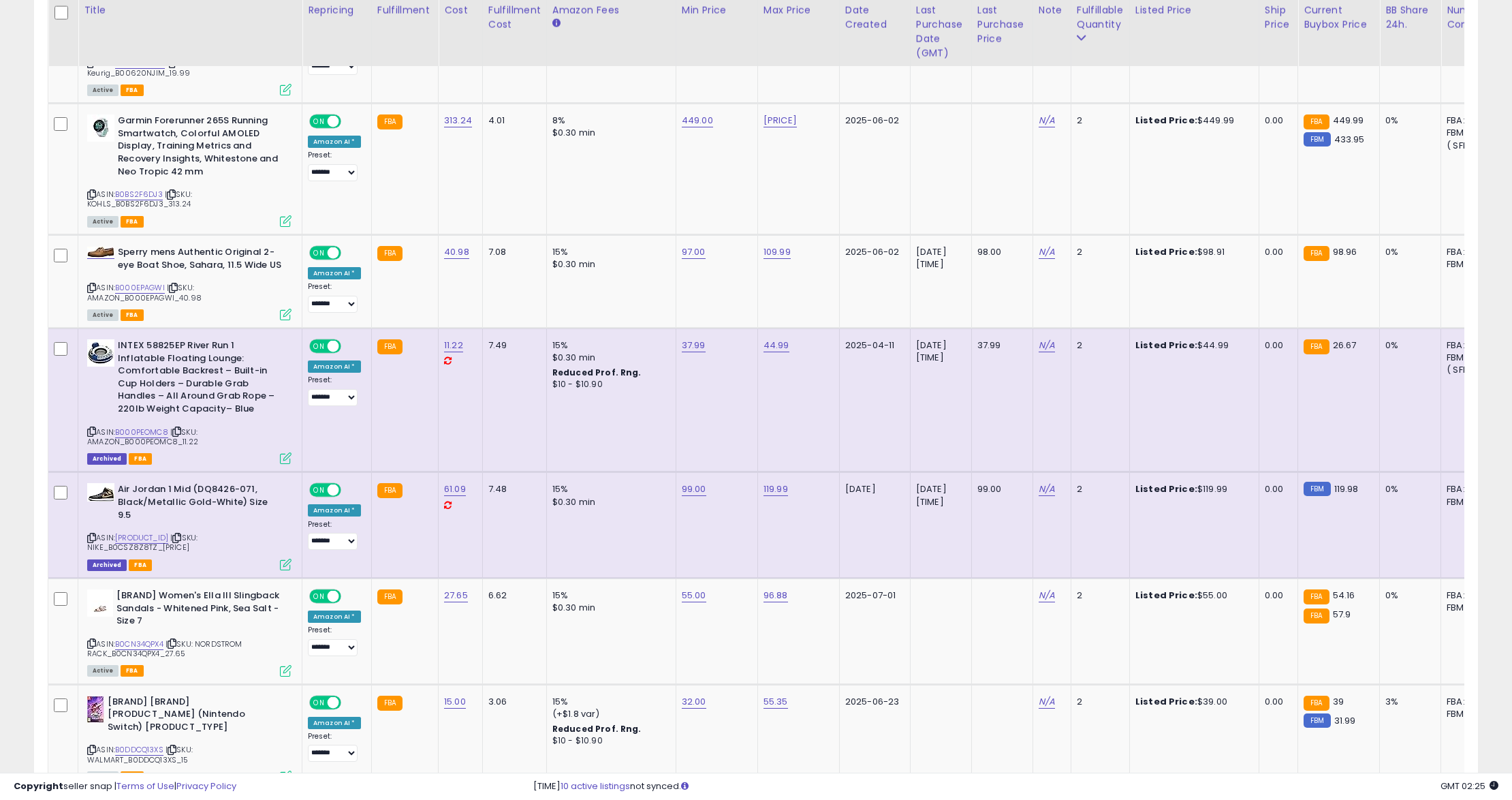 scroll, scrollTop: 2078, scrollLeft: 0, axis: vertical 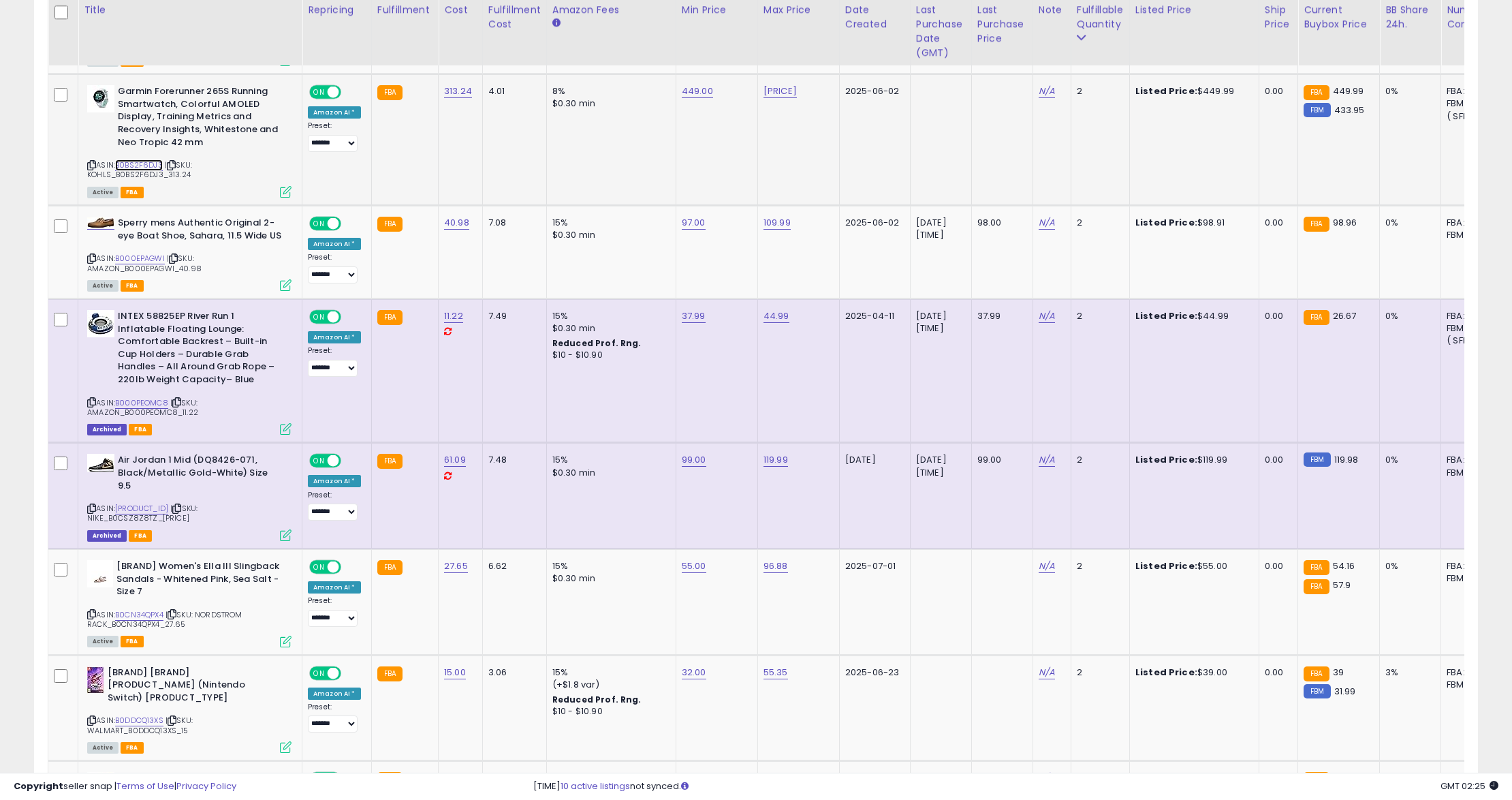 click on "B0BS2F6DJ3" at bounding box center [139, 165] 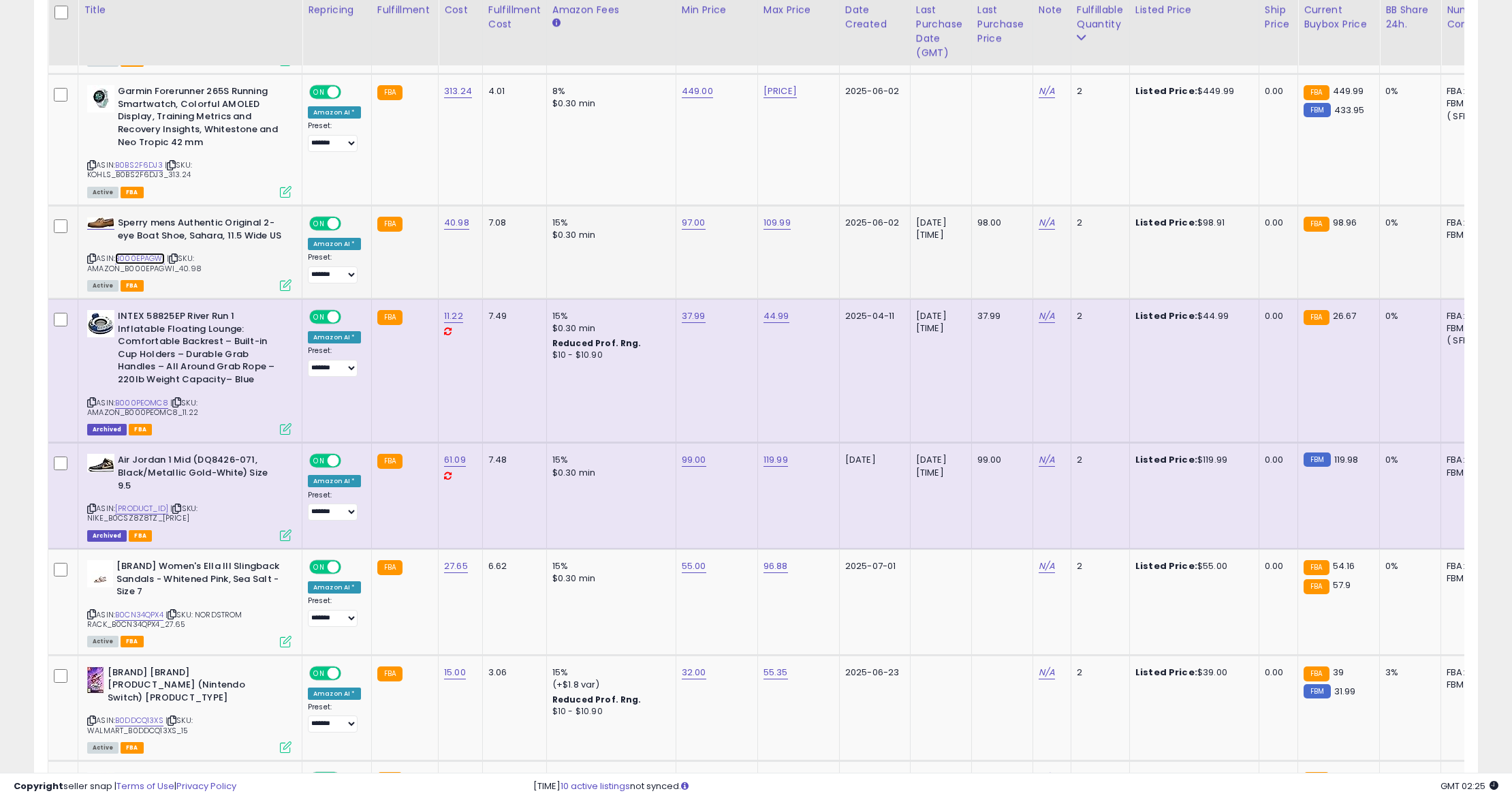 click on "B000EPAGWI" at bounding box center [140, 258] 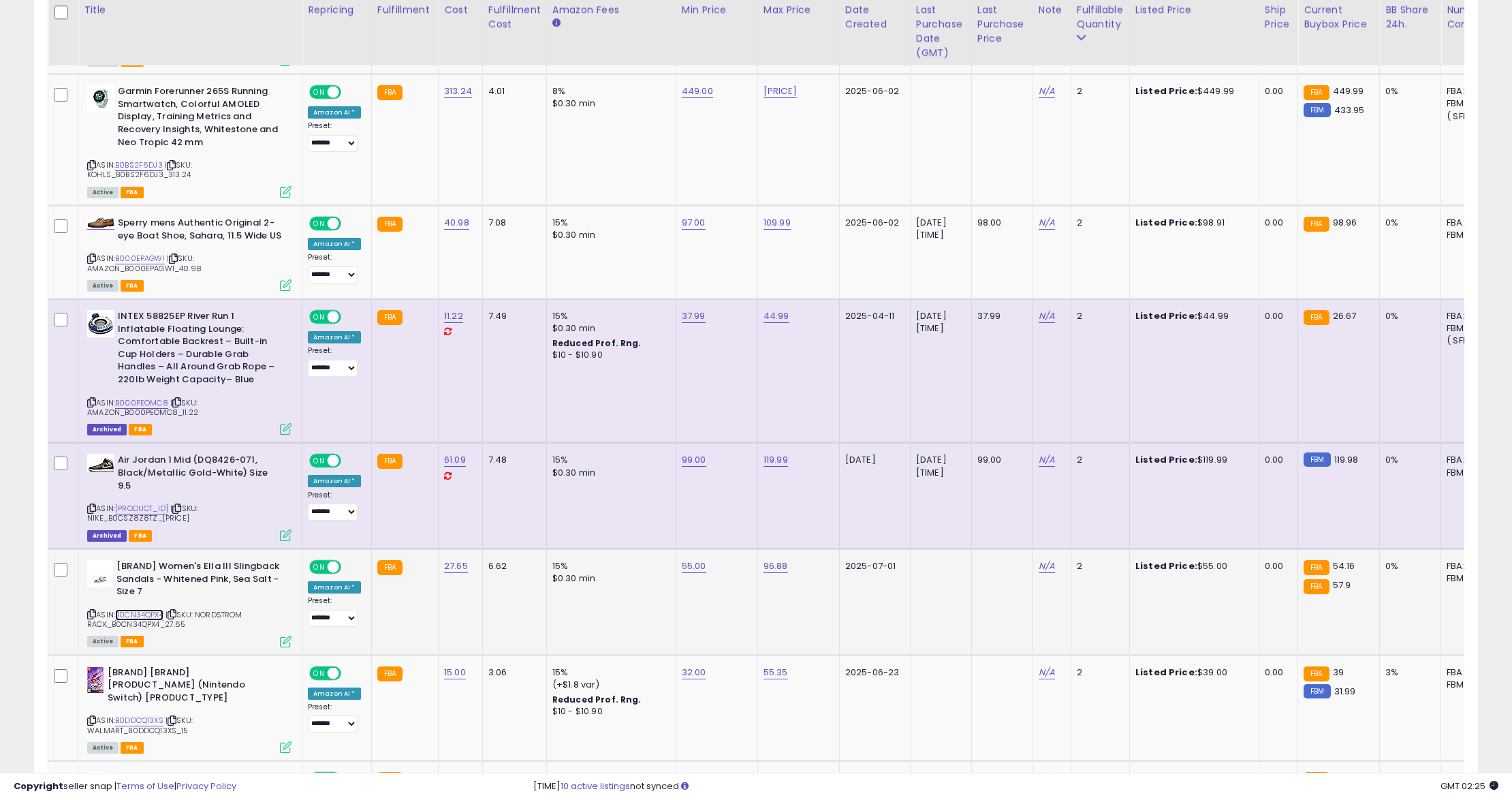 click on "B0CN34QPX4" at bounding box center [139, 615] 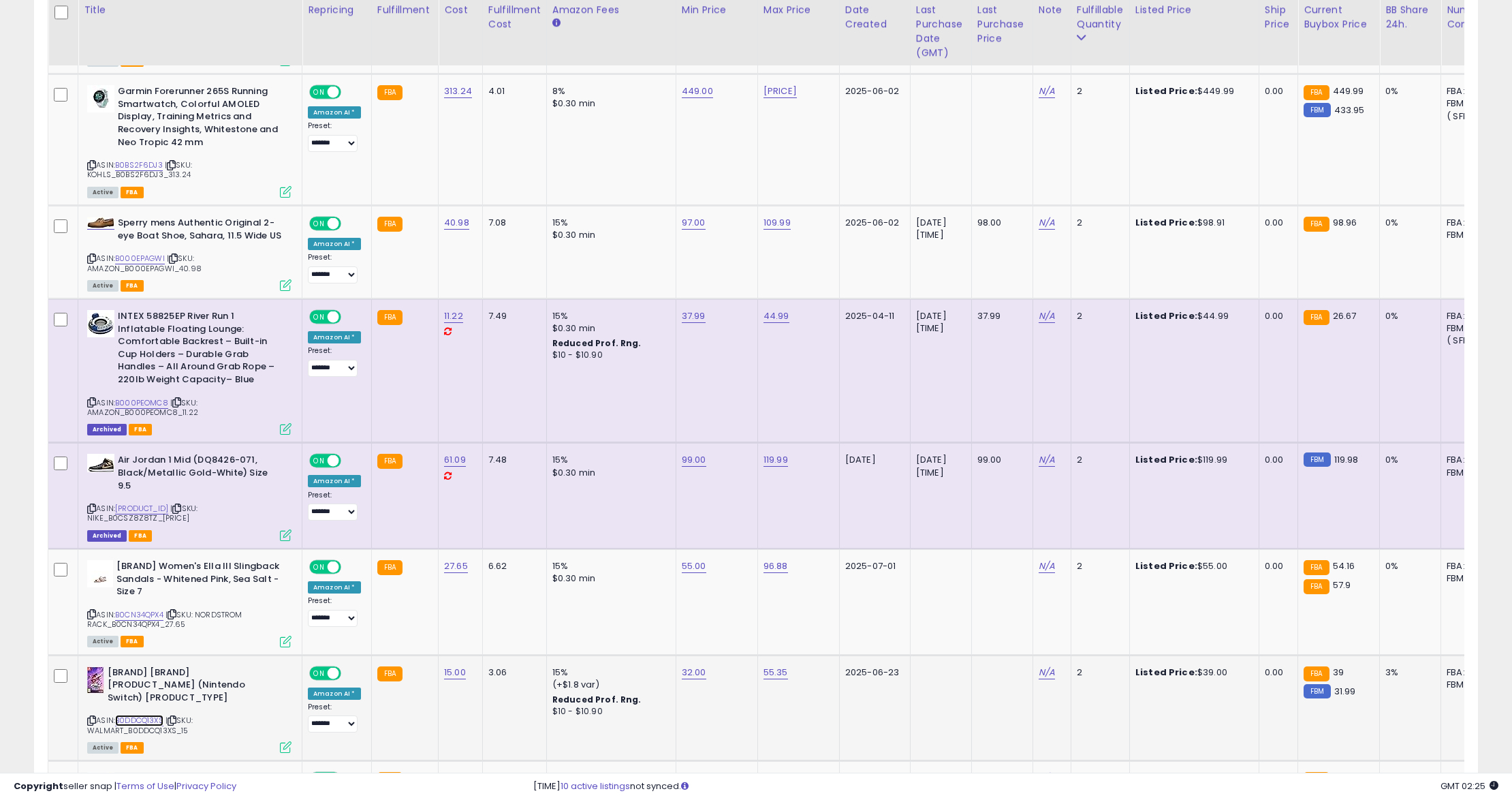 click on "B0DDCQ13XS" at bounding box center [139, 720] 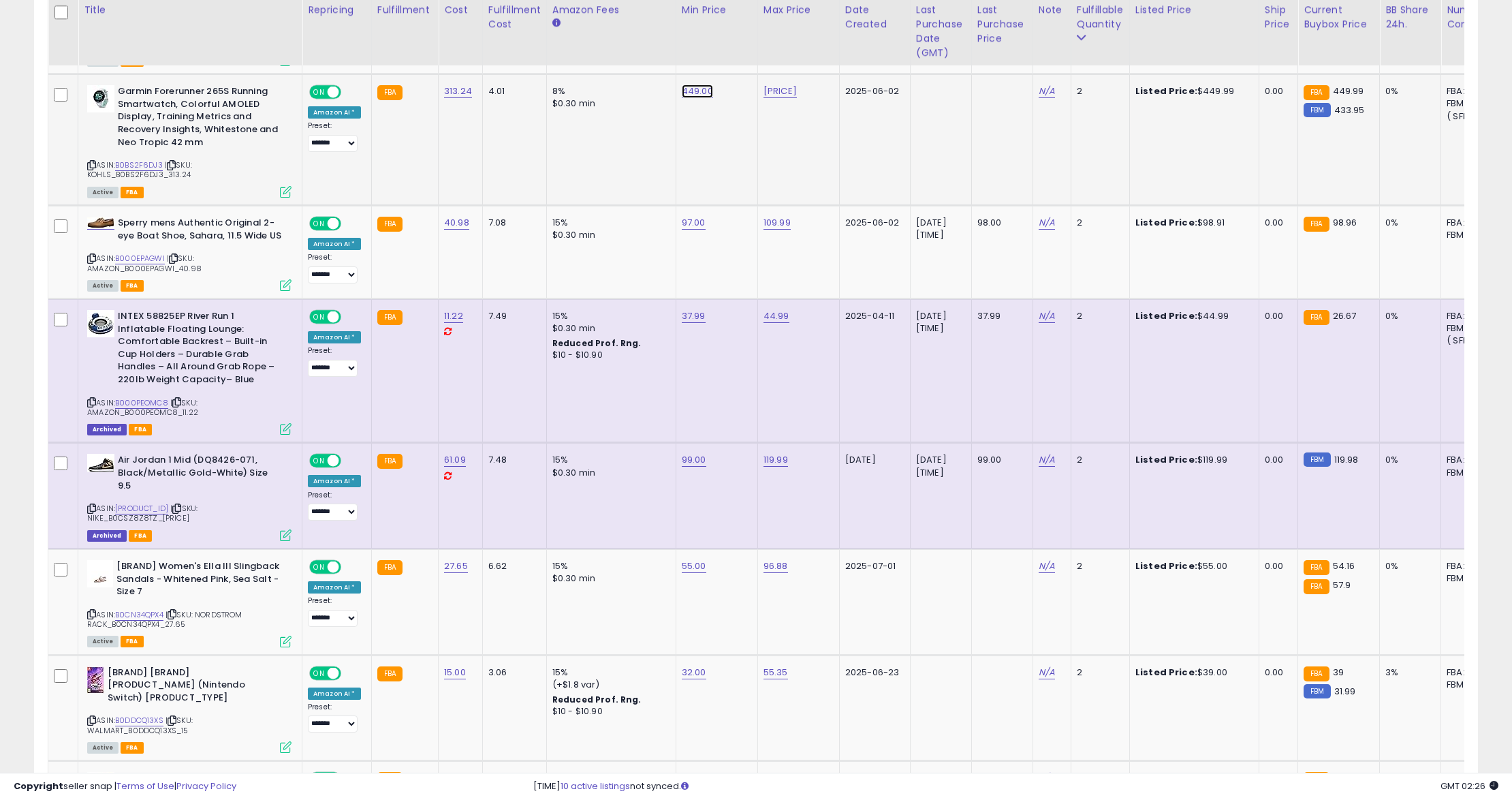 click on "449.00" at bounding box center [693, -1332] 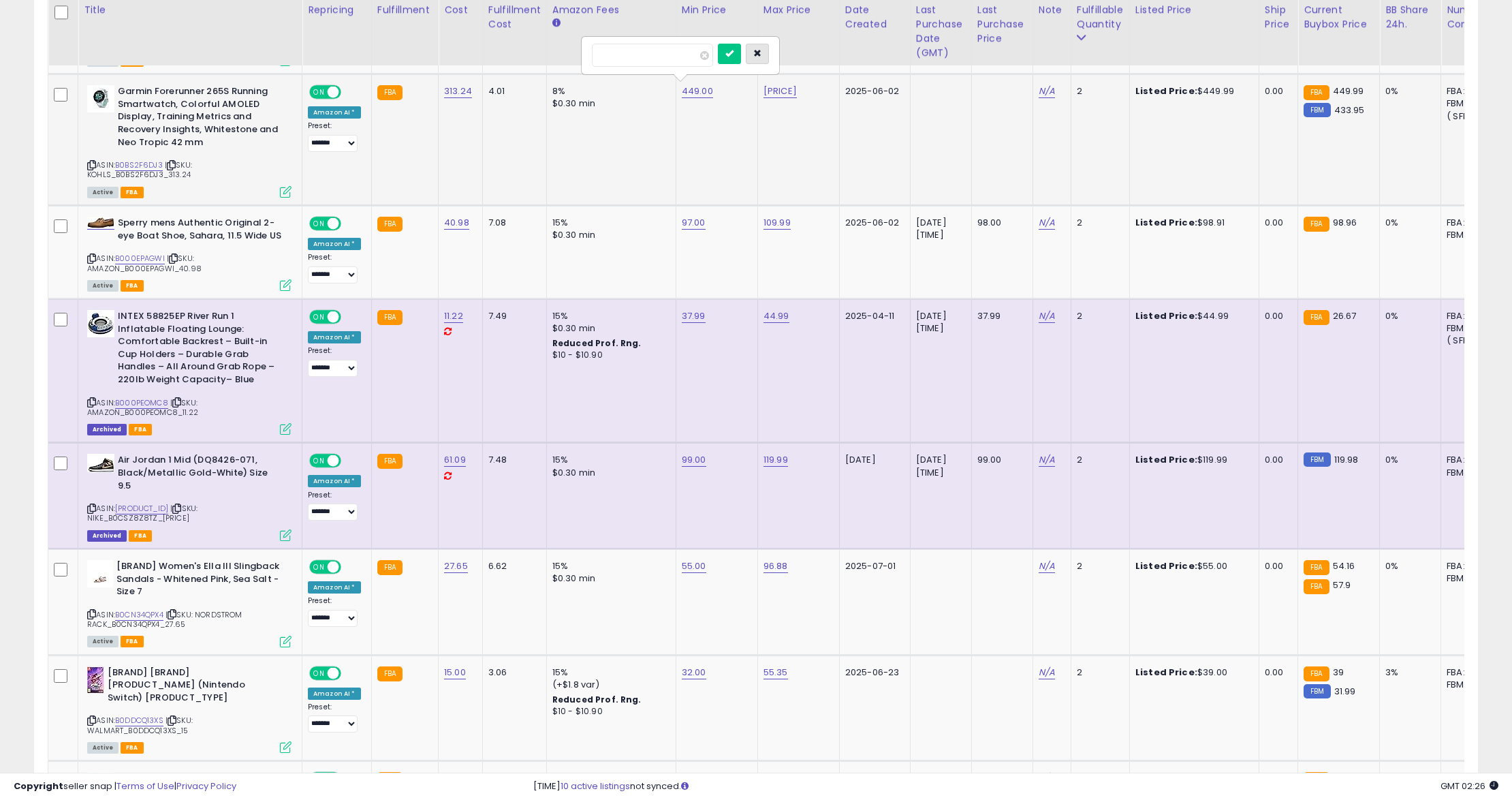 click at bounding box center [757, 53] 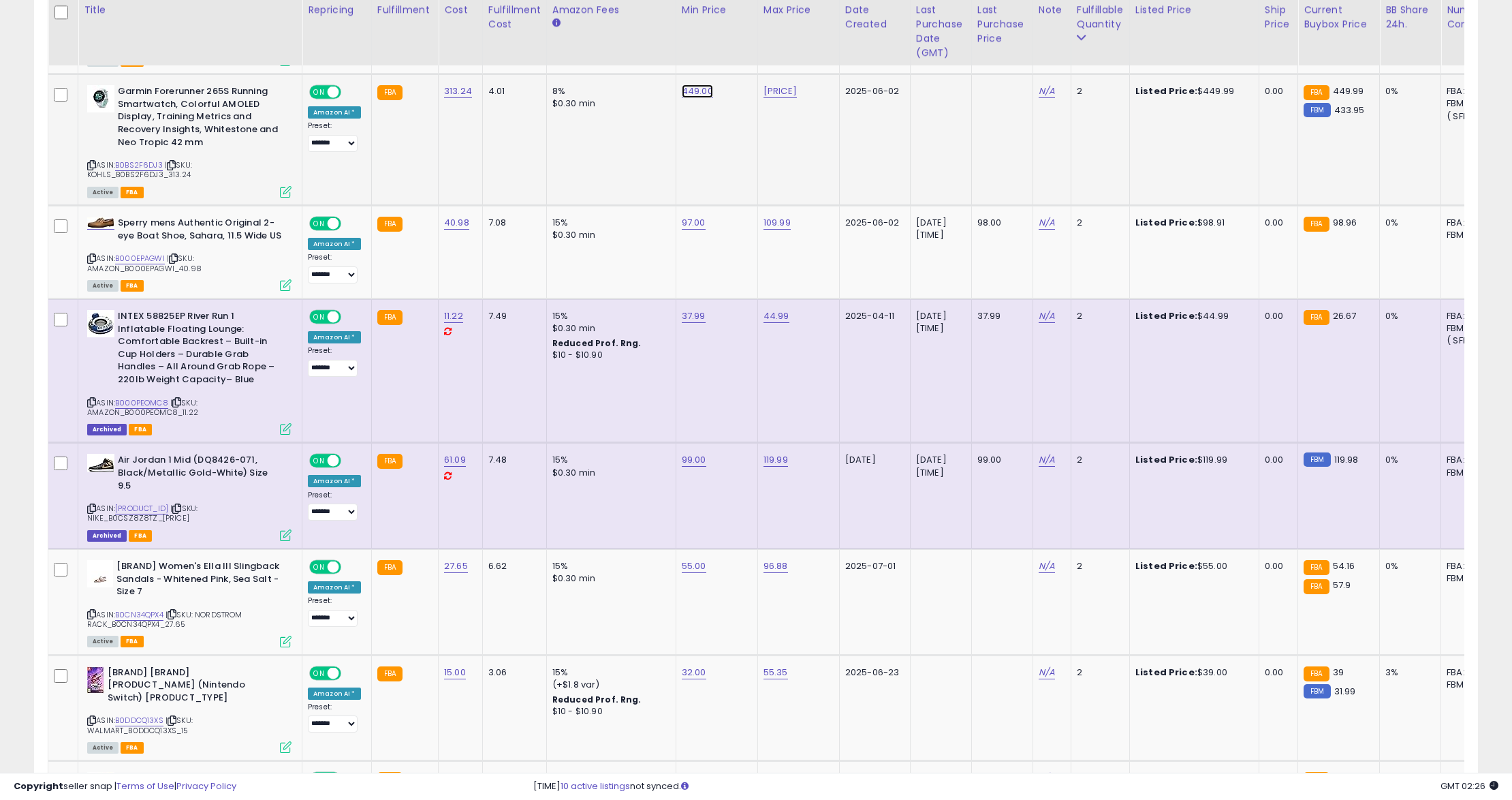 click on "449.00" at bounding box center (693, -1332) 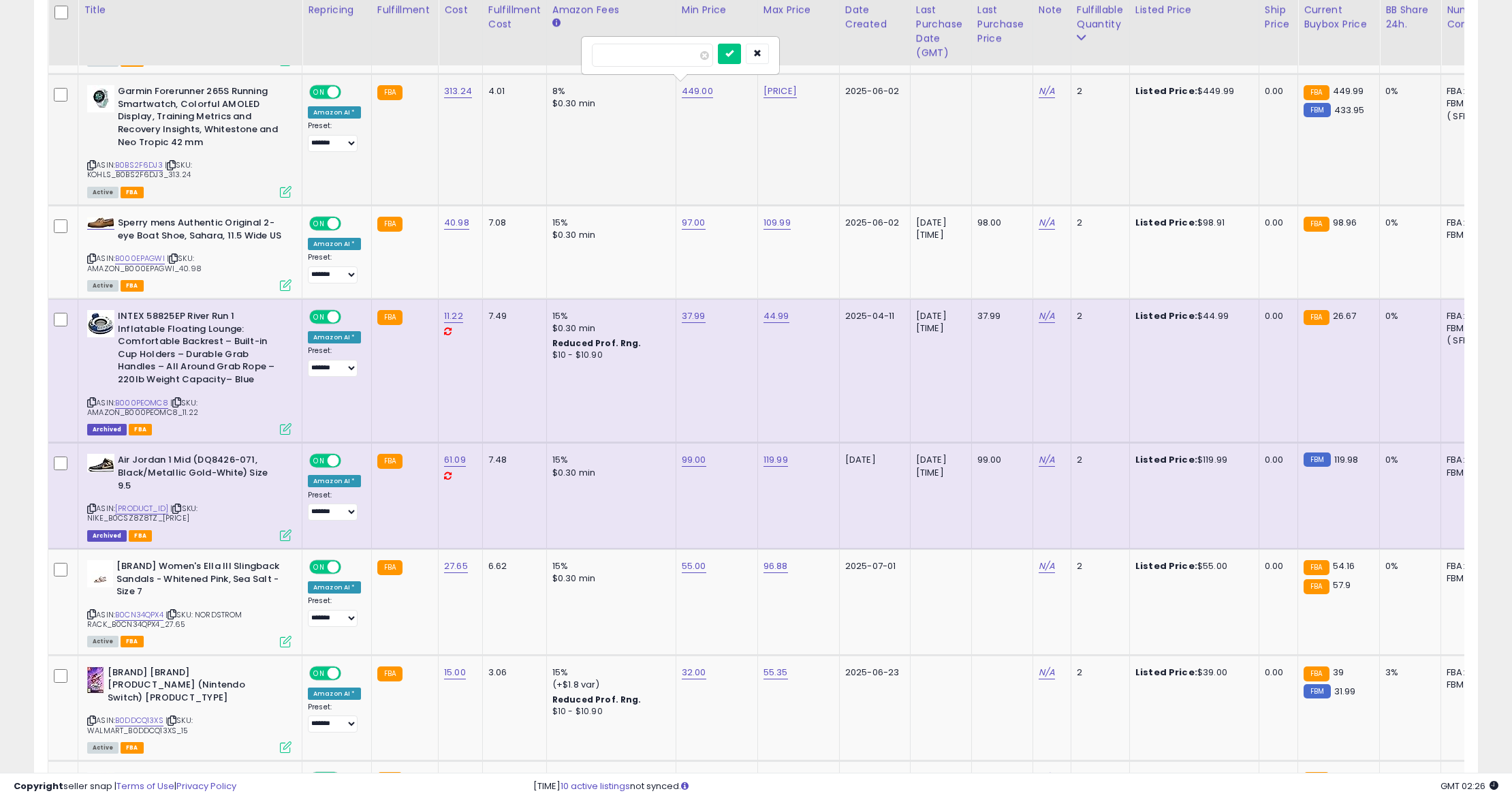 drag, startPoint x: 612, startPoint y: 57, endPoint x: 728, endPoint y: 80, distance: 118.2582 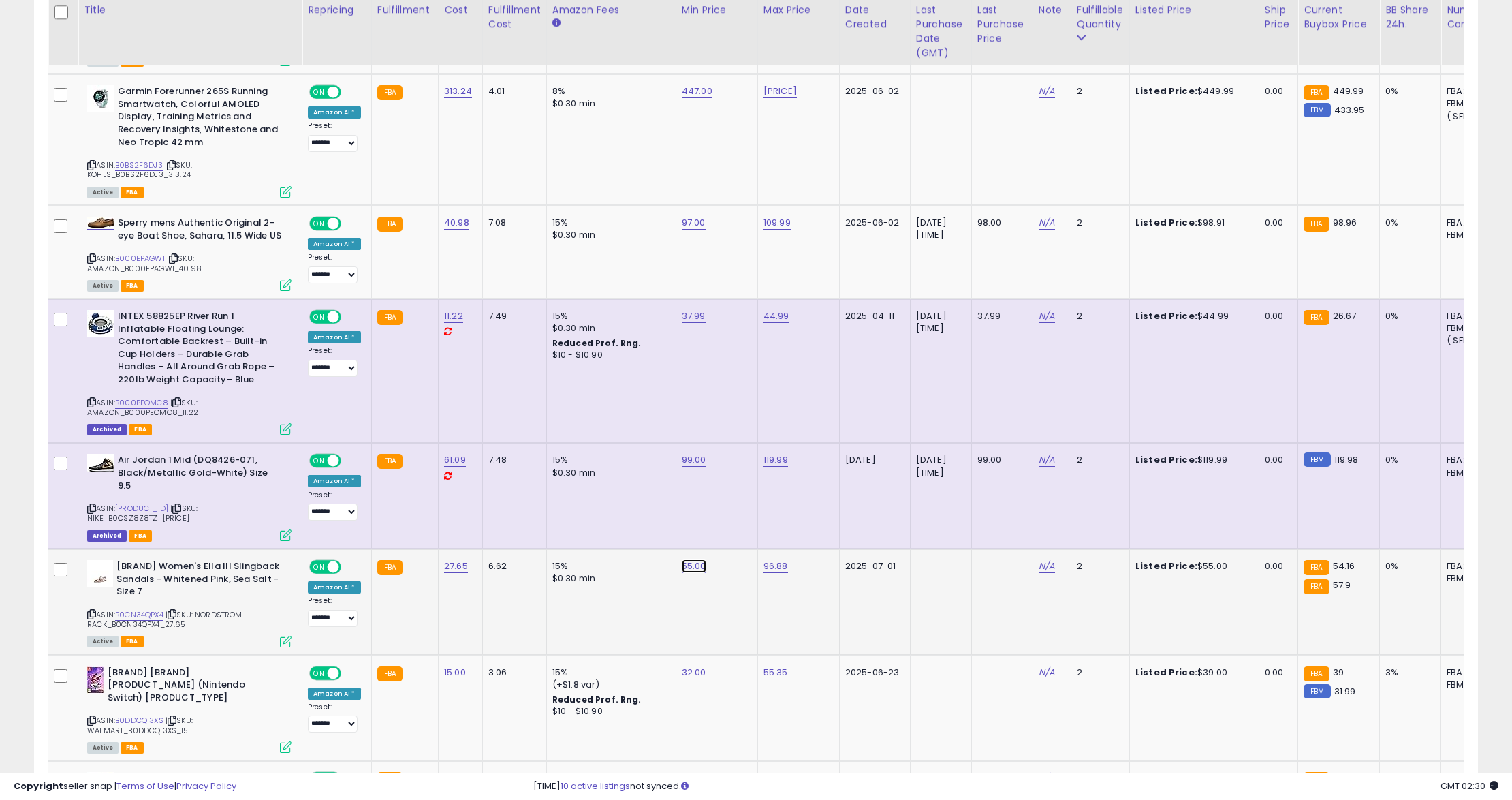 click on "55.00" at bounding box center [693, -1332] 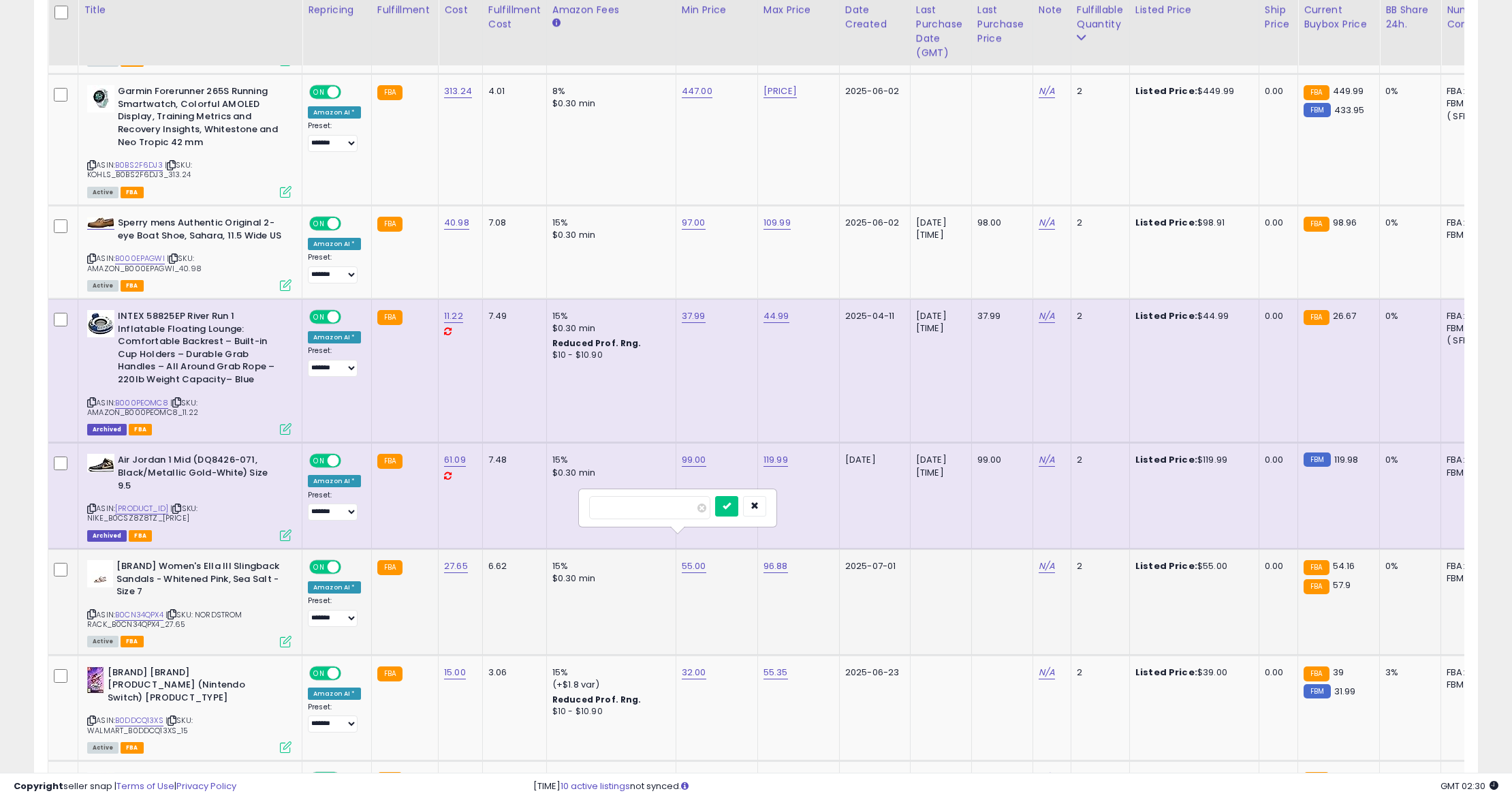 drag, startPoint x: 602, startPoint y: 510, endPoint x: 703, endPoint y: 526, distance: 102.2595 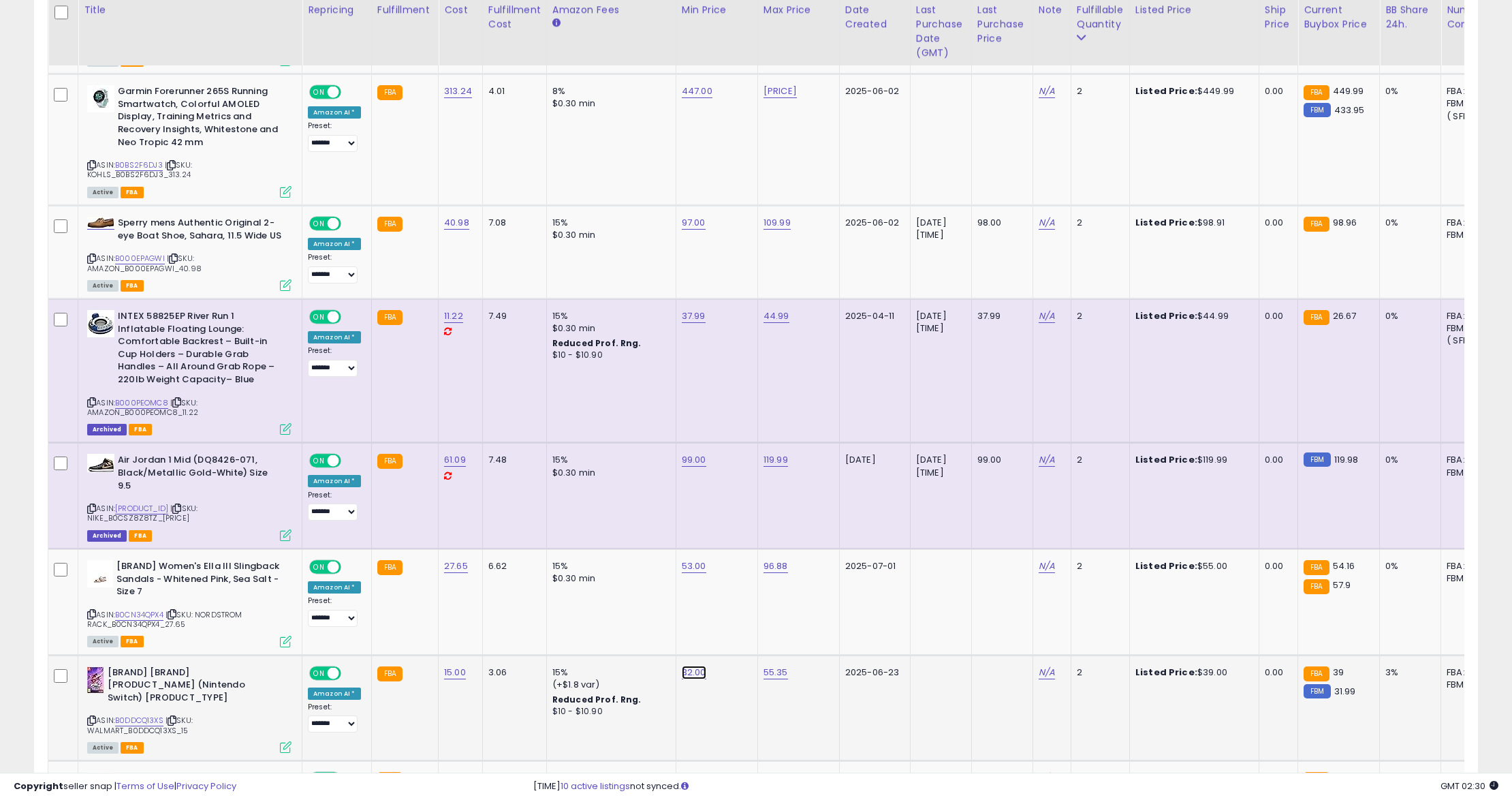 click on "32.00" at bounding box center [693, -1332] 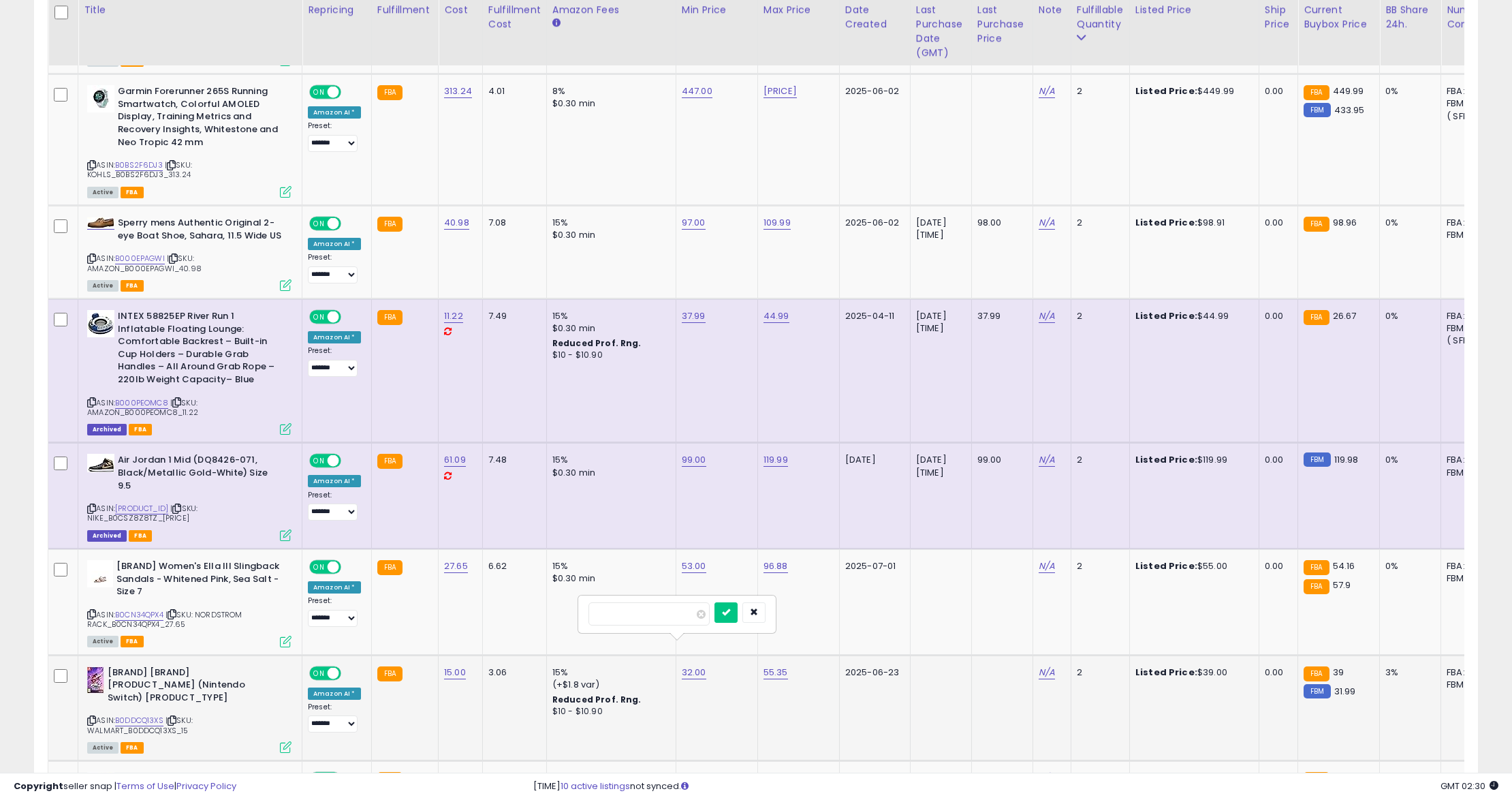 drag, startPoint x: 603, startPoint y: 614, endPoint x: 768, endPoint y: 639, distance: 166.88319 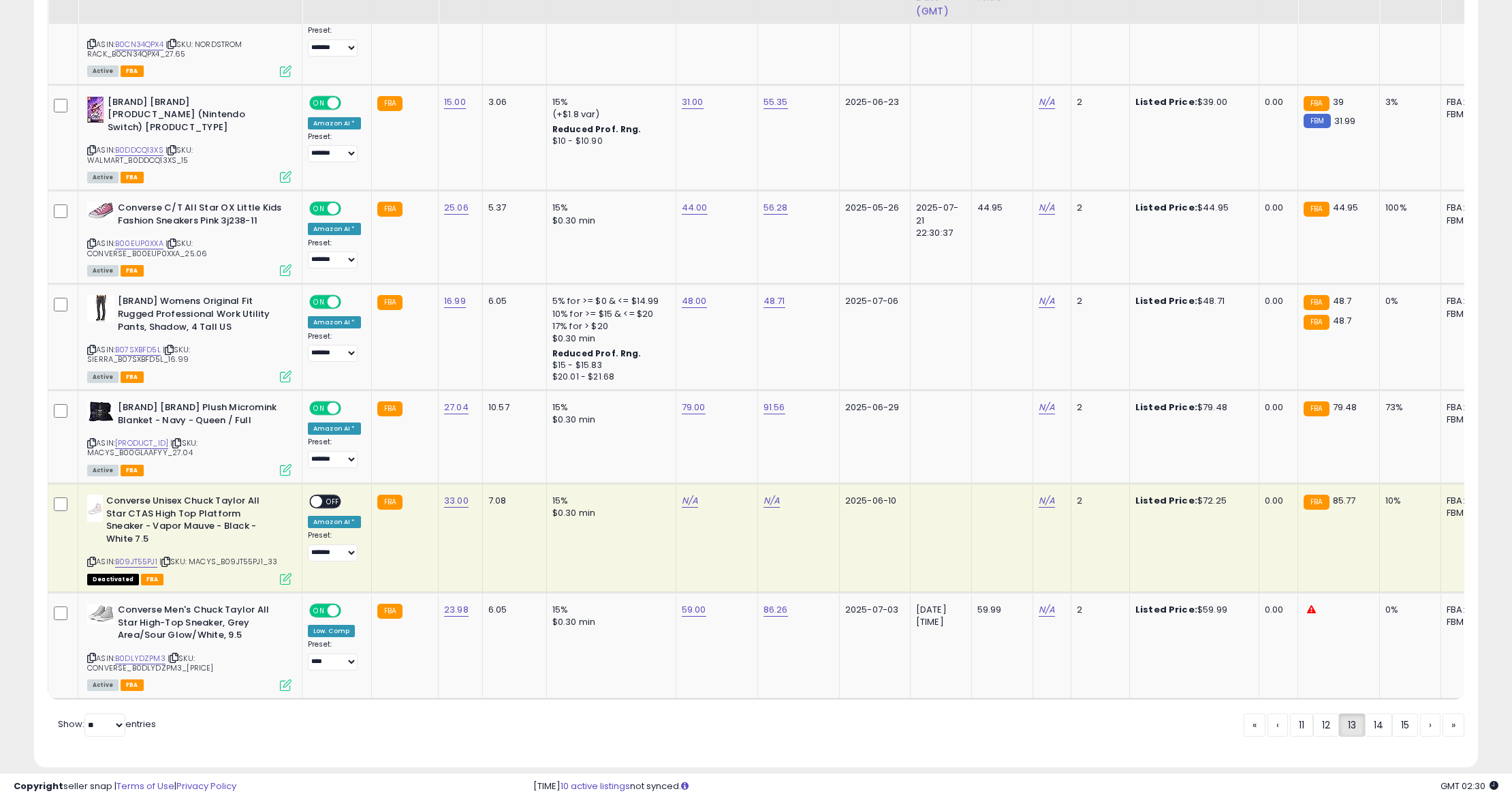 scroll, scrollTop: 2668, scrollLeft: 0, axis: vertical 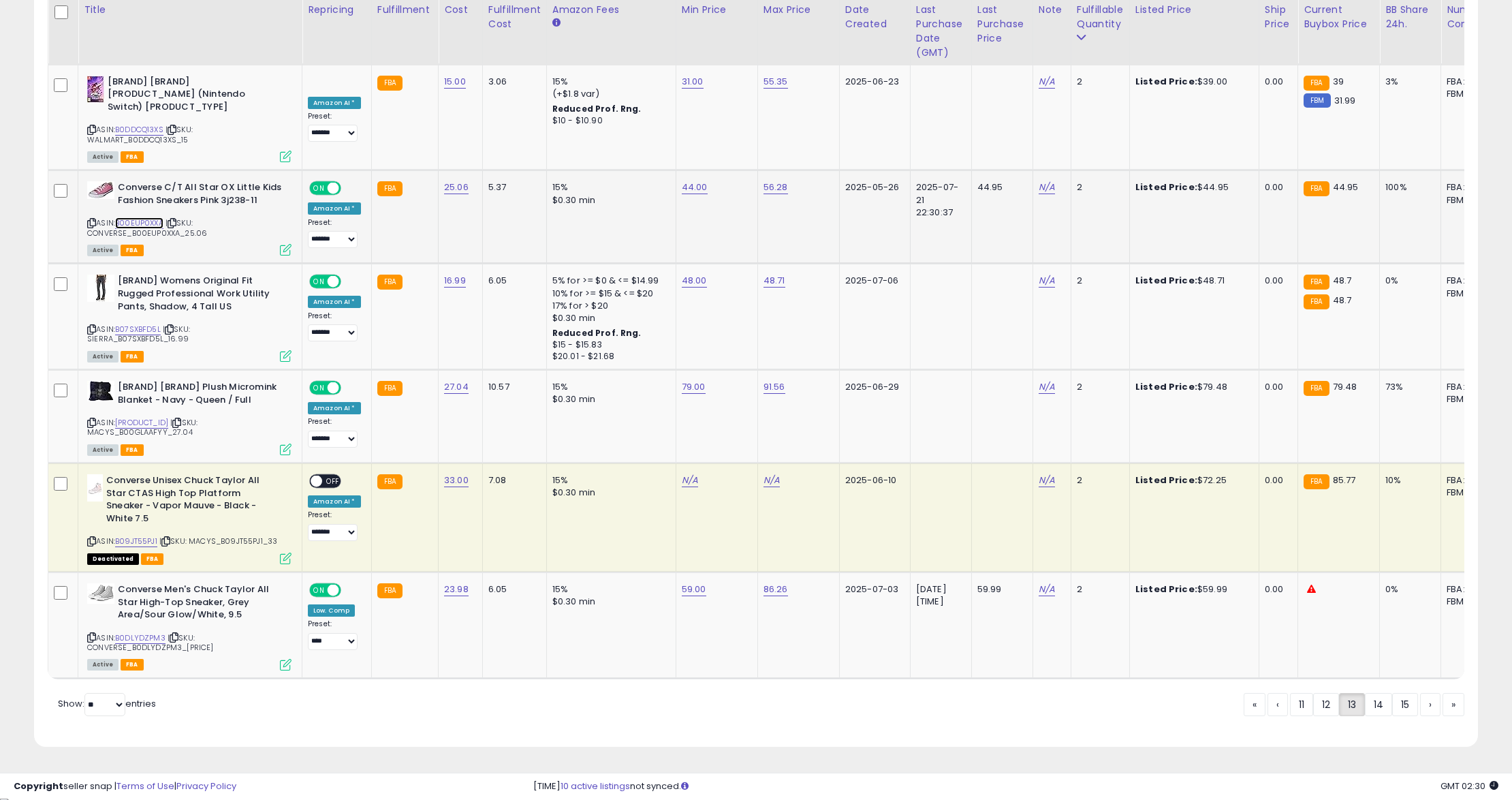 click on "B00EUP0XXA" at bounding box center (139, 223) 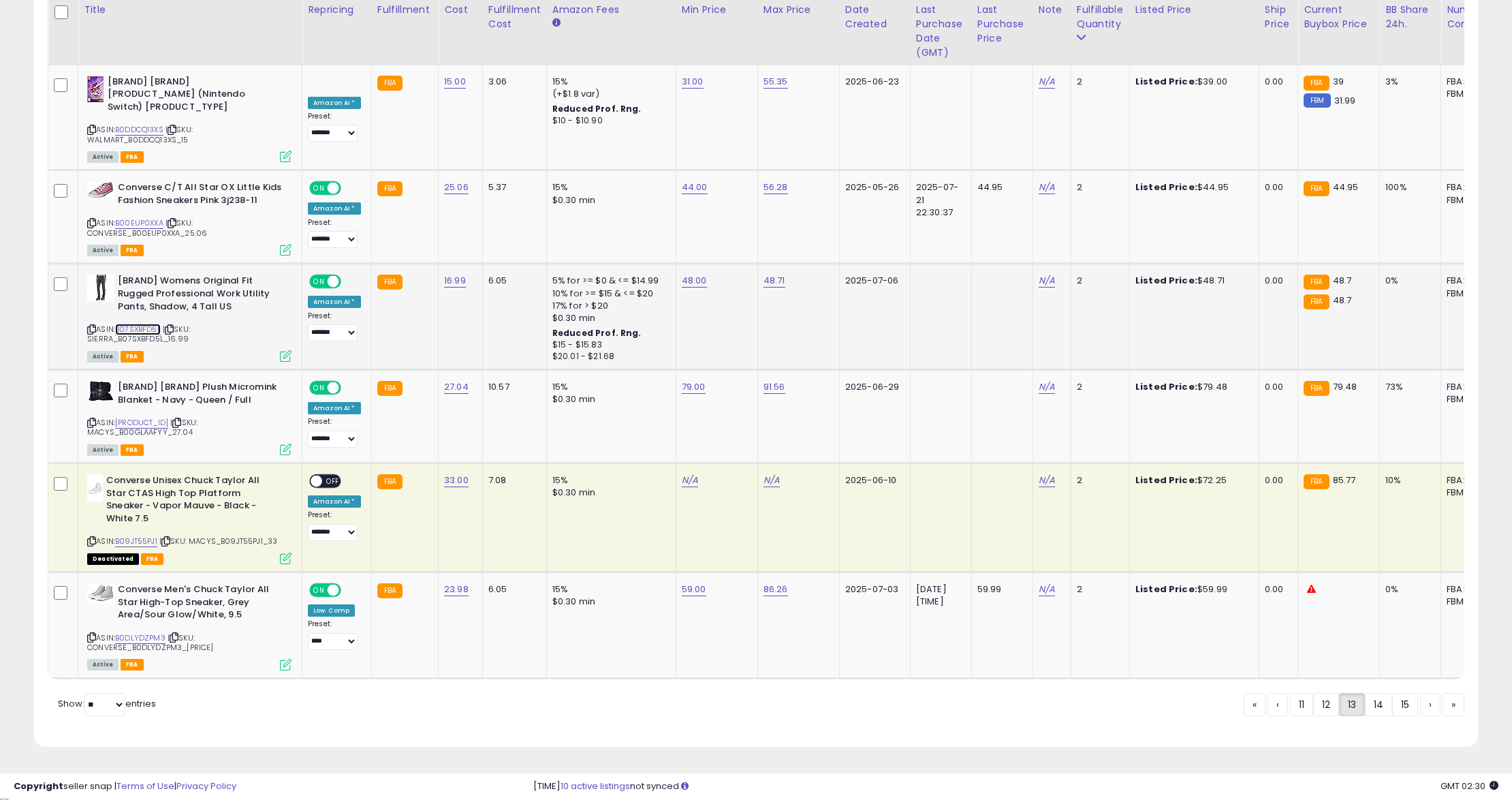 click on "B07SXBFD5L" at bounding box center (138, 329) 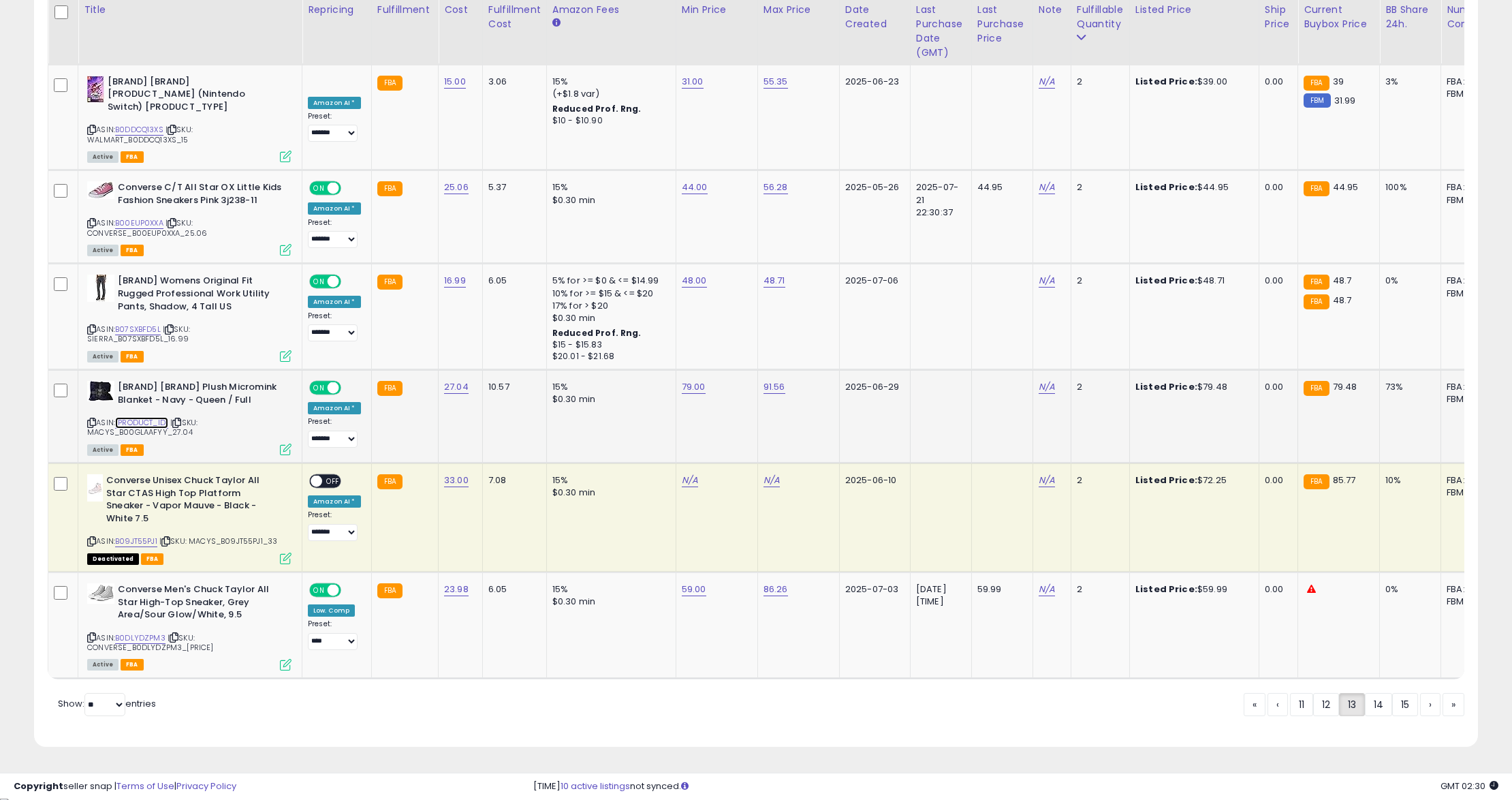 click on "[PRODUCT_ID]" at bounding box center [142, 422] 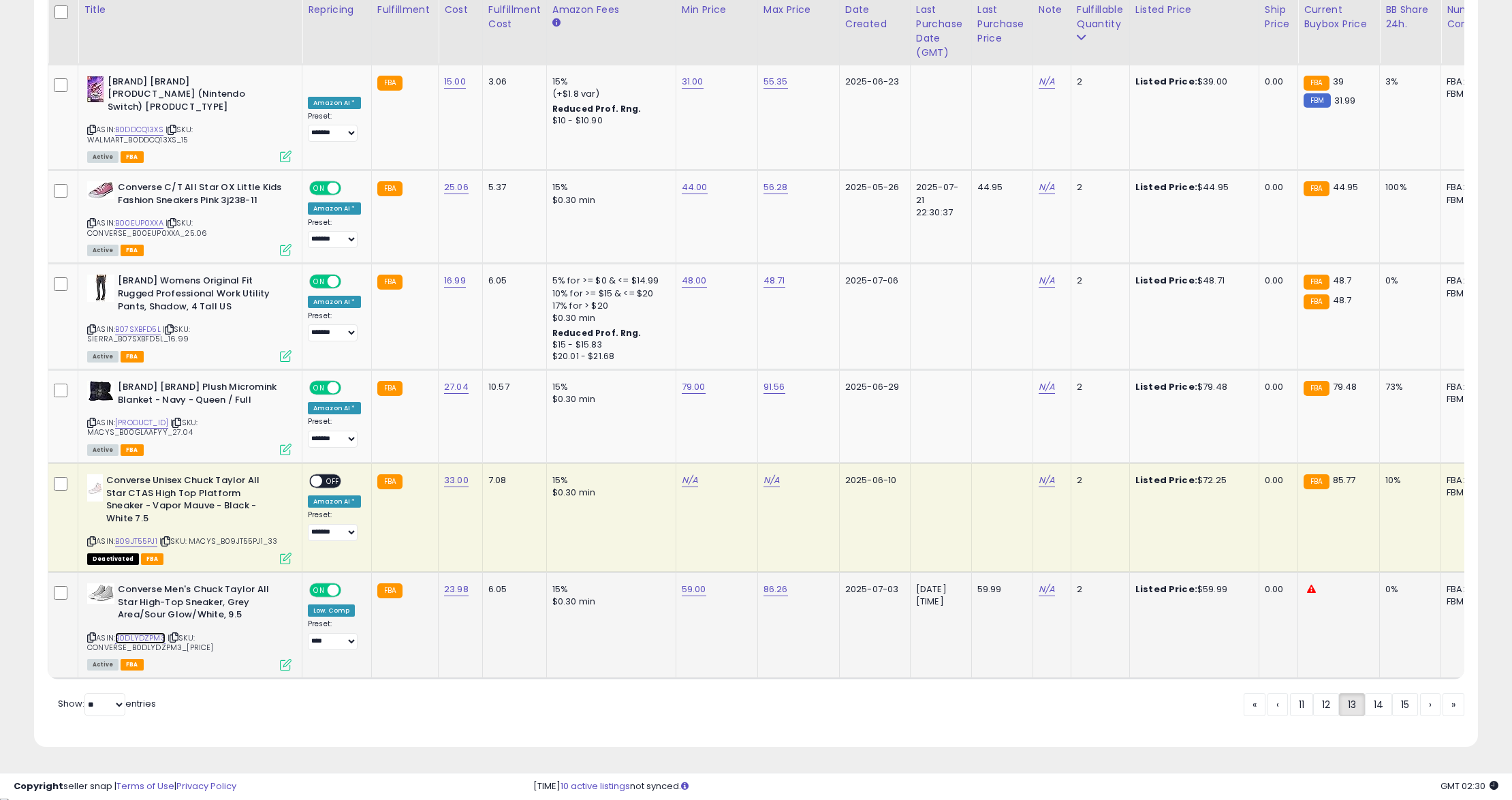 click on "B0DLYDZPM3" at bounding box center [140, 638] 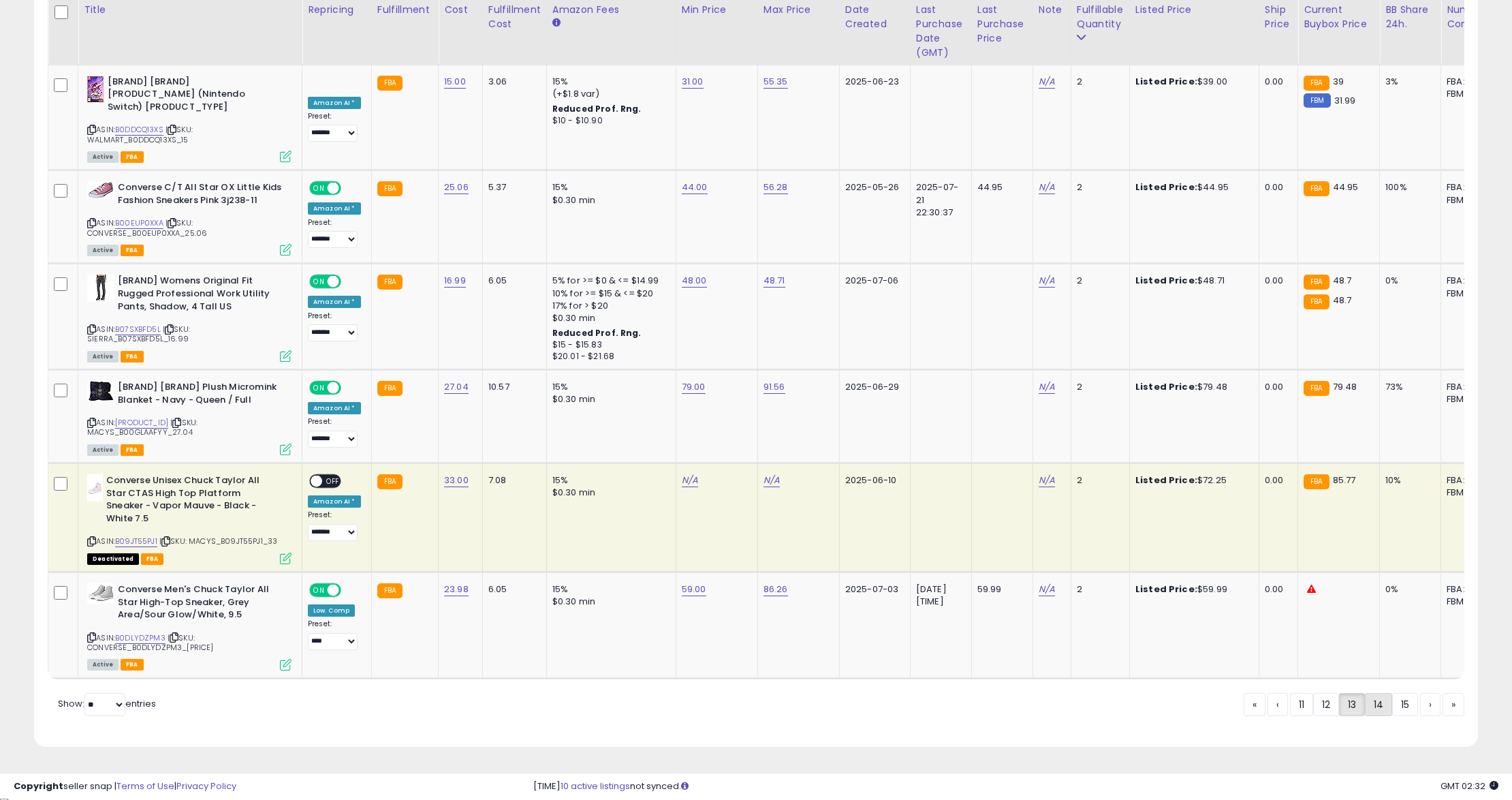 click on "14" 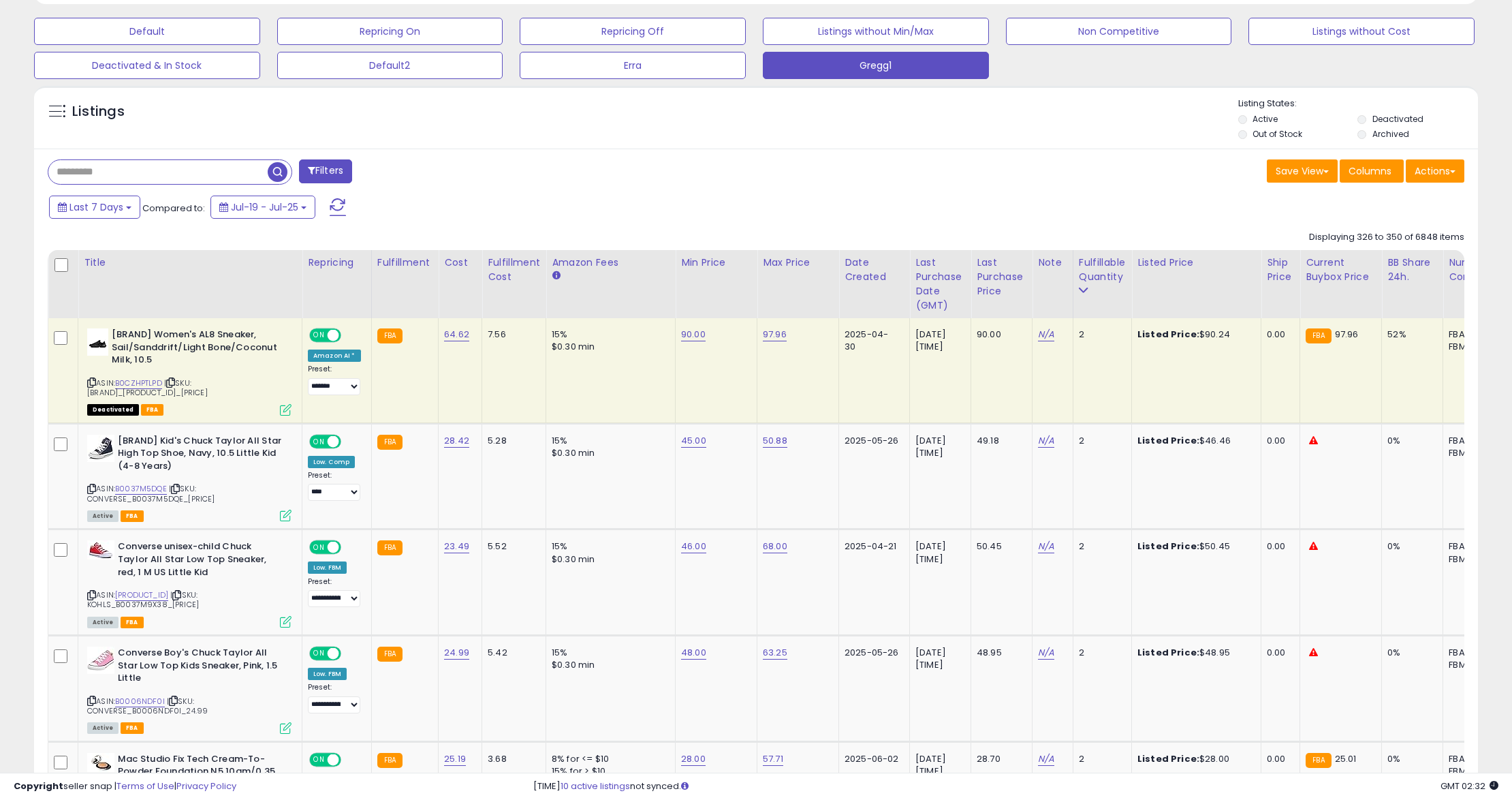 scroll, scrollTop: 647, scrollLeft: 0, axis: vertical 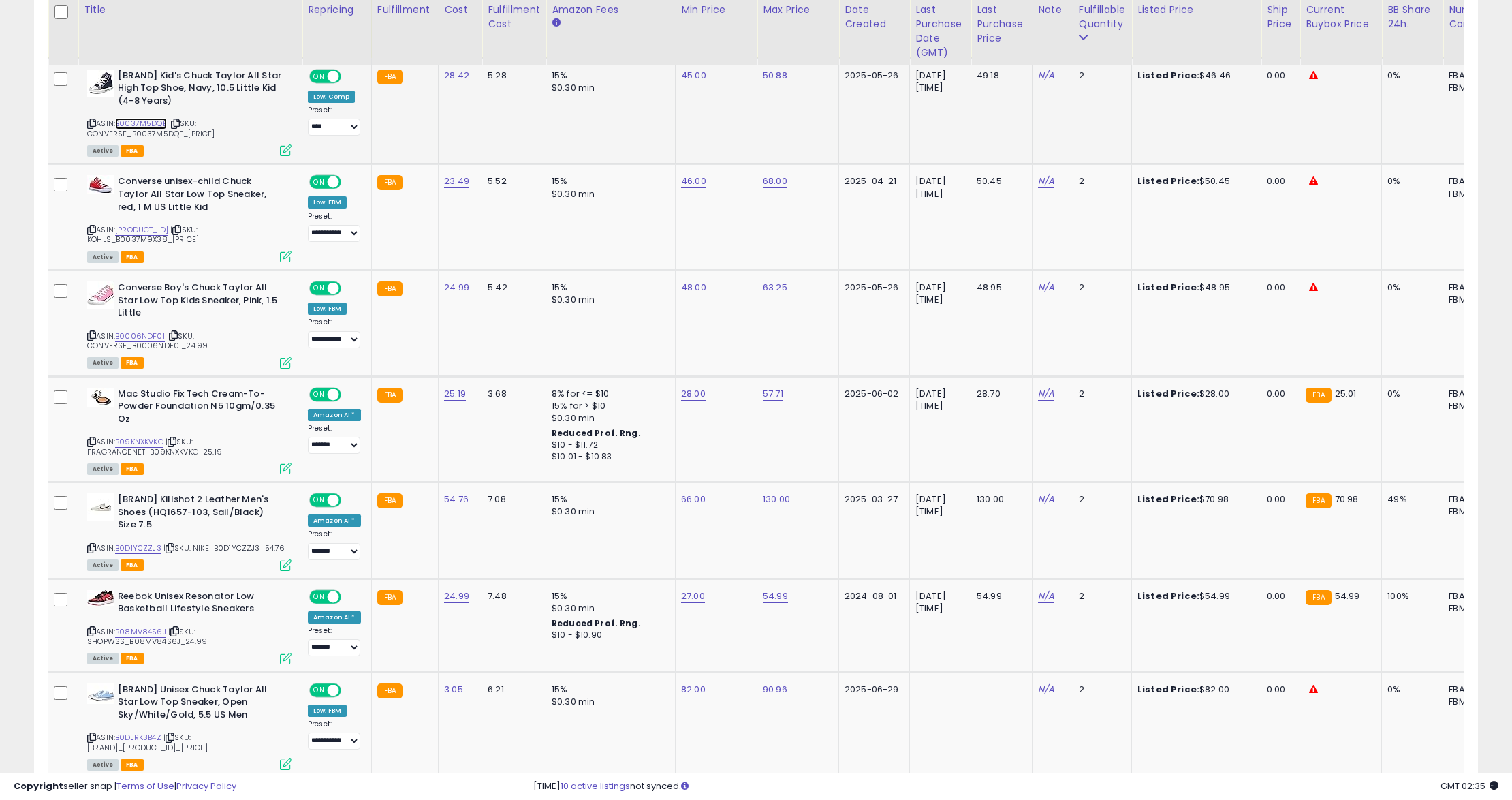 click on "B0037M5DQE" at bounding box center [141, 123] 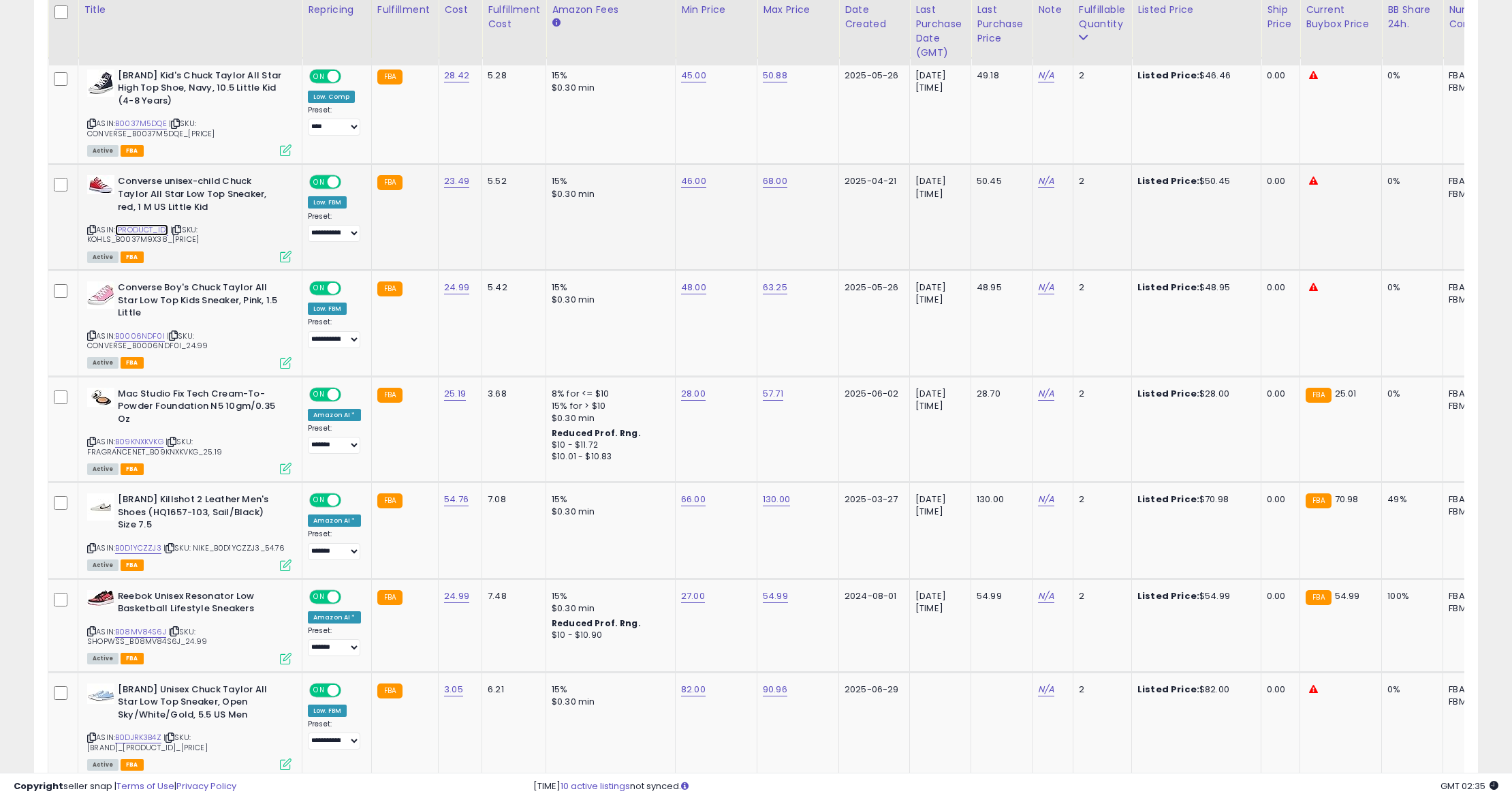 click on "[PRODUCT_ID]" at bounding box center [142, 230] 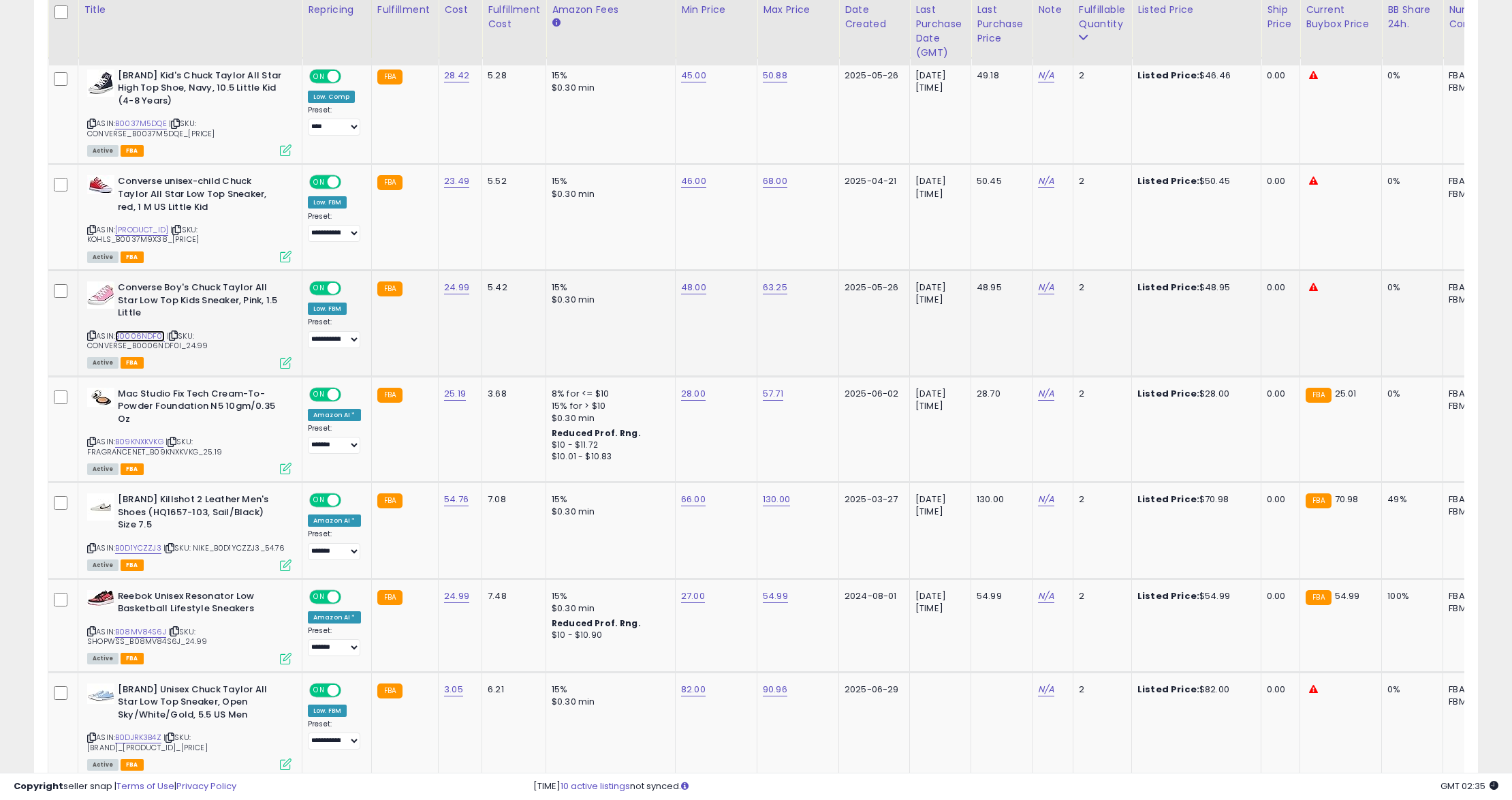 click on "B0006NDF0I" at bounding box center (140, 336) 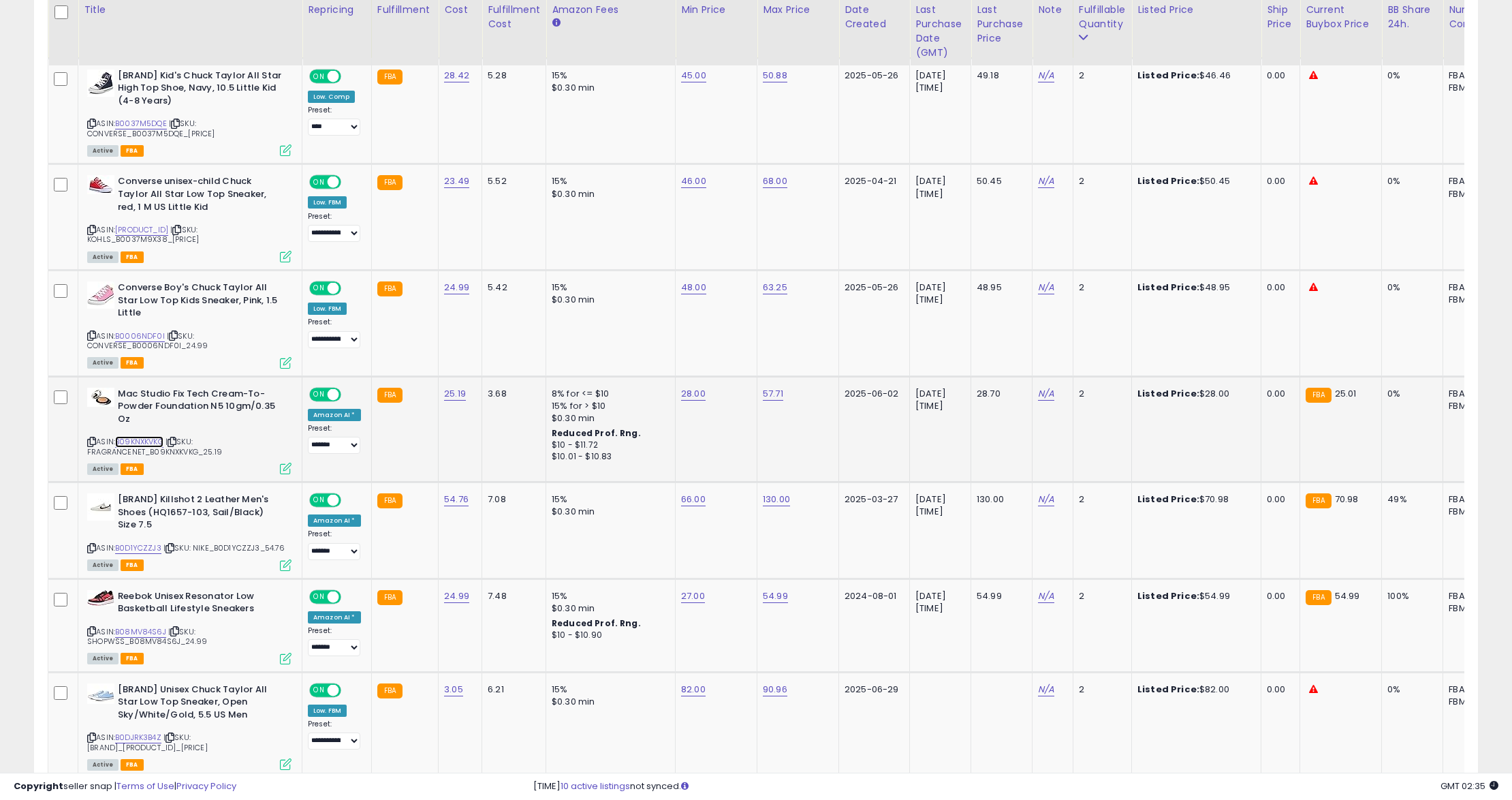 click on "B09KNXKVKG" at bounding box center (139, 442) 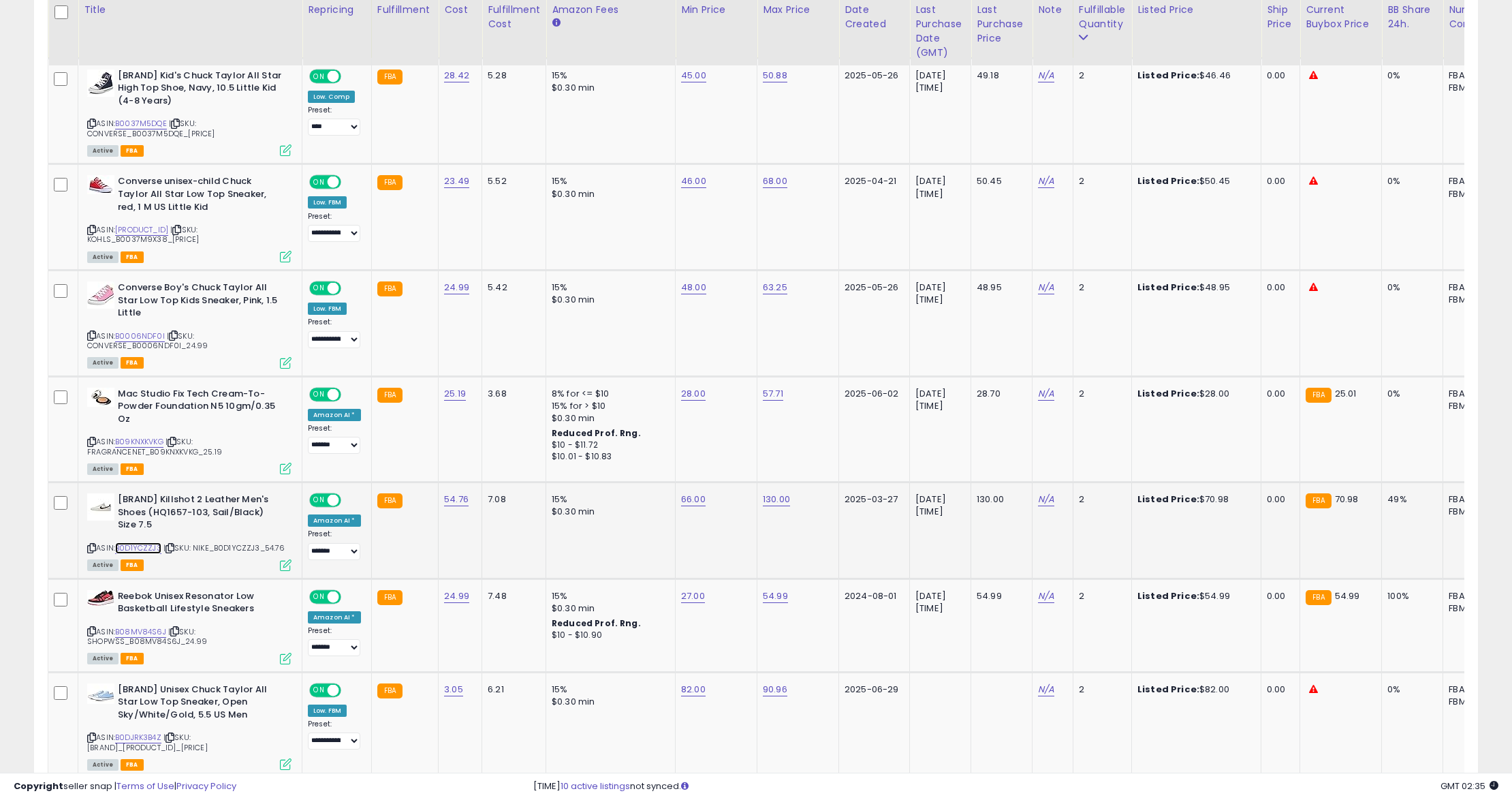click on "B0D1YCZZJ3" at bounding box center [138, 548] 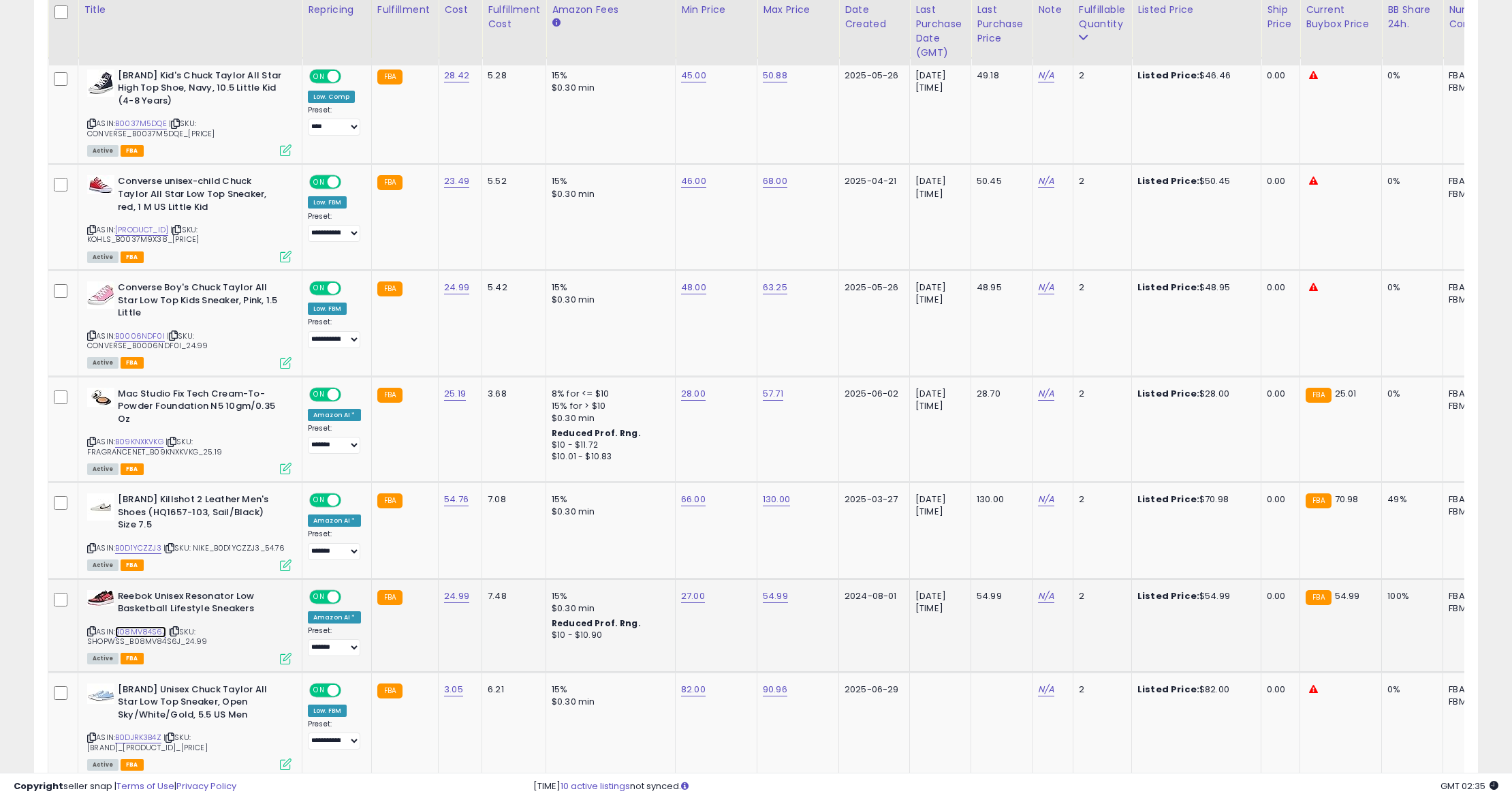click on "B08MV84S6J" at bounding box center [140, 632] 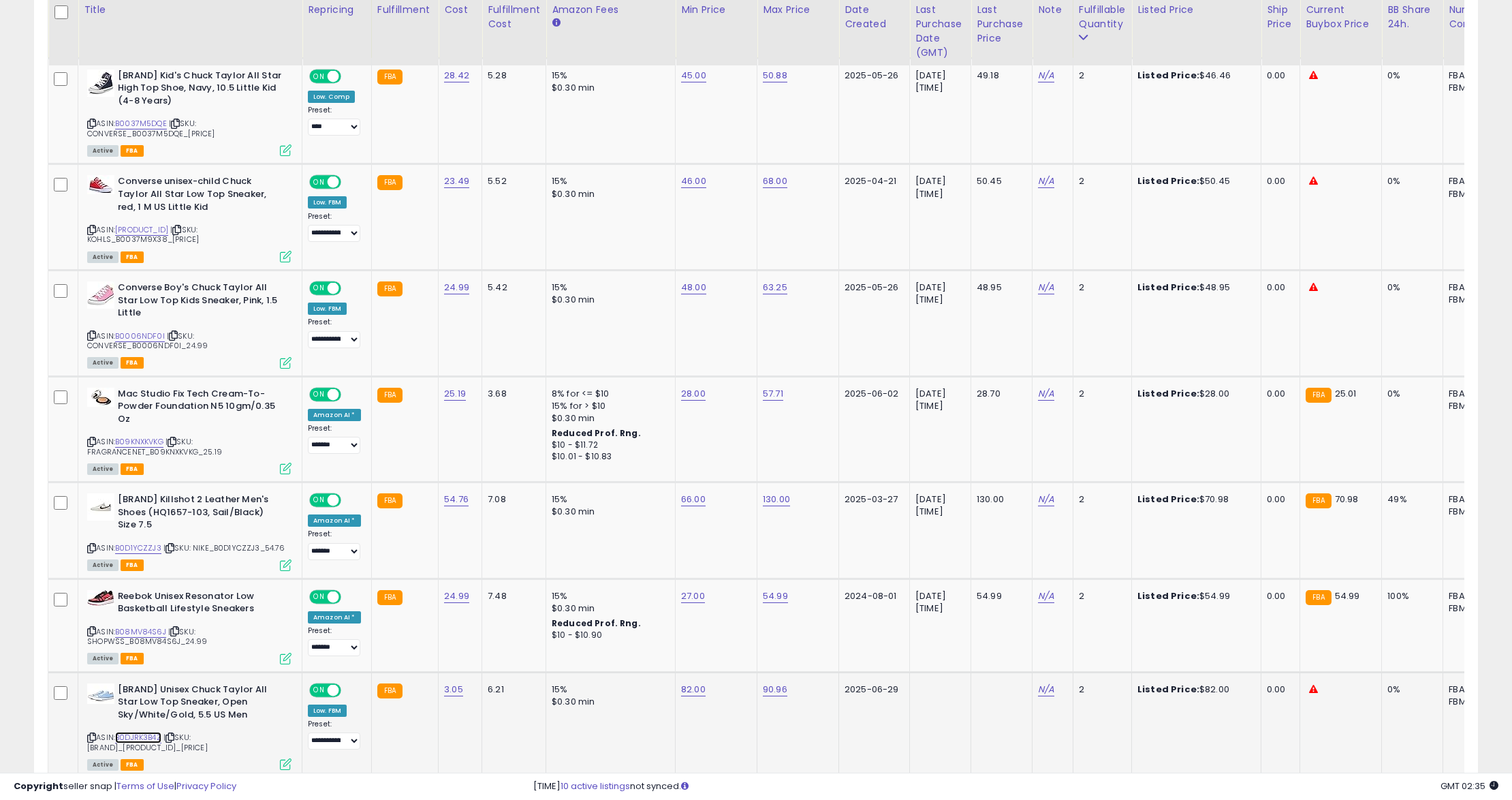 click on "B0DJRK3B4Z" at bounding box center (138, 737) 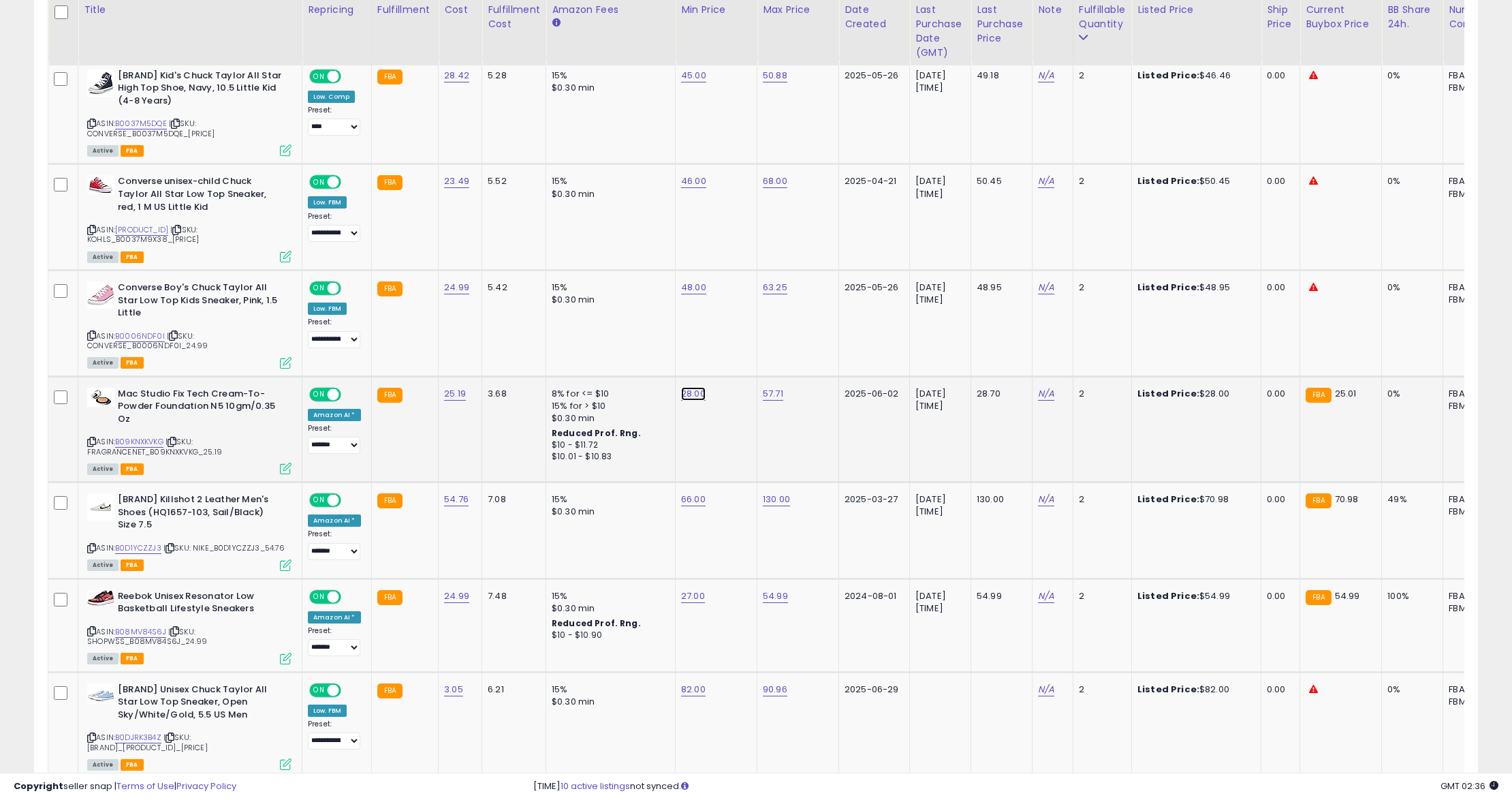 click on "28.00" at bounding box center (693, -31) 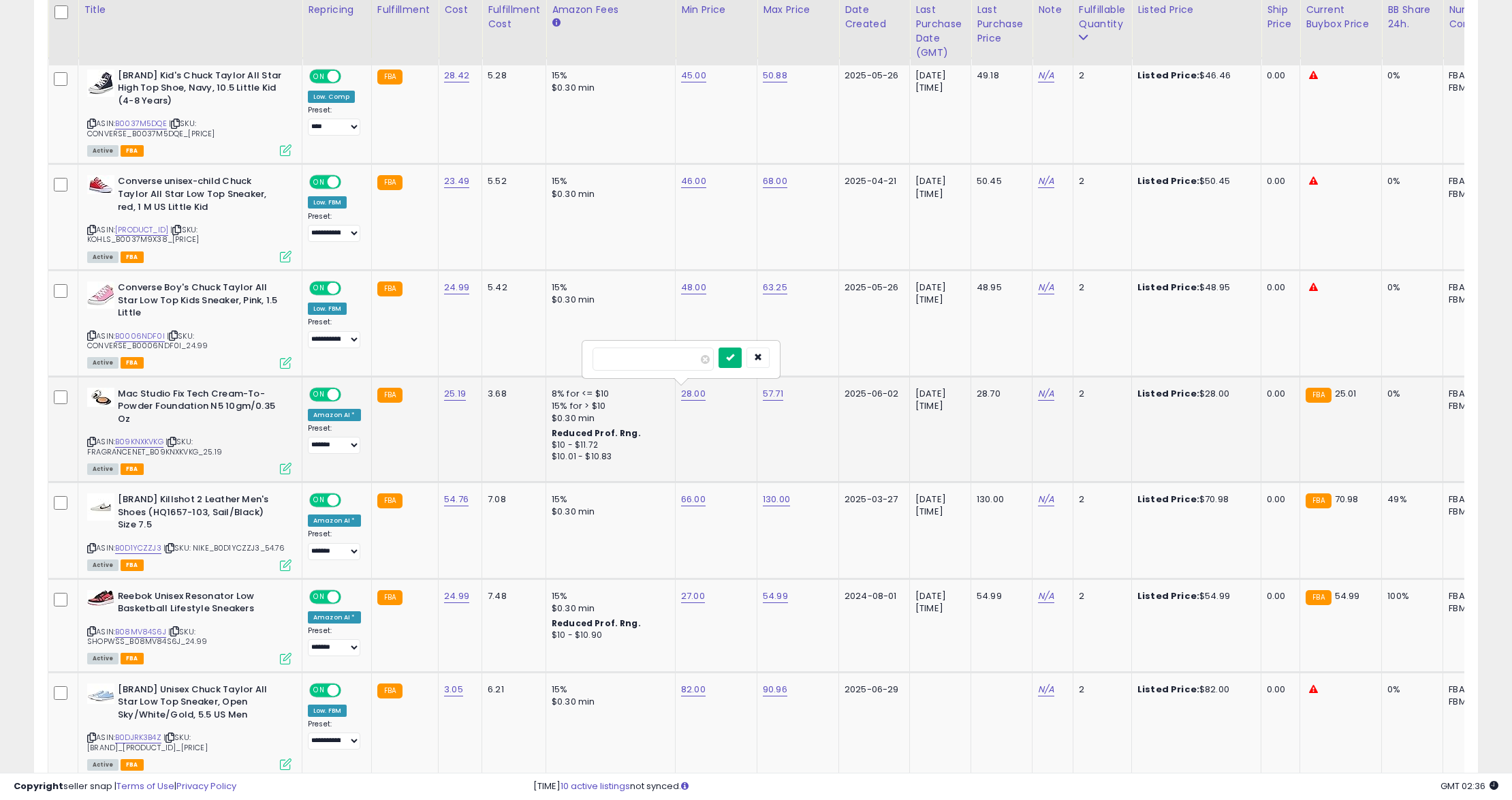 drag, startPoint x: 605, startPoint y: 356, endPoint x: 740, endPoint y: 364, distance: 135.23683 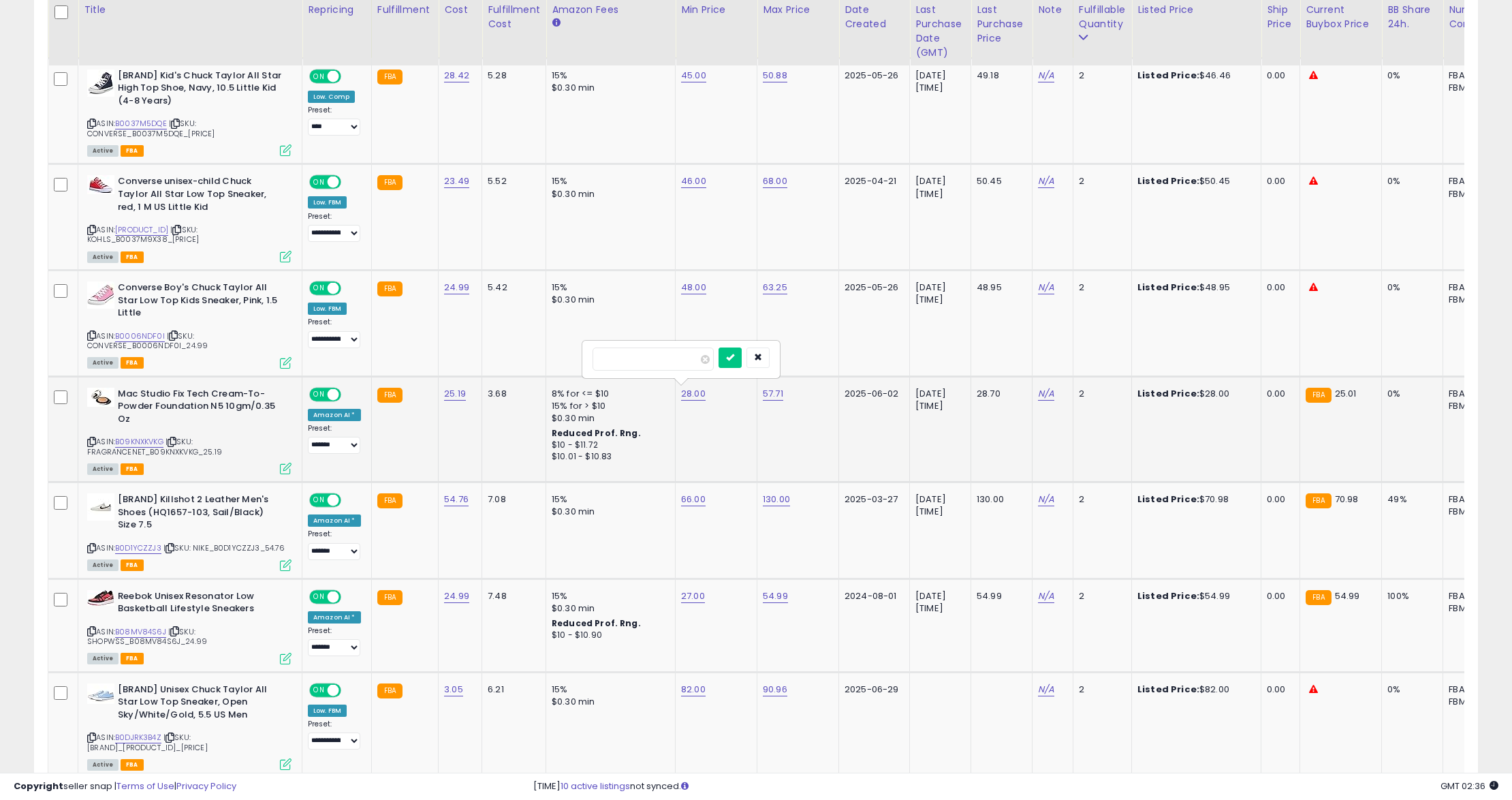 type on "**" 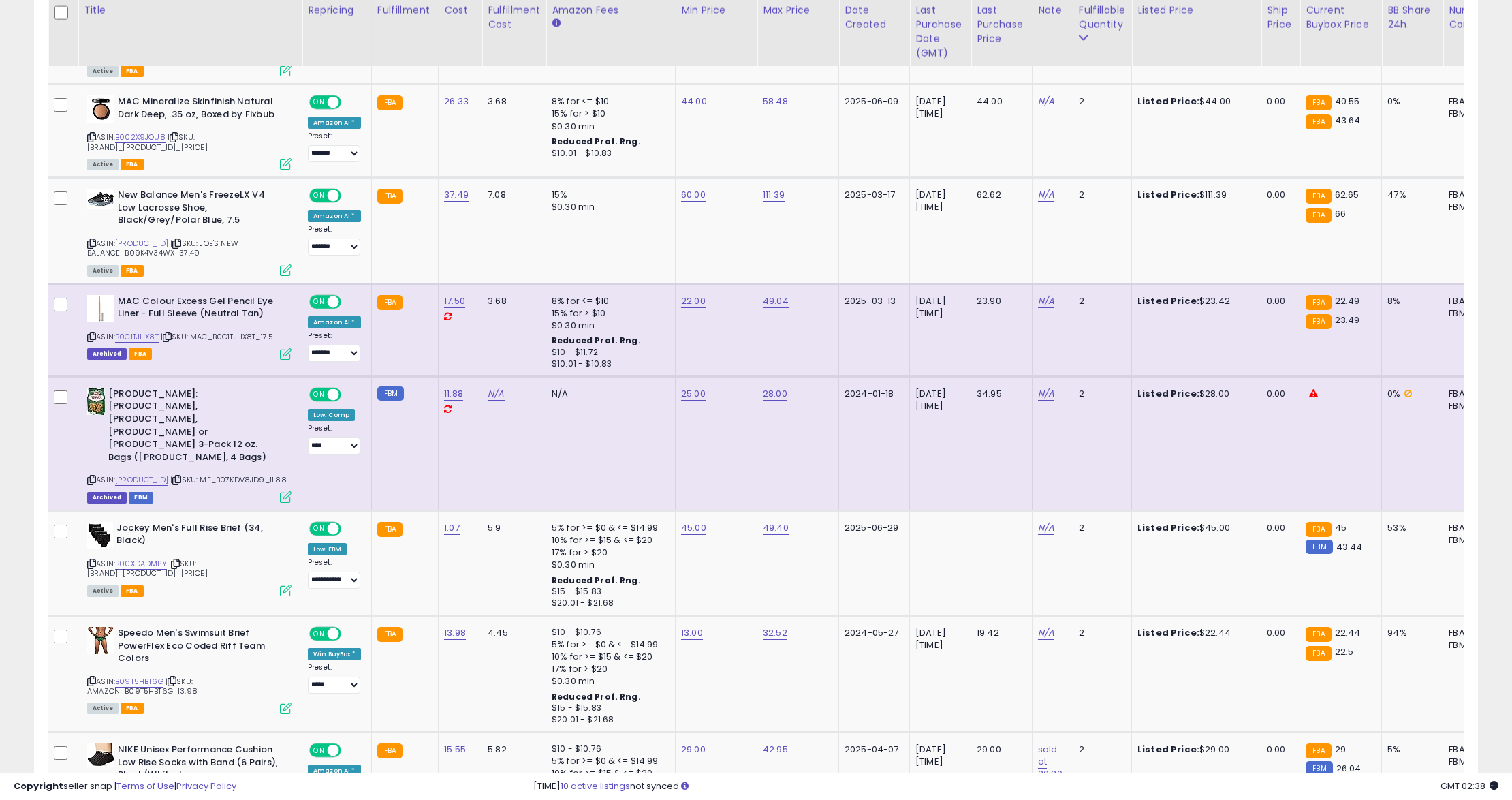 scroll, scrollTop: 1483, scrollLeft: 0, axis: vertical 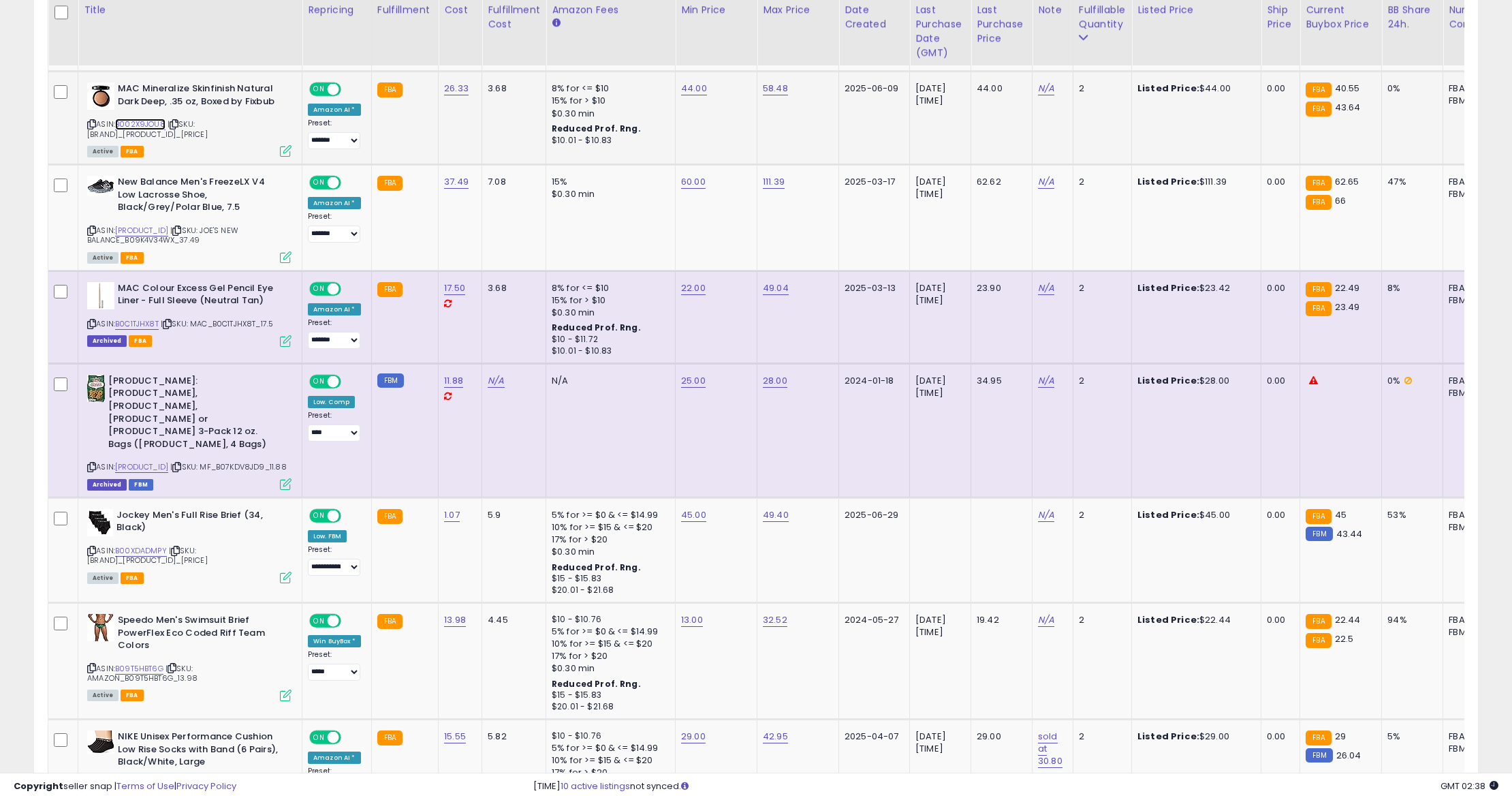 click on "B002X9JOU8" at bounding box center (140, 124) 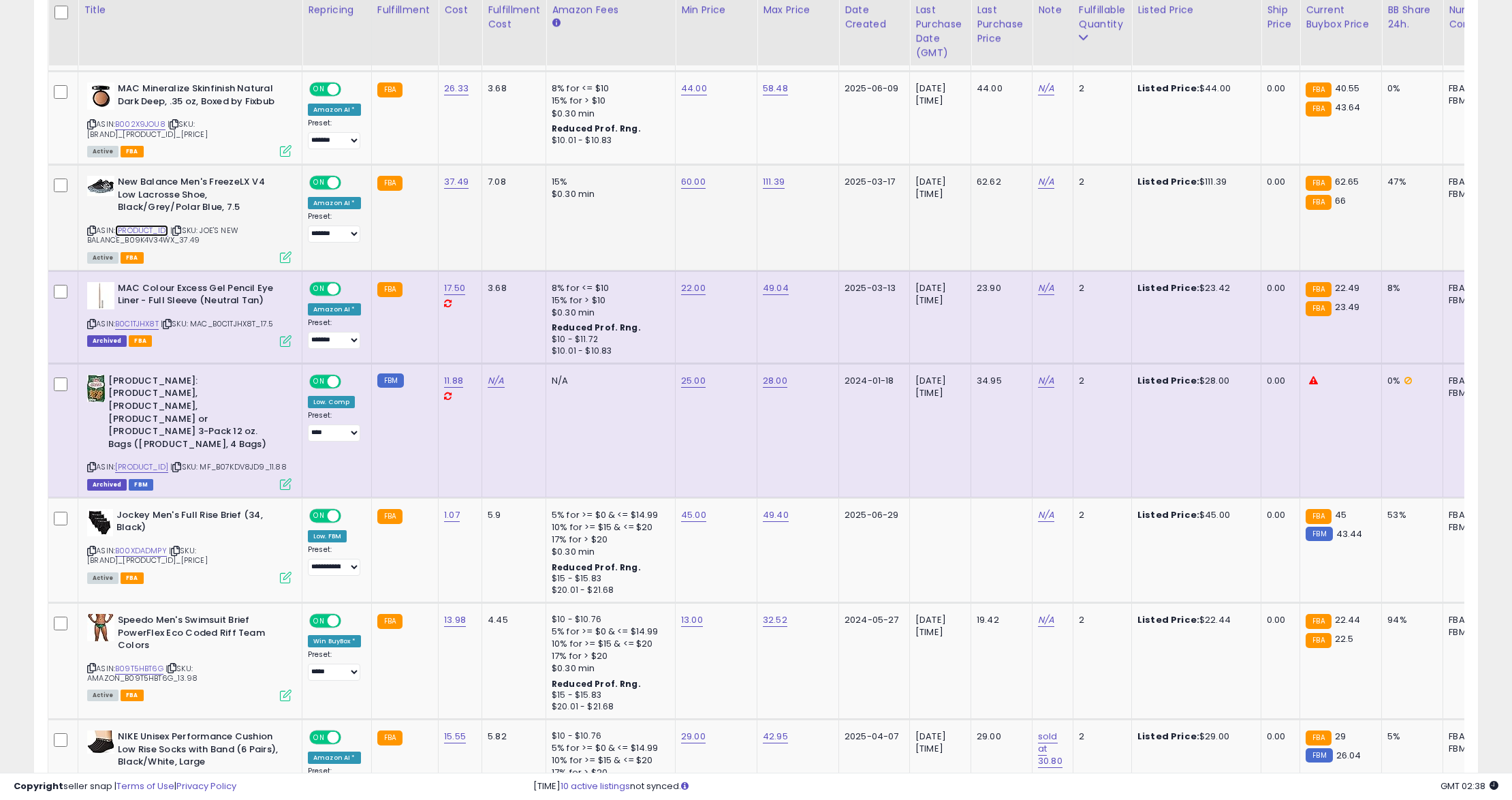 click on "[PRODUCT_ID]" at bounding box center [142, 230] 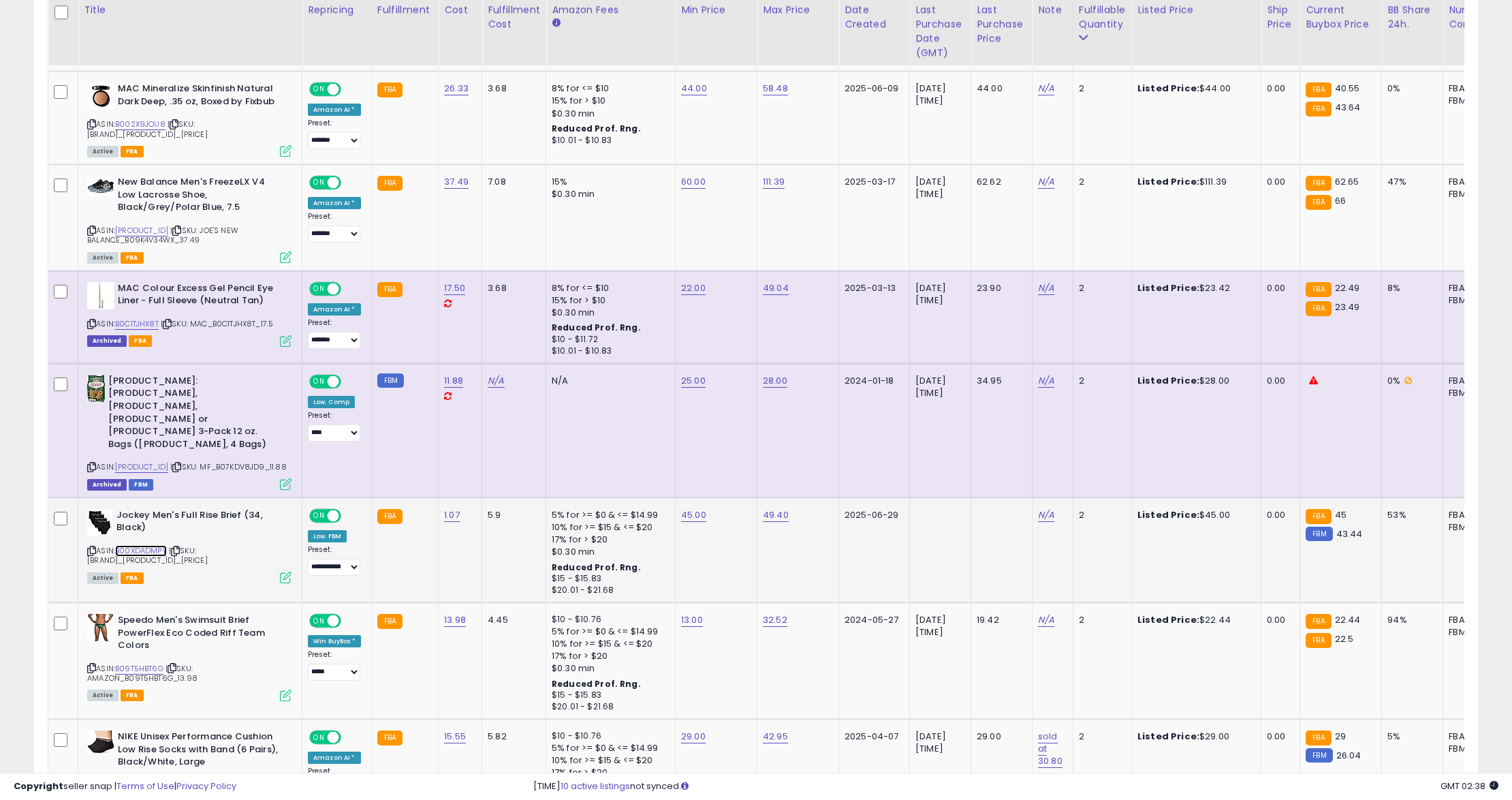 click on "B00XDADMPY" at bounding box center (141, 551) 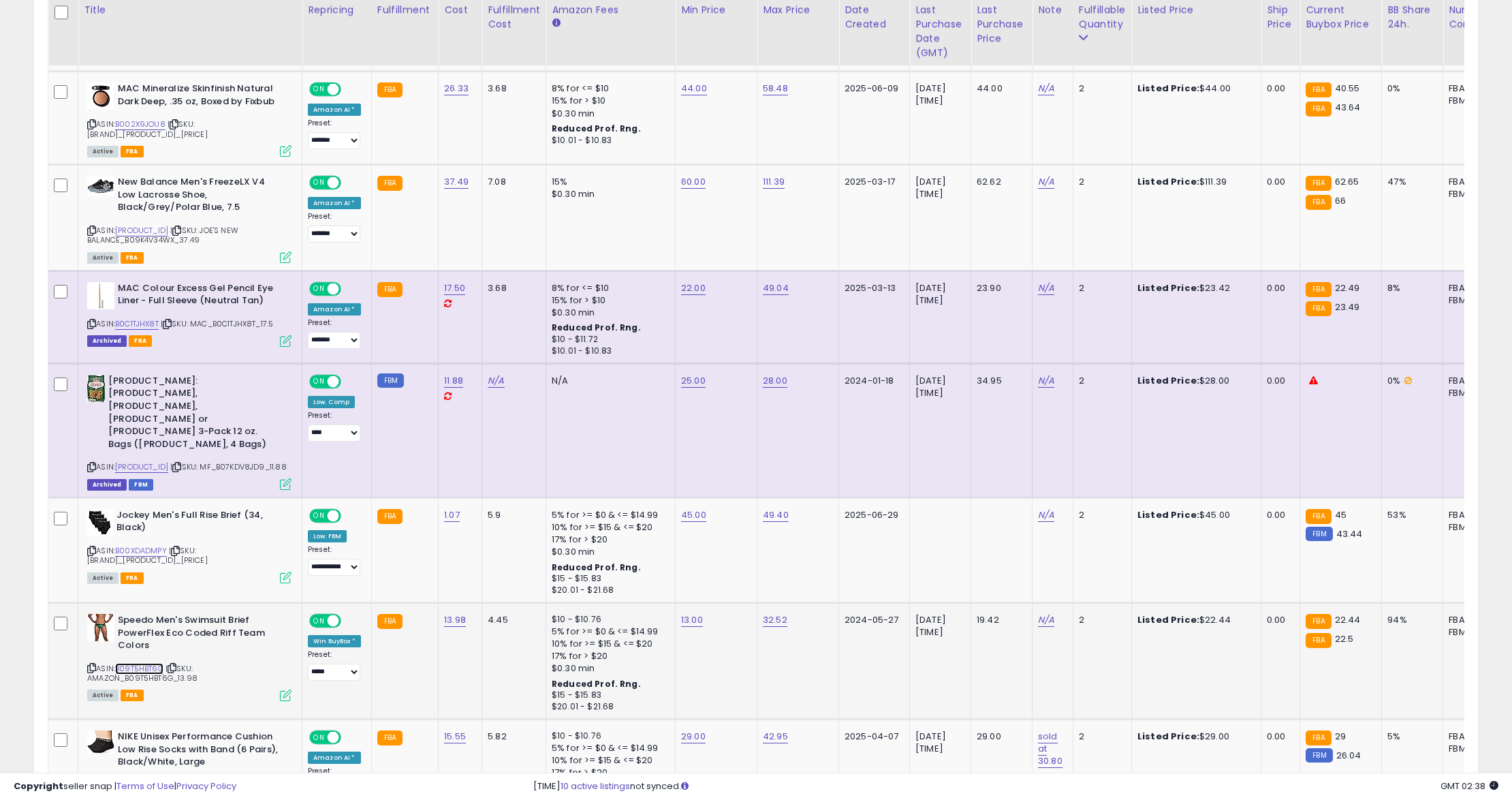 click on "B09T5HBT6G" at bounding box center (139, 668) 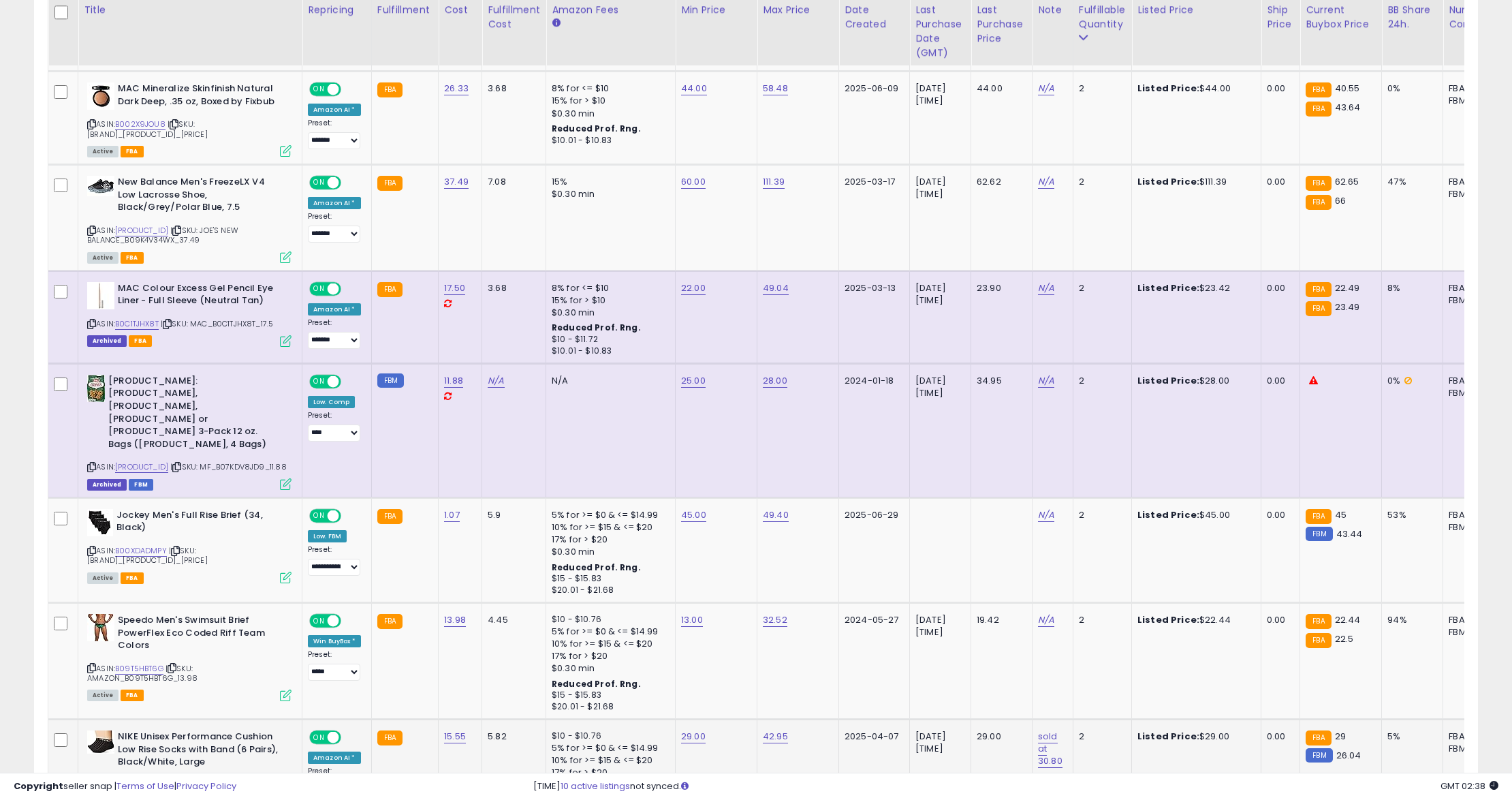 click on "B010RS4L5O" at bounding box center (138, 785) 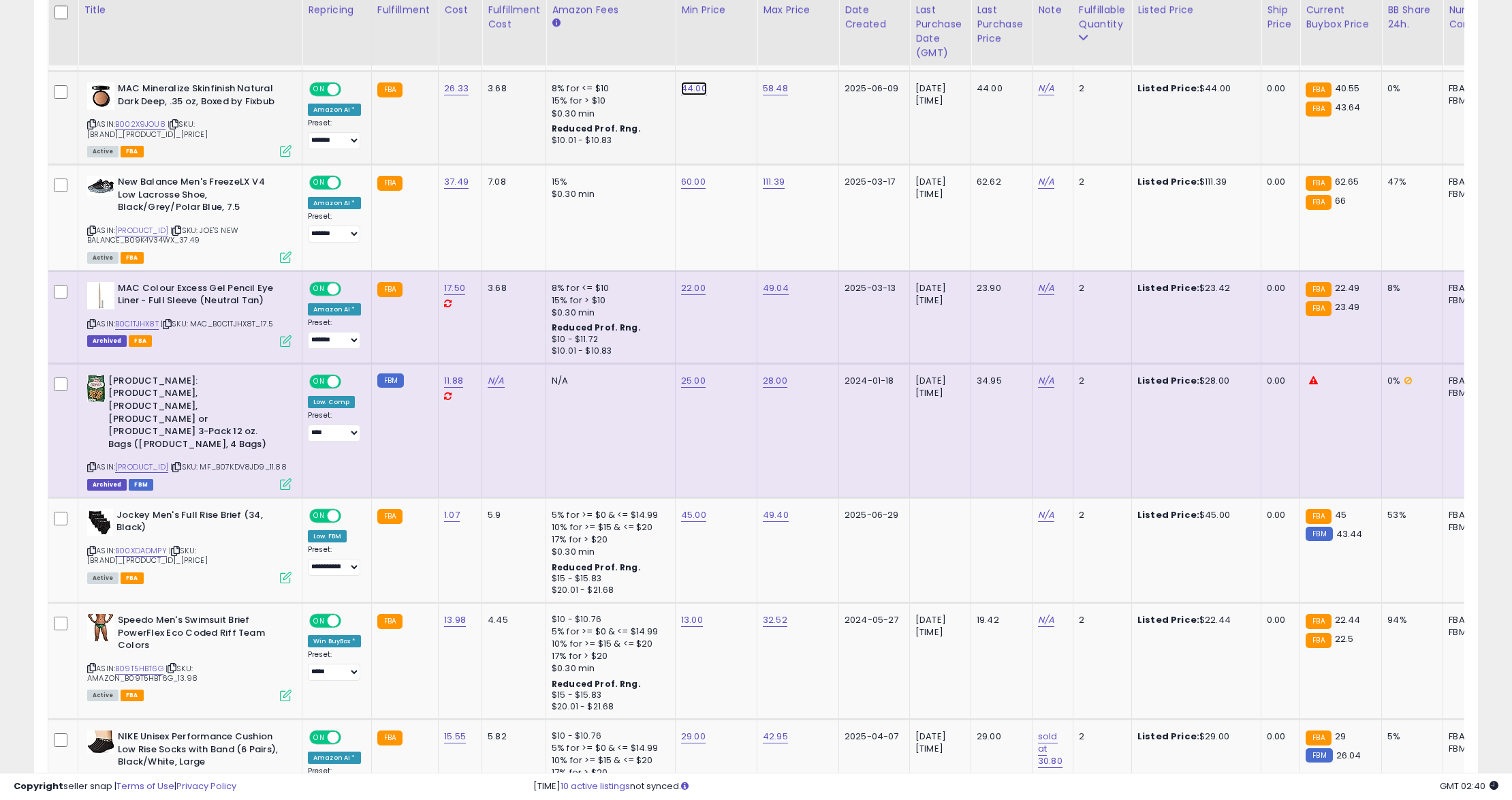 click on "44.00" at bounding box center [693, -737] 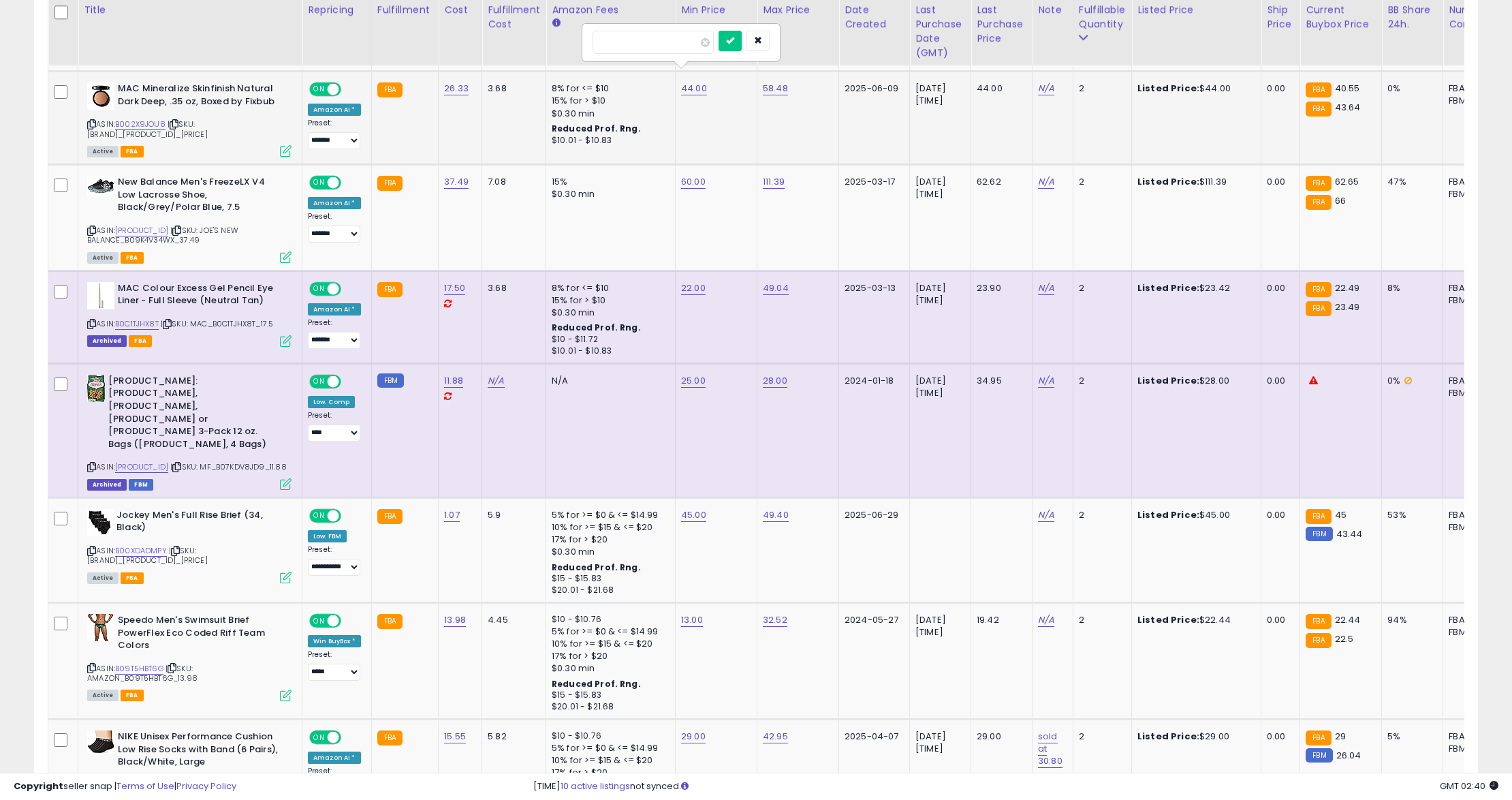 drag, startPoint x: 629, startPoint y: 42, endPoint x: 682, endPoint y: 53, distance: 54.129474 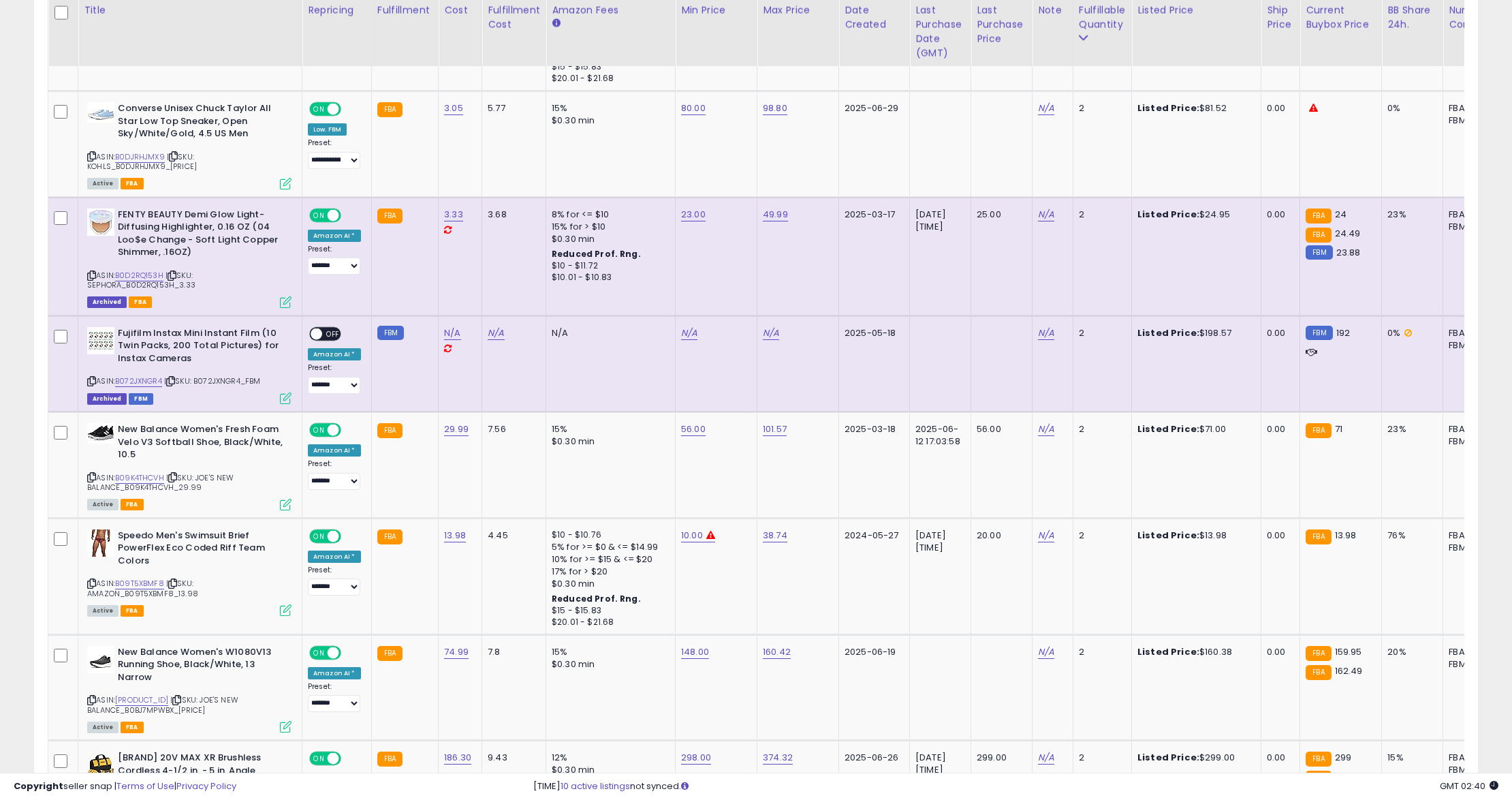 scroll, scrollTop: 2236, scrollLeft: 0, axis: vertical 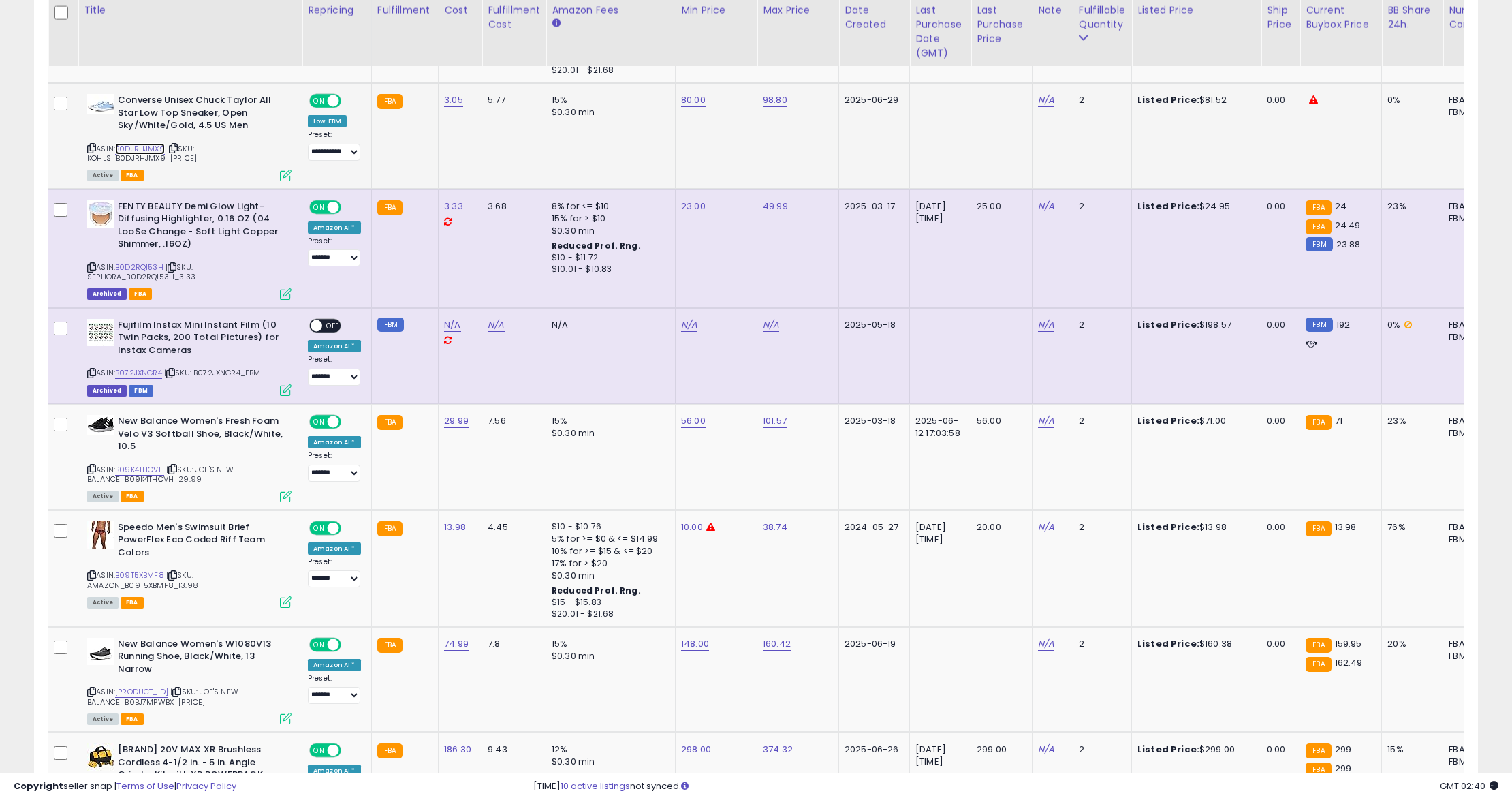 click on "B0DJRHJMX9" at bounding box center (140, 149) 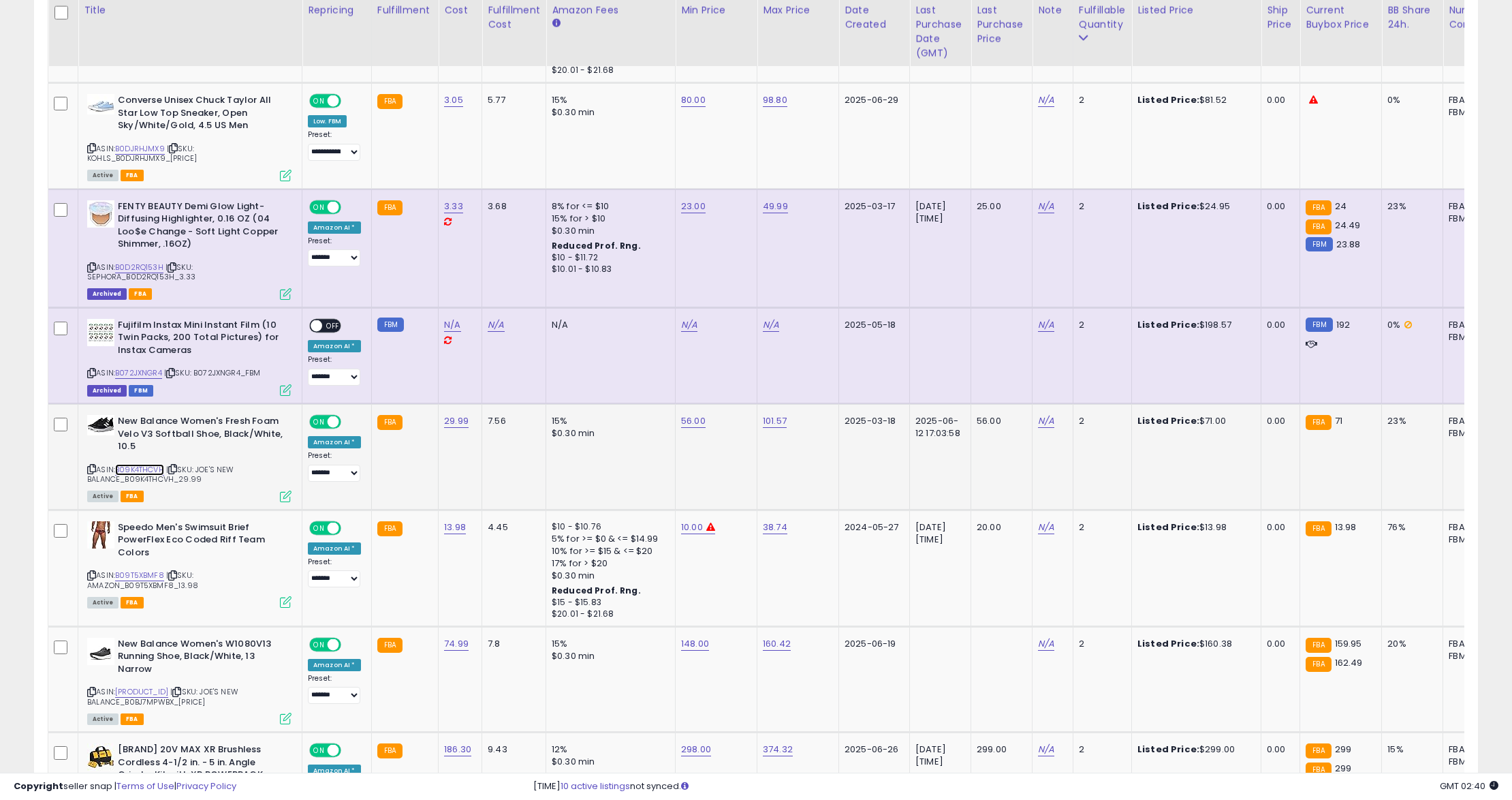 click on "B09K4THCVH" at bounding box center [140, 470] 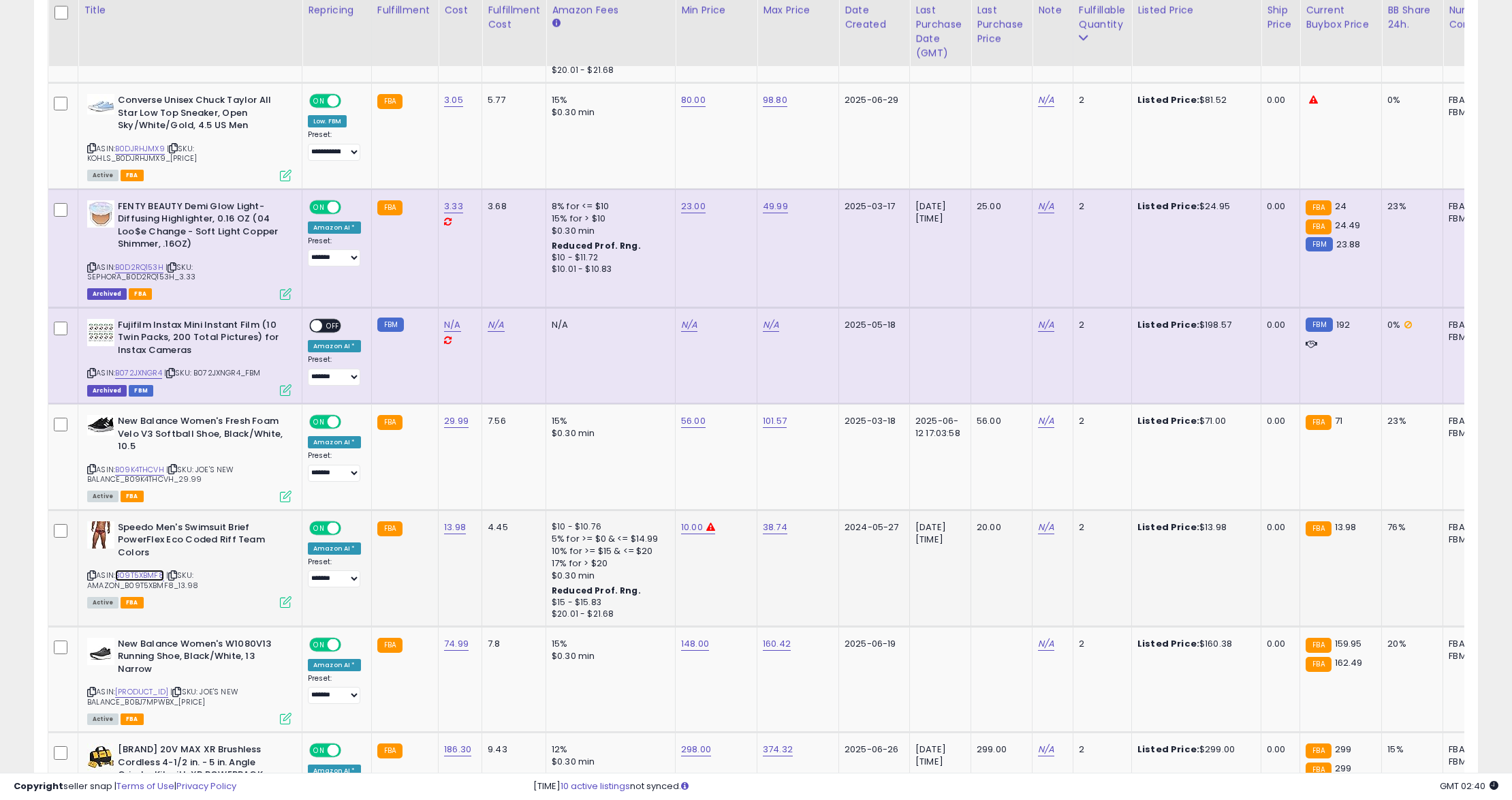 click on "B09T5XBMF8" at bounding box center (140, 575) 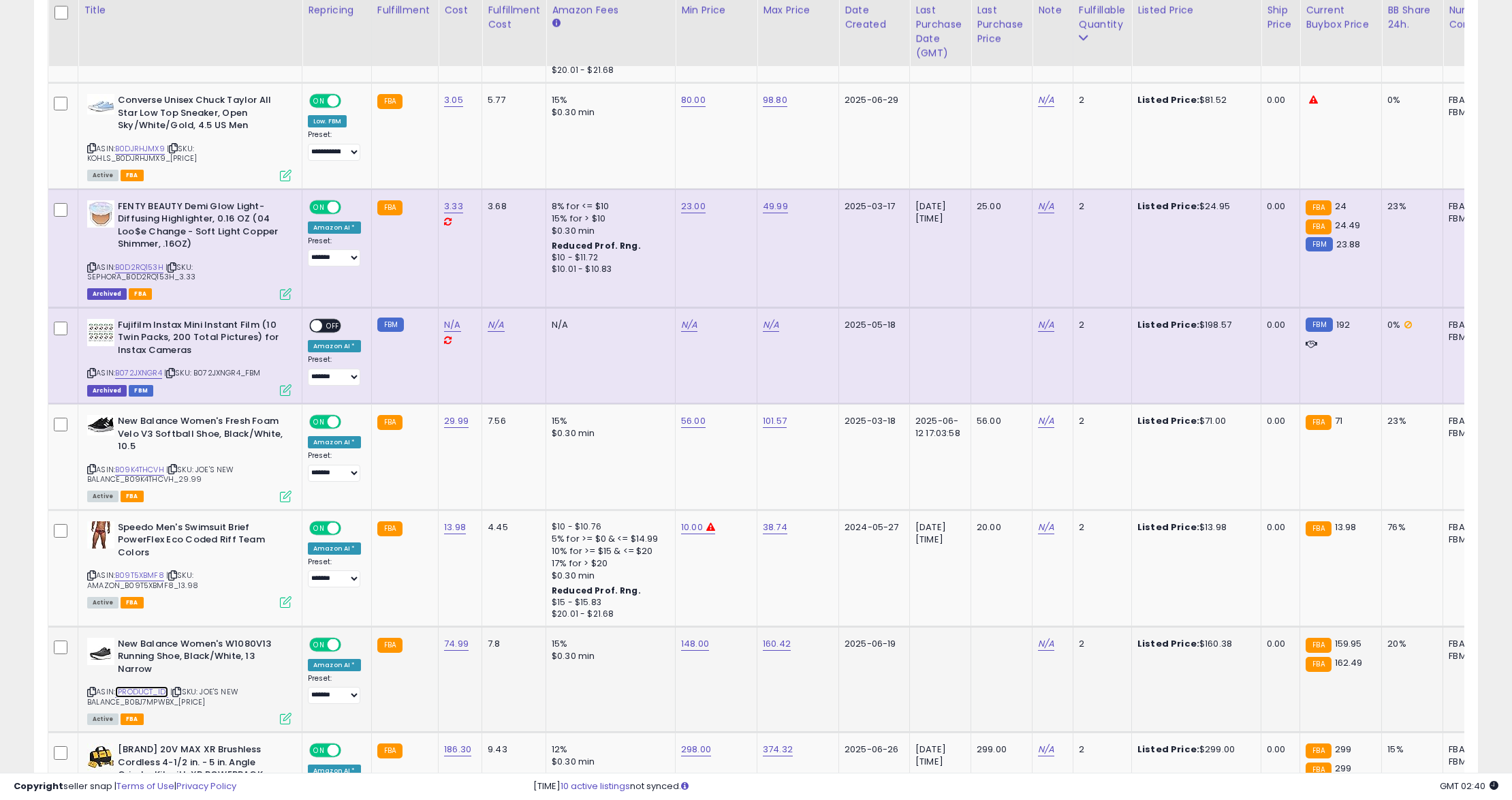 click on "[PRODUCT_ID]" at bounding box center [142, 692] 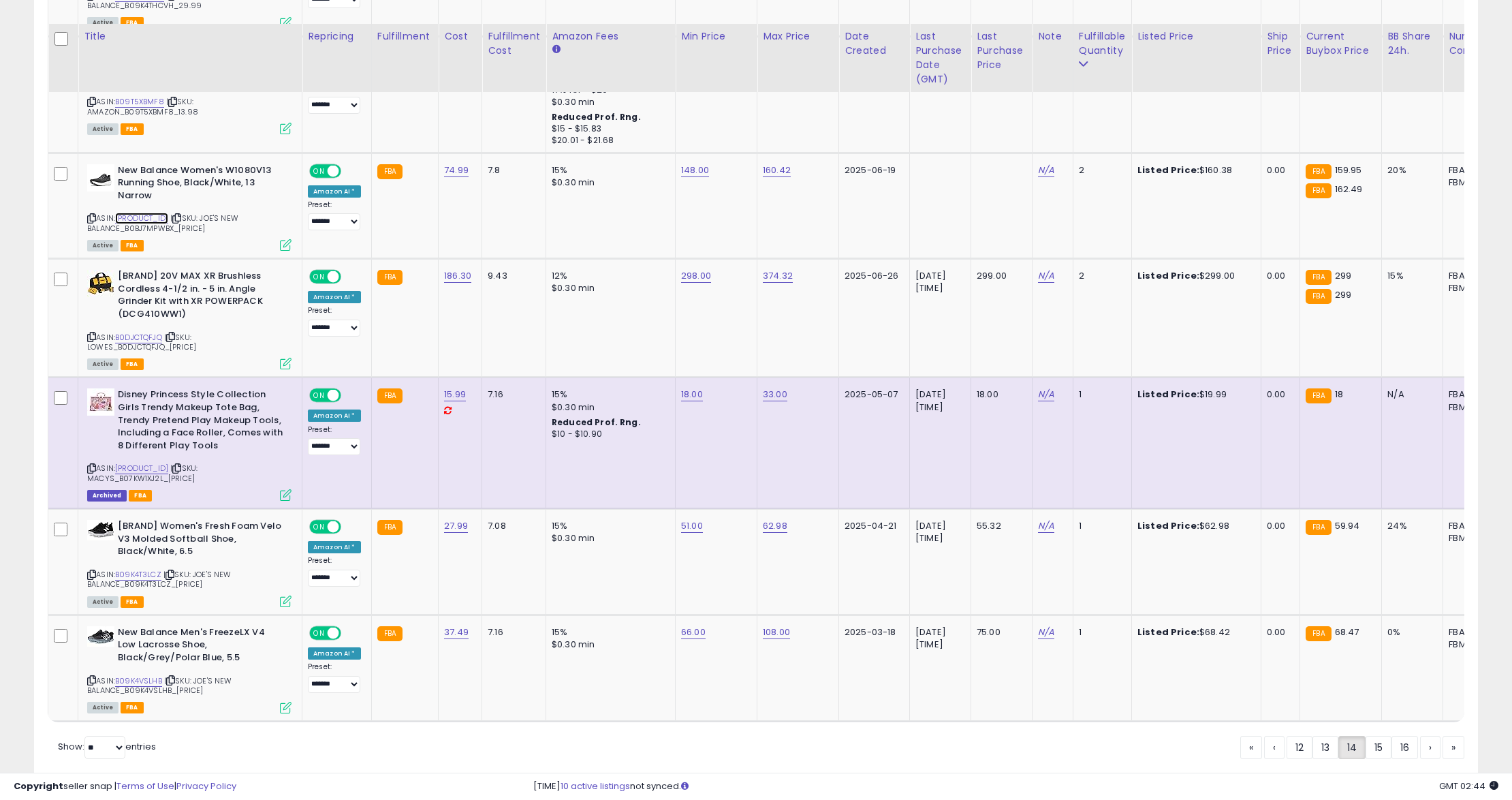 scroll, scrollTop: 2737, scrollLeft: 0, axis: vertical 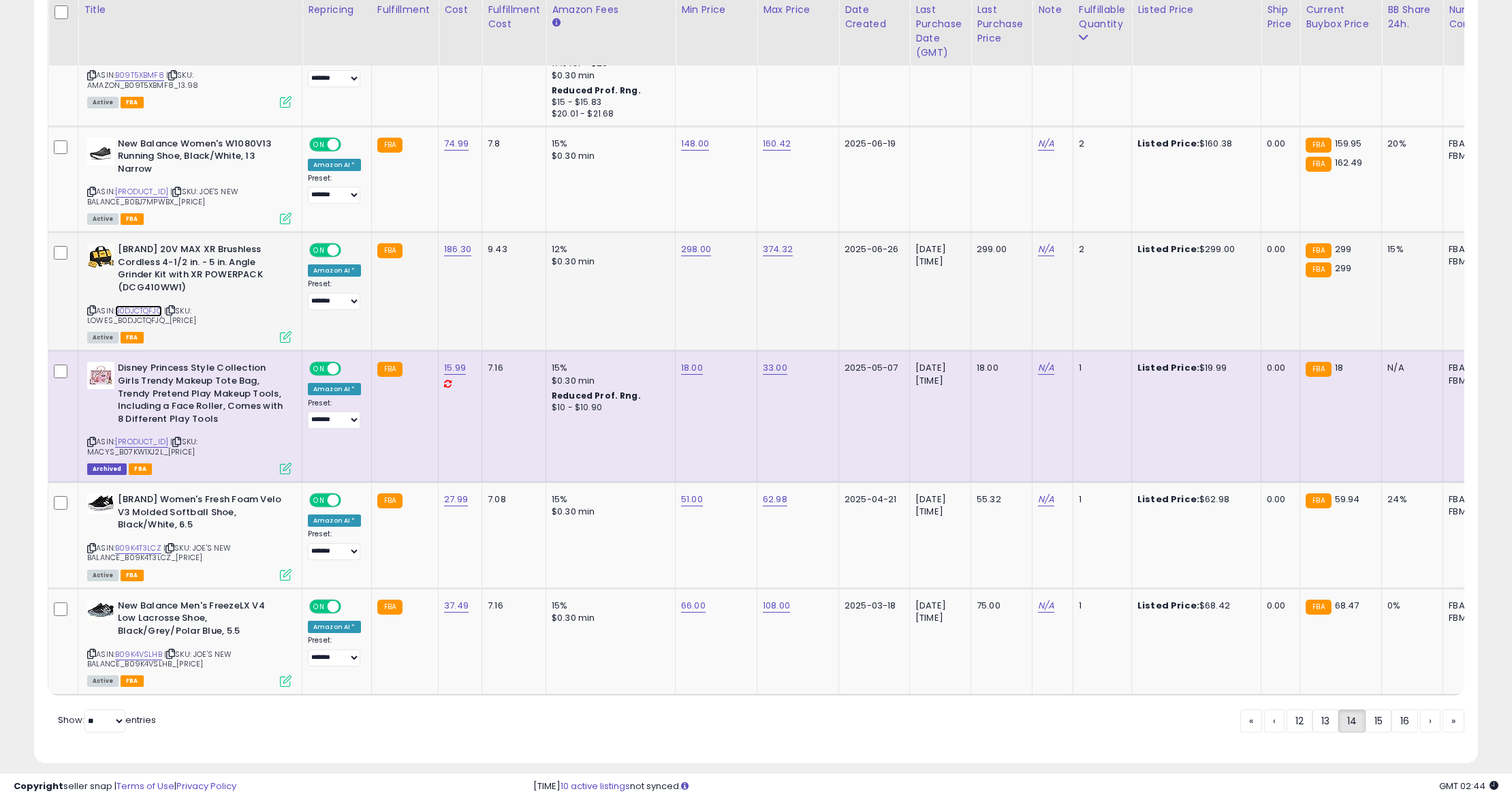 click on "B0DJCTQFJQ" at bounding box center [138, 311] 